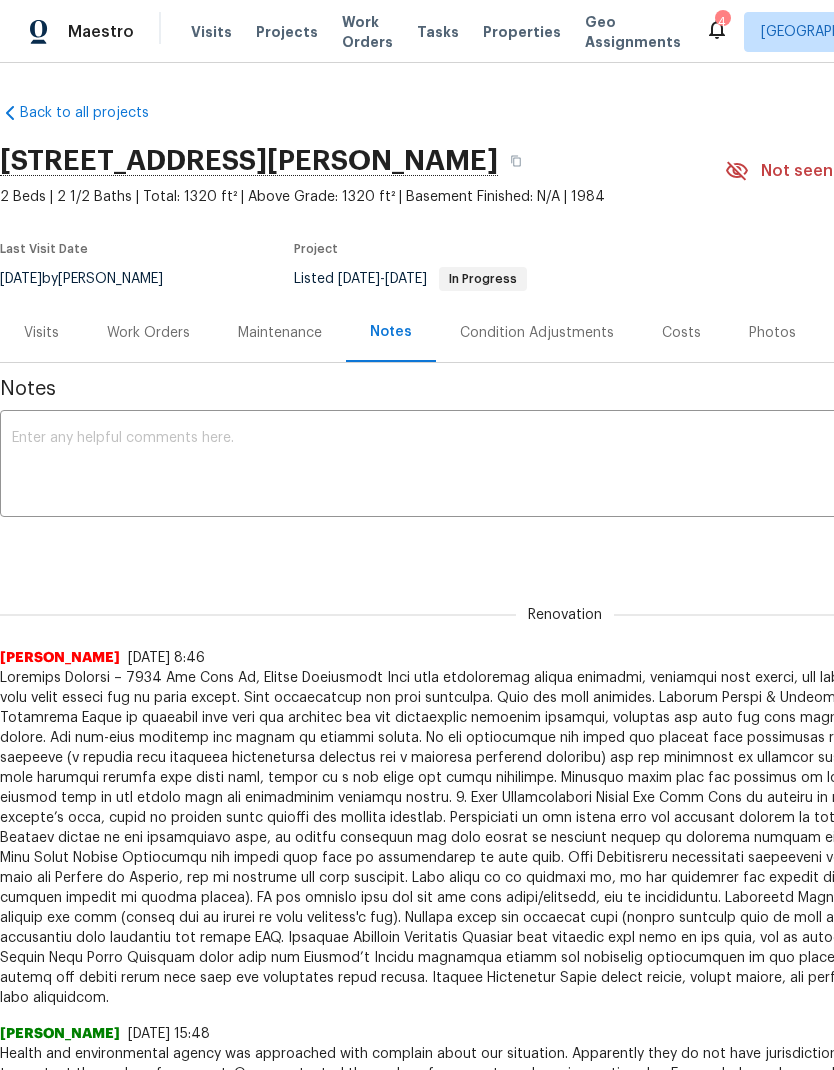 scroll, scrollTop: 0, scrollLeft: 0, axis: both 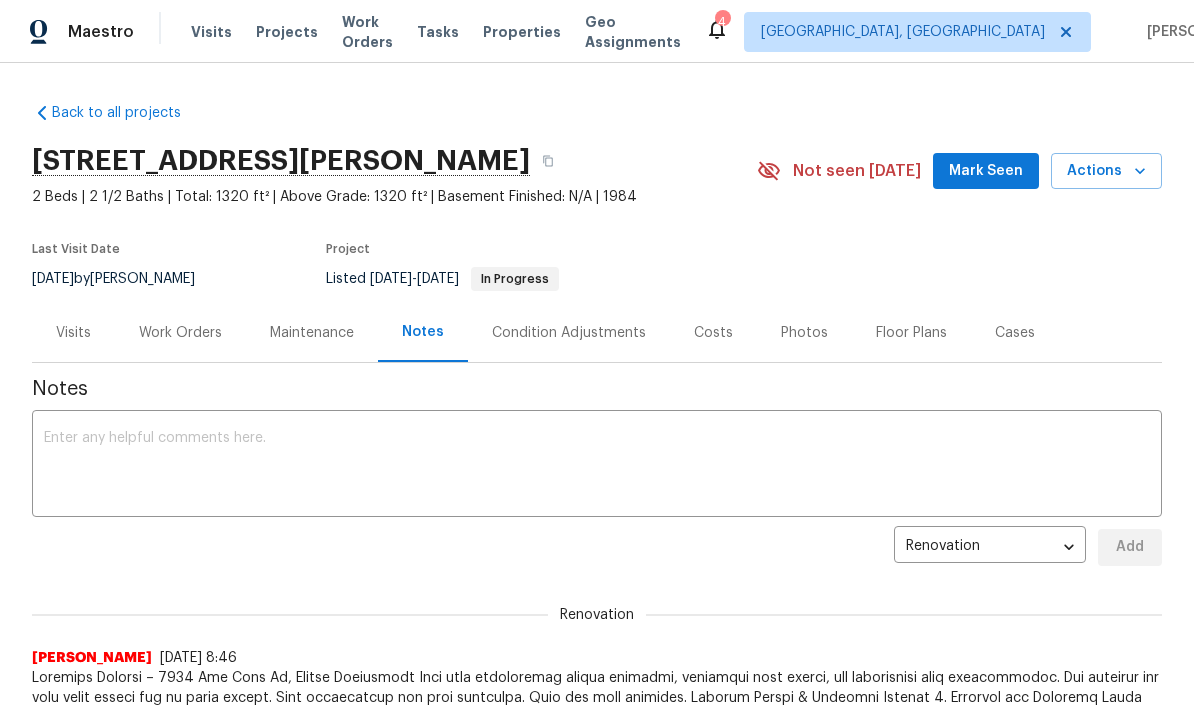 click on "Work Orders" at bounding box center [180, 333] 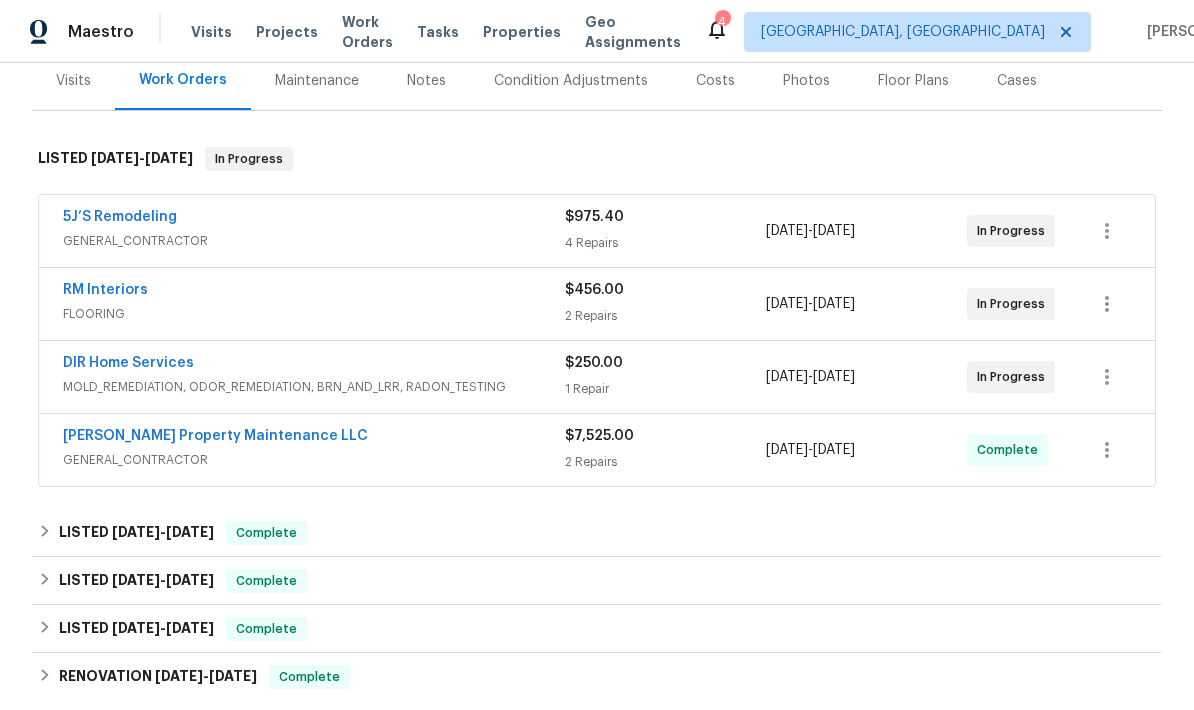 scroll, scrollTop: 254, scrollLeft: 0, axis: vertical 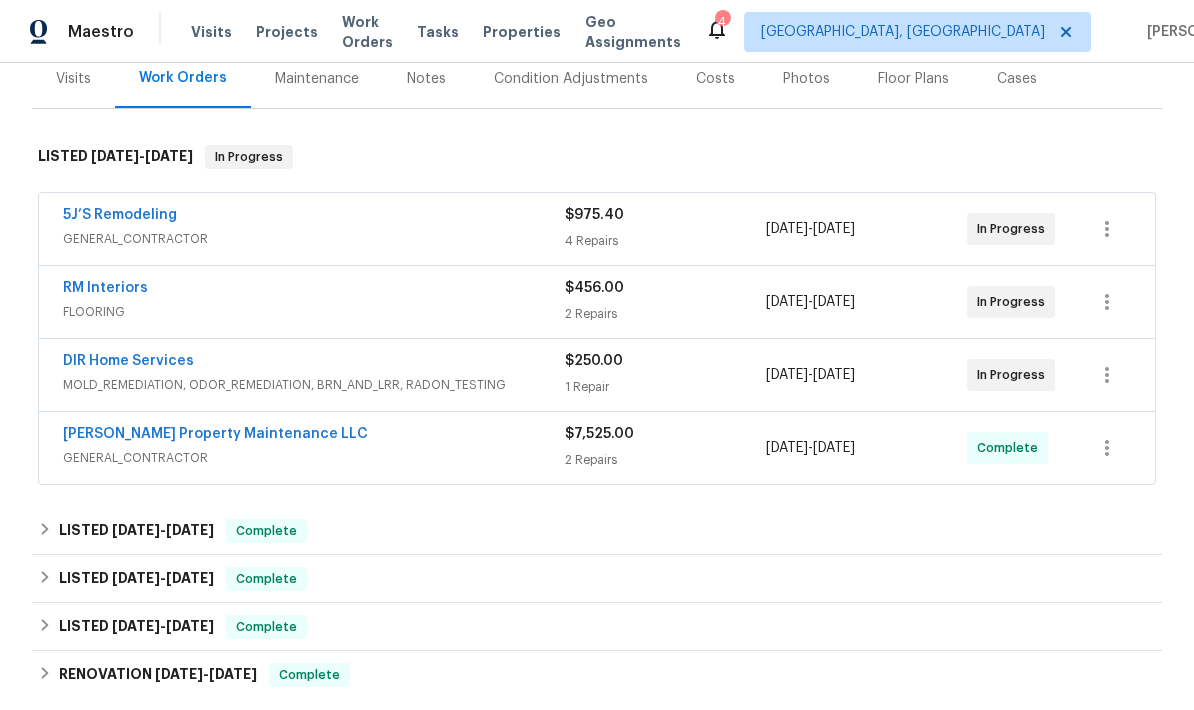 click on "DIR Home Services" at bounding box center [128, 361] 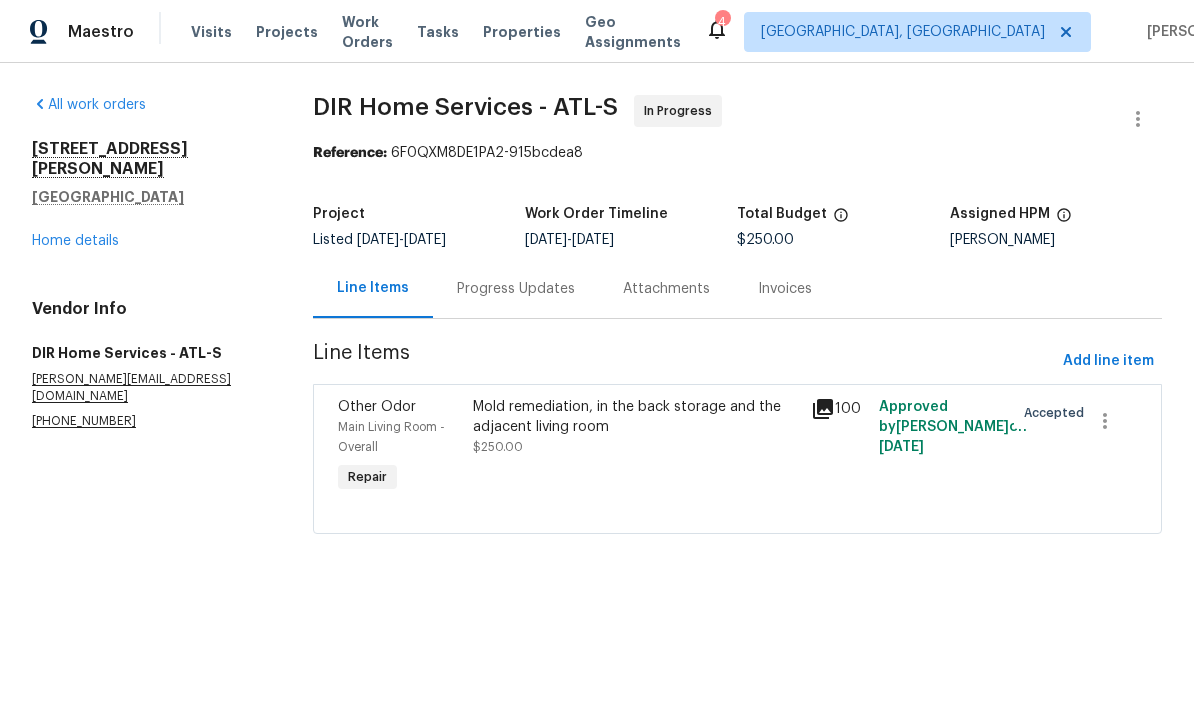 click on "Progress Updates" at bounding box center [516, 289] 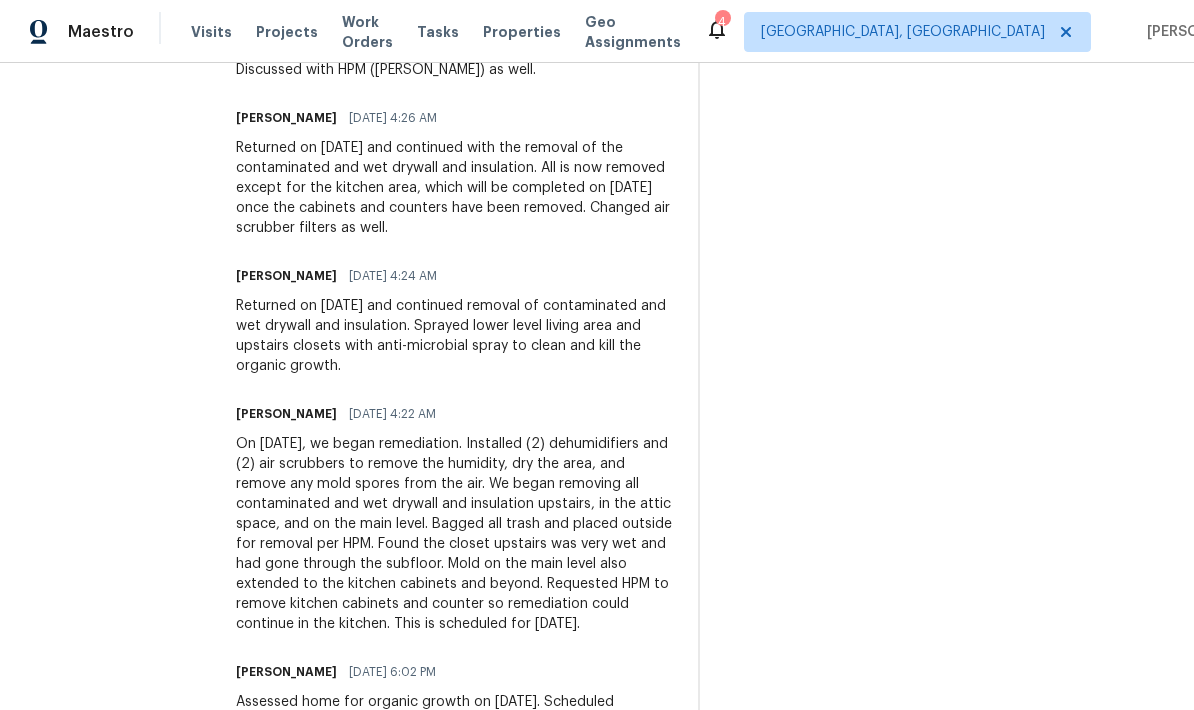 scroll, scrollTop: 864, scrollLeft: 0, axis: vertical 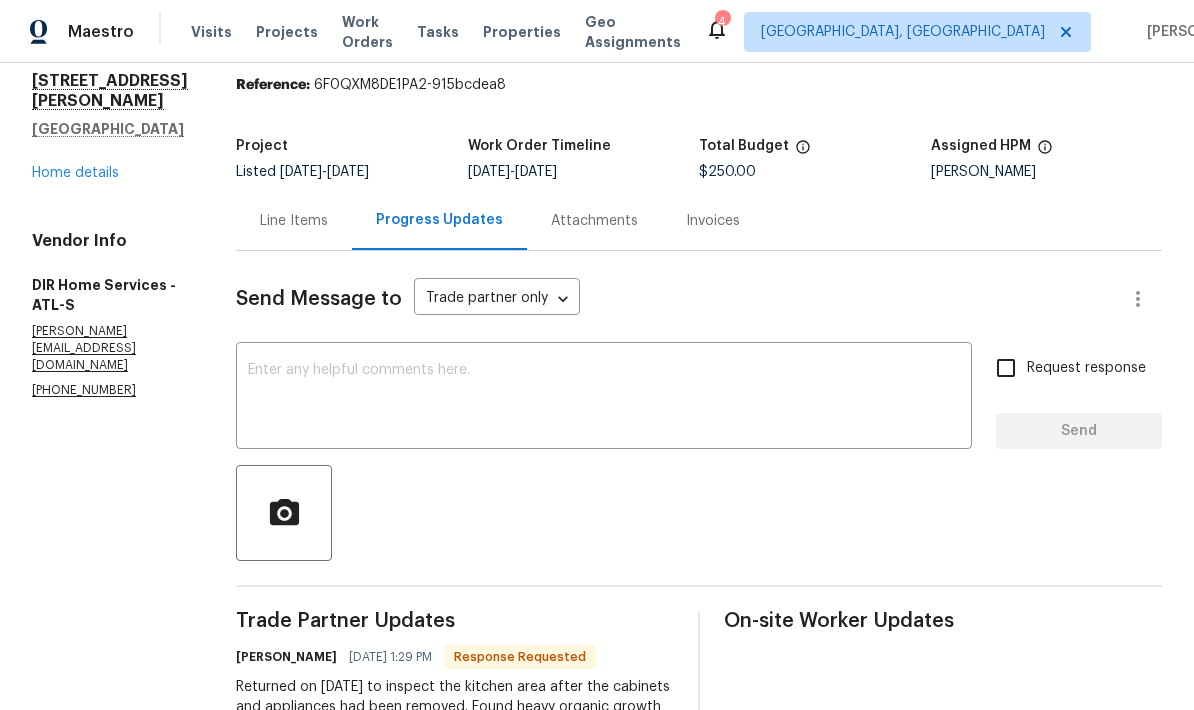click on "Line Items" at bounding box center [294, 221] 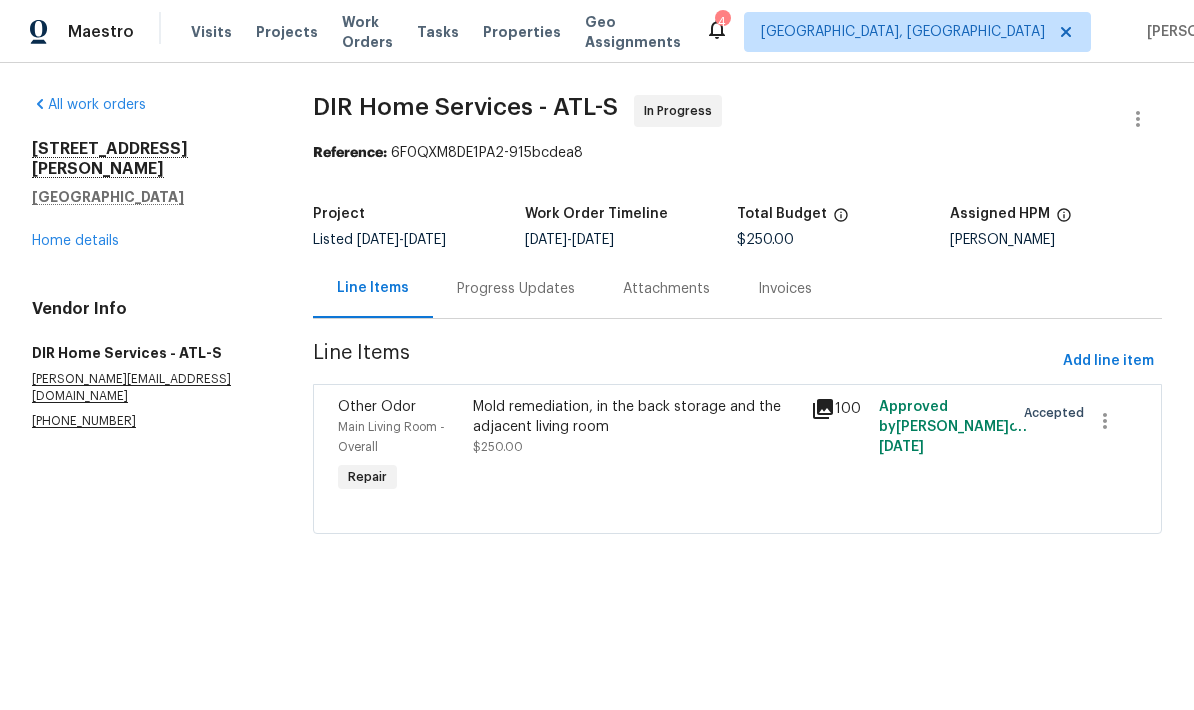 click on "Mold remediation, in the back storage and the adjacent living room" at bounding box center (636, 417) 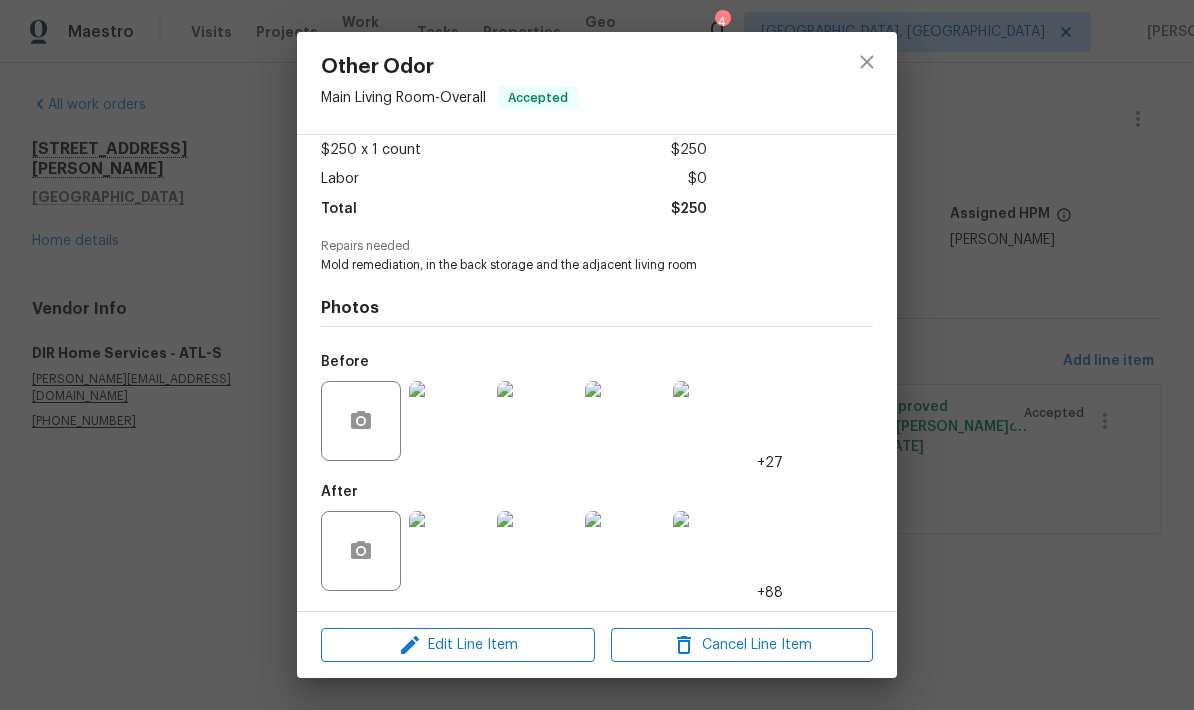 scroll, scrollTop: 116, scrollLeft: 0, axis: vertical 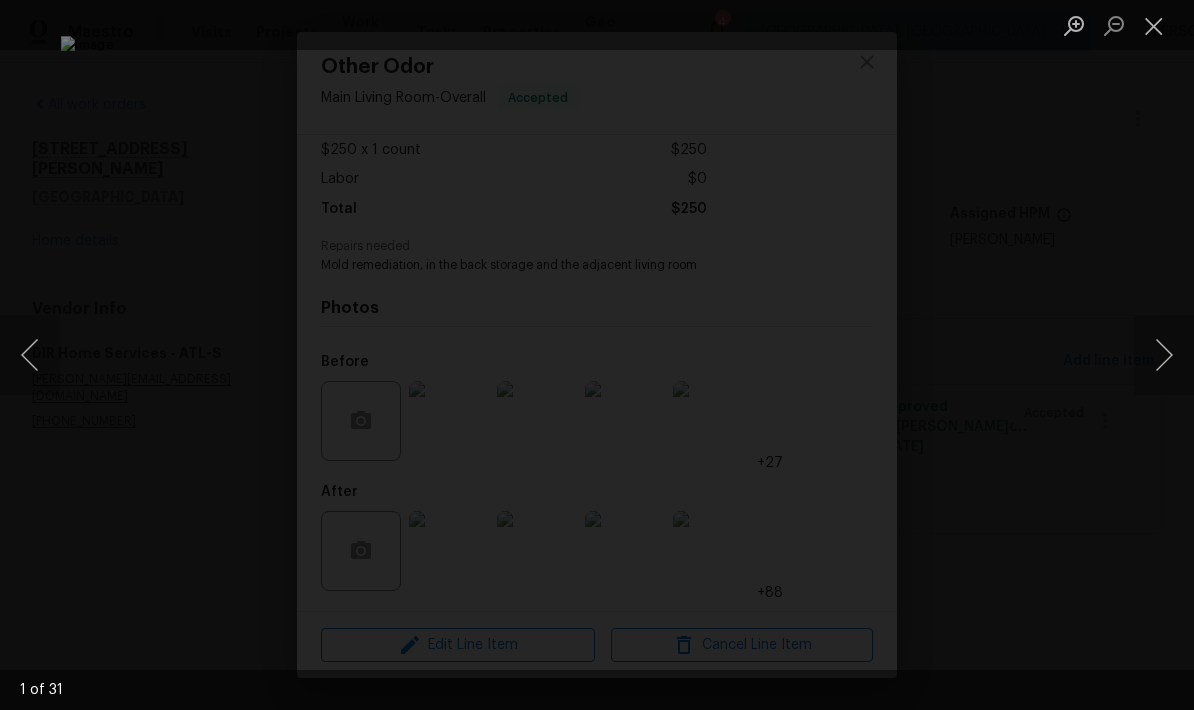 click at bounding box center (1164, 355) 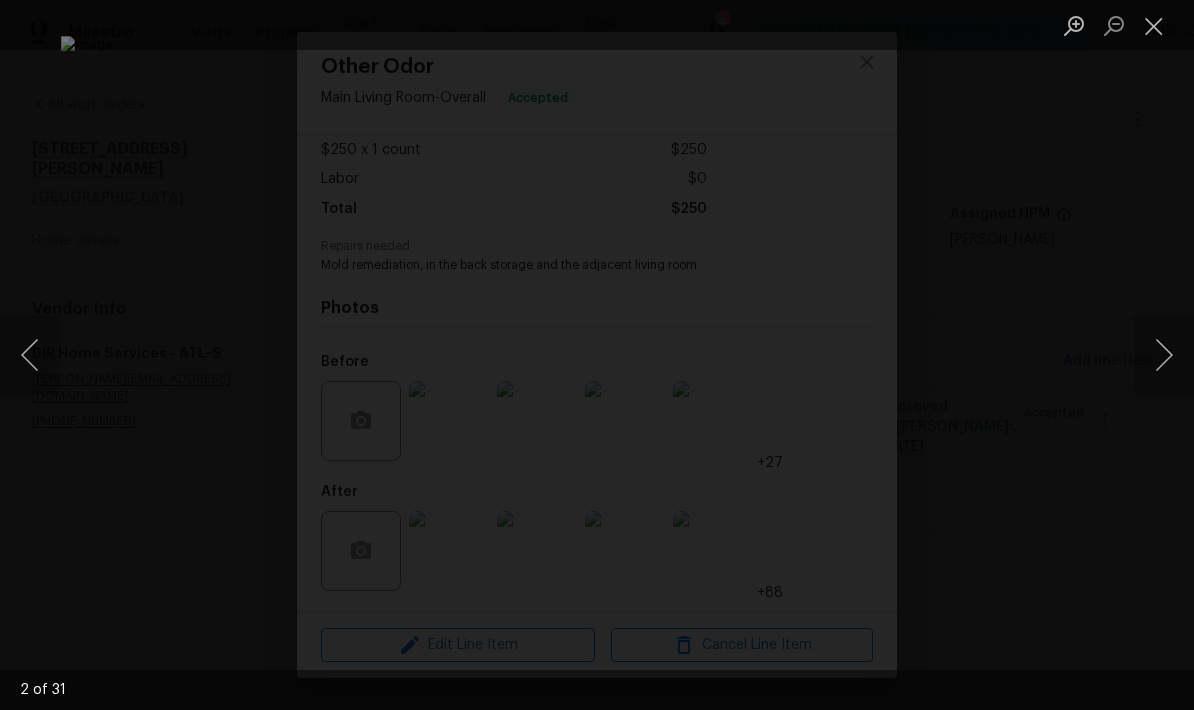 click at bounding box center (1164, 355) 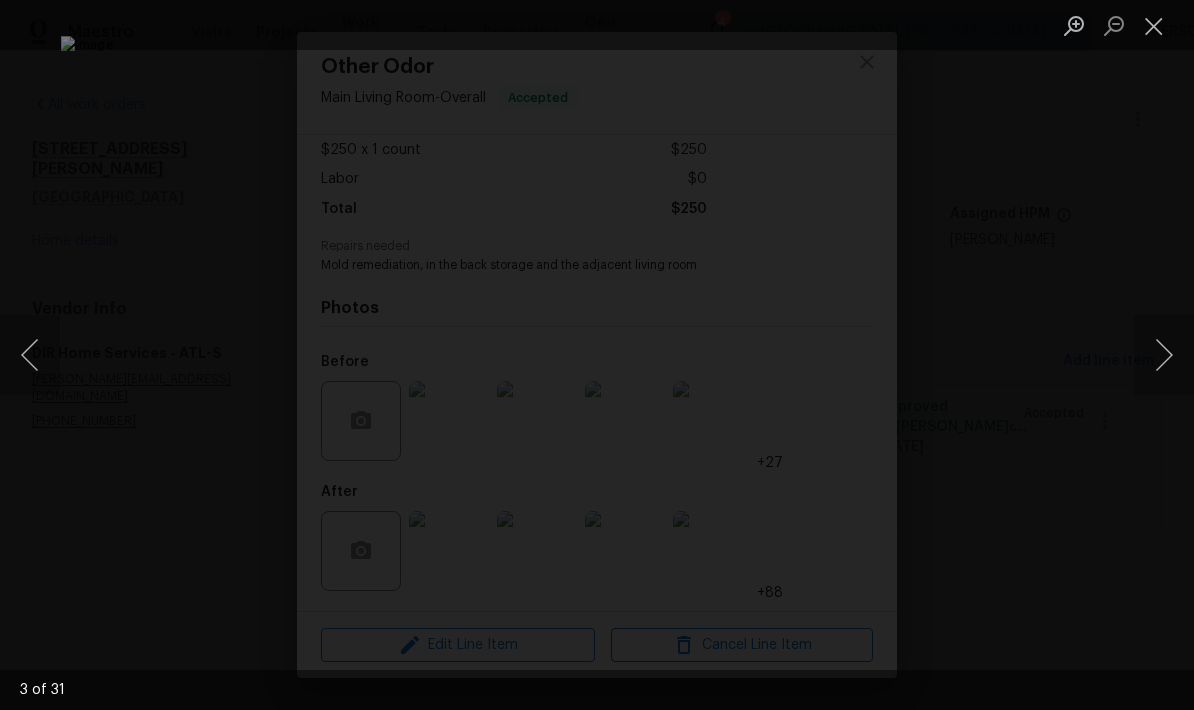 click at bounding box center (1164, 355) 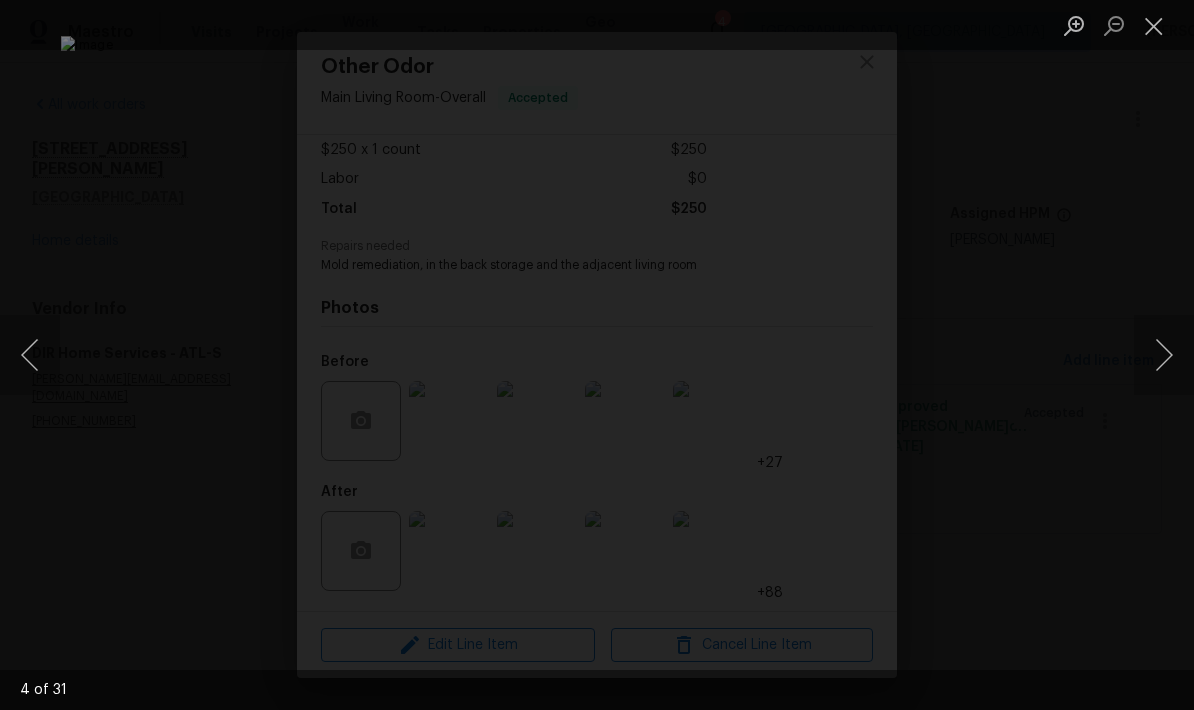 click at bounding box center (1164, 355) 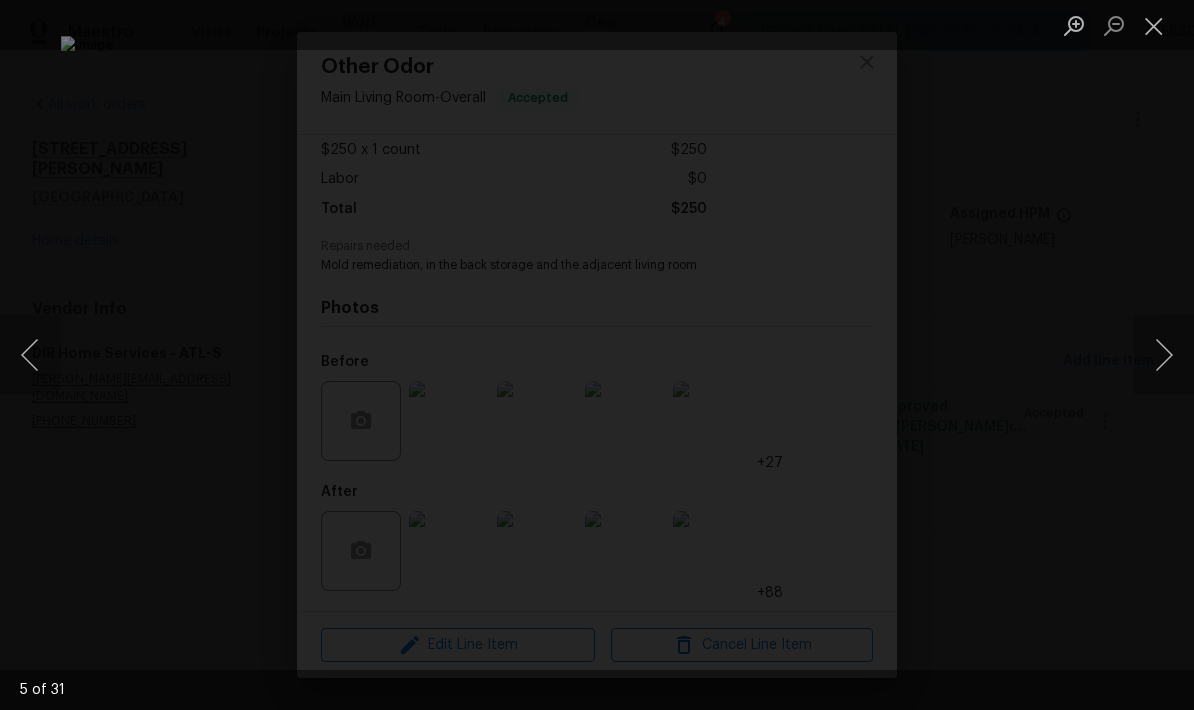 click at bounding box center [1164, 355] 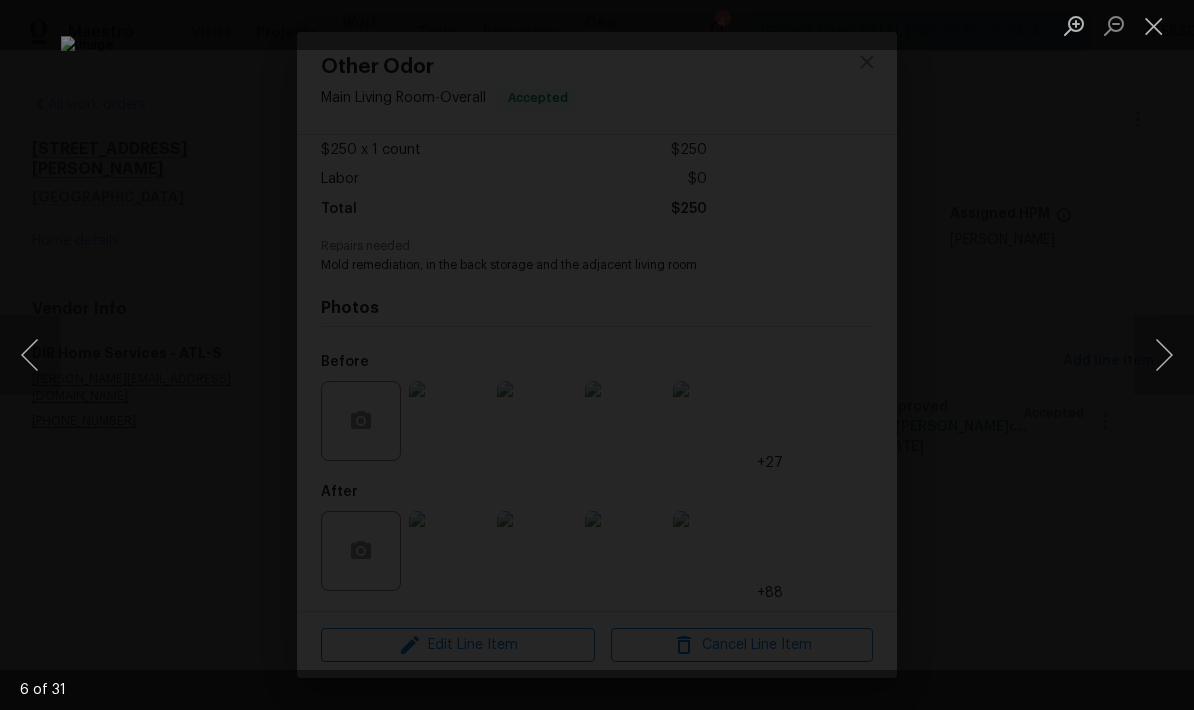 click at bounding box center (1164, 355) 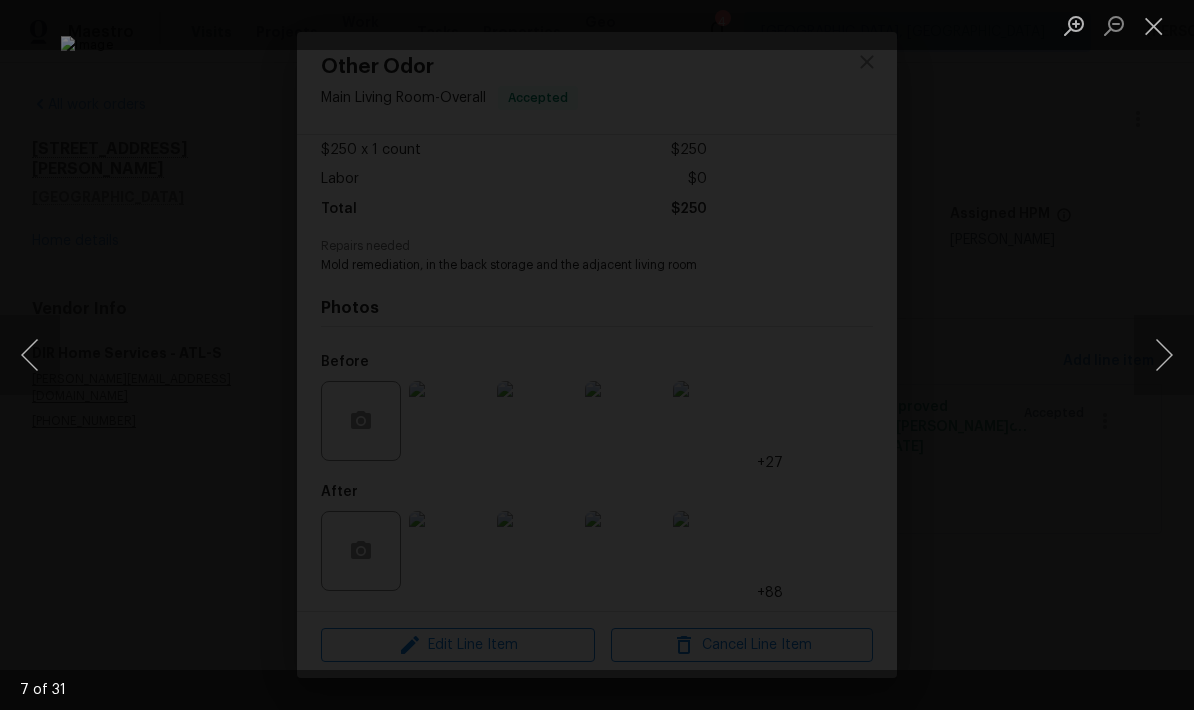 click at bounding box center [1164, 355] 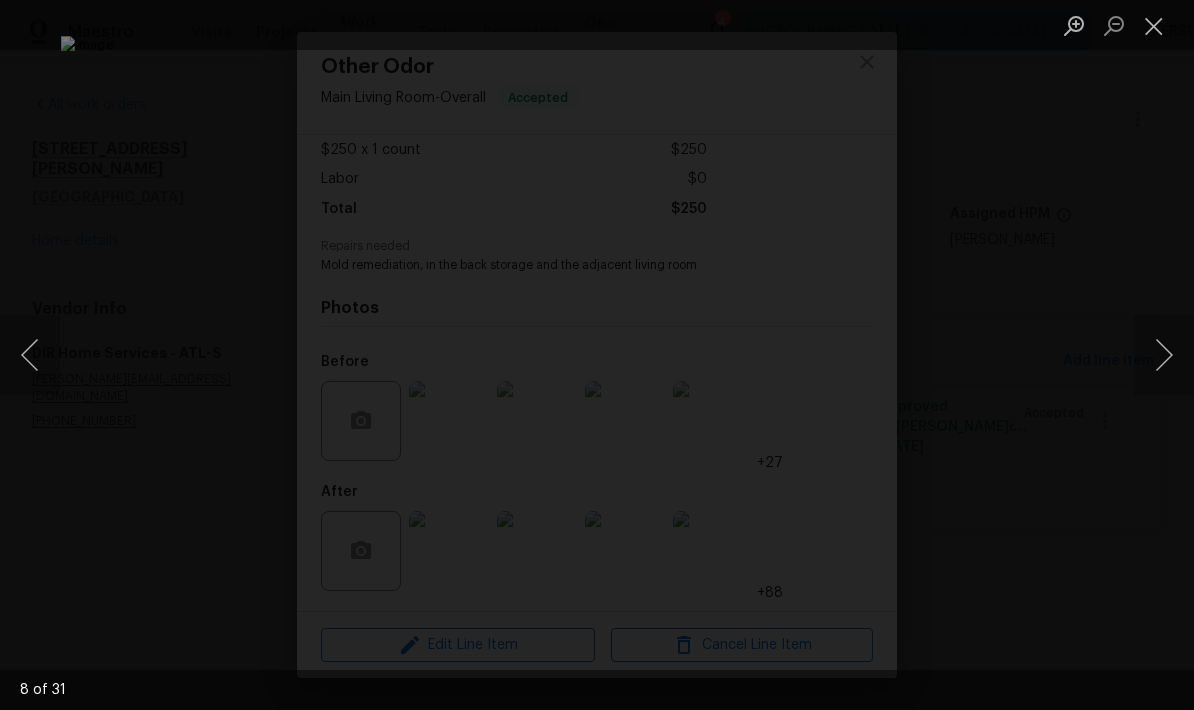 click at bounding box center [1164, 355] 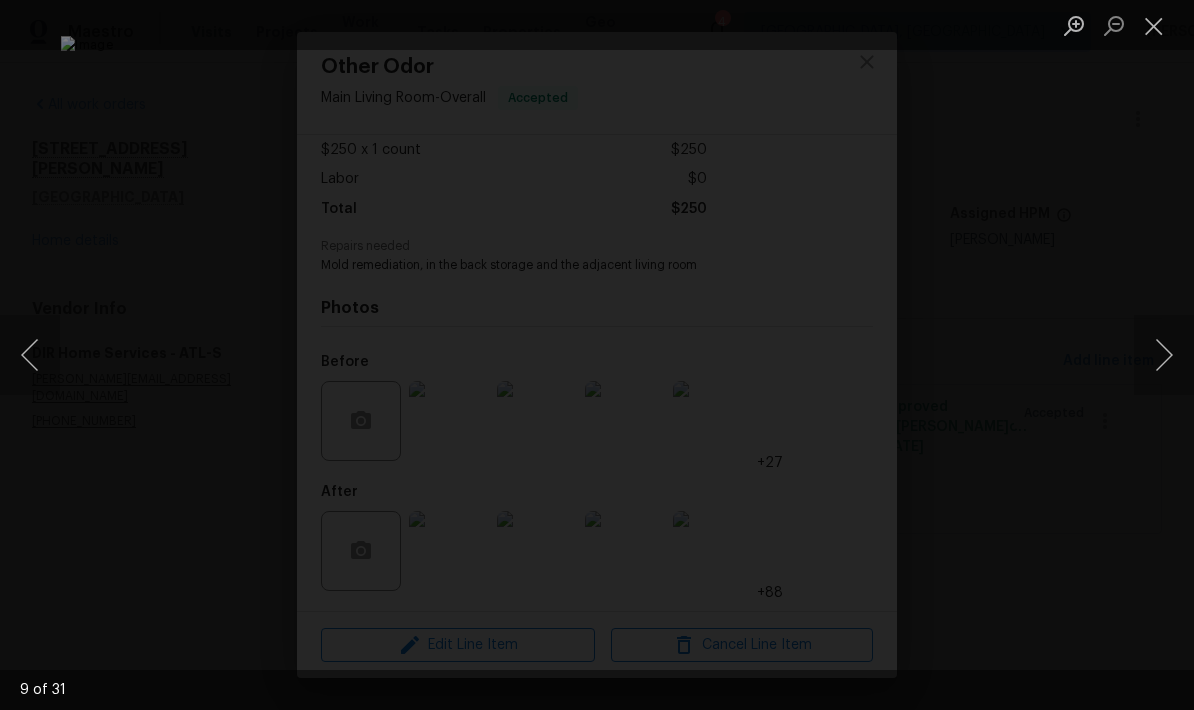 click at bounding box center (1164, 355) 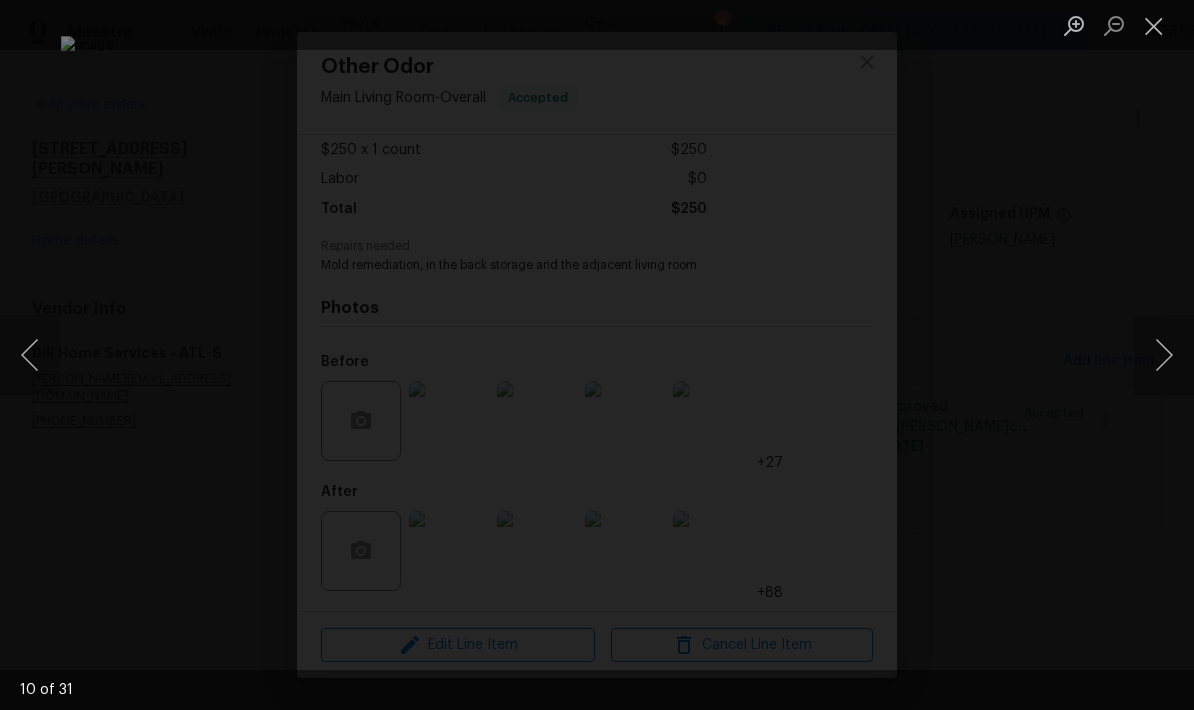 click at bounding box center (1164, 355) 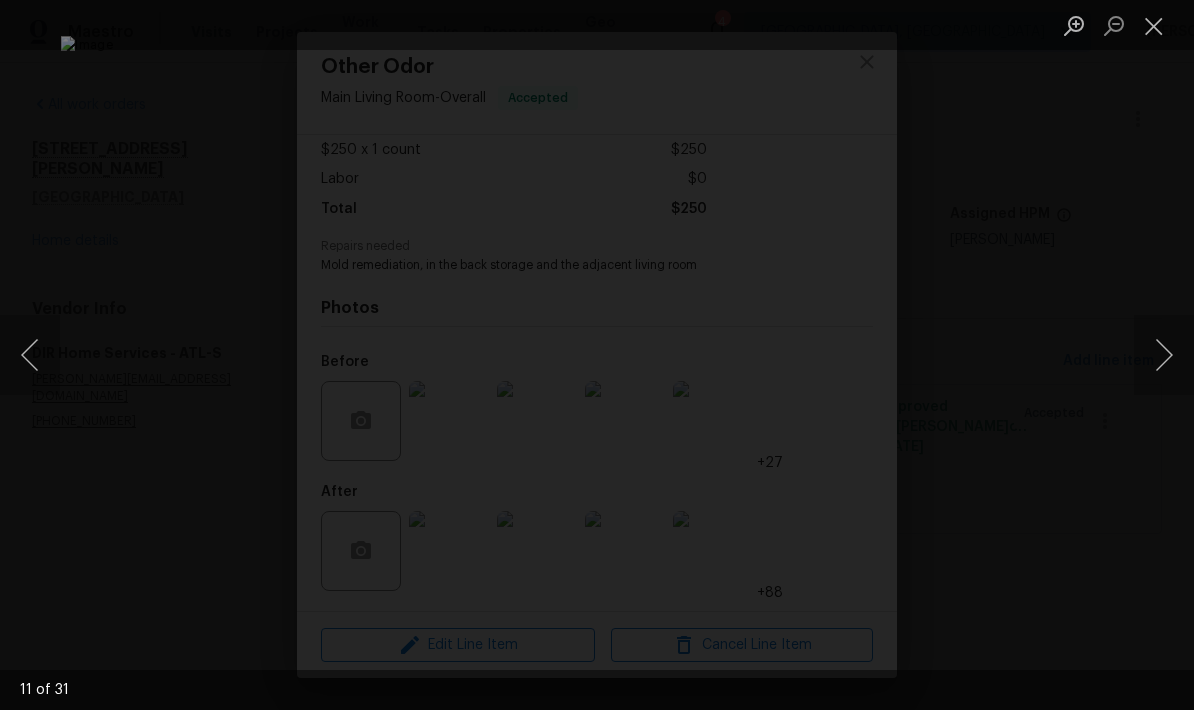 click at bounding box center (1164, 355) 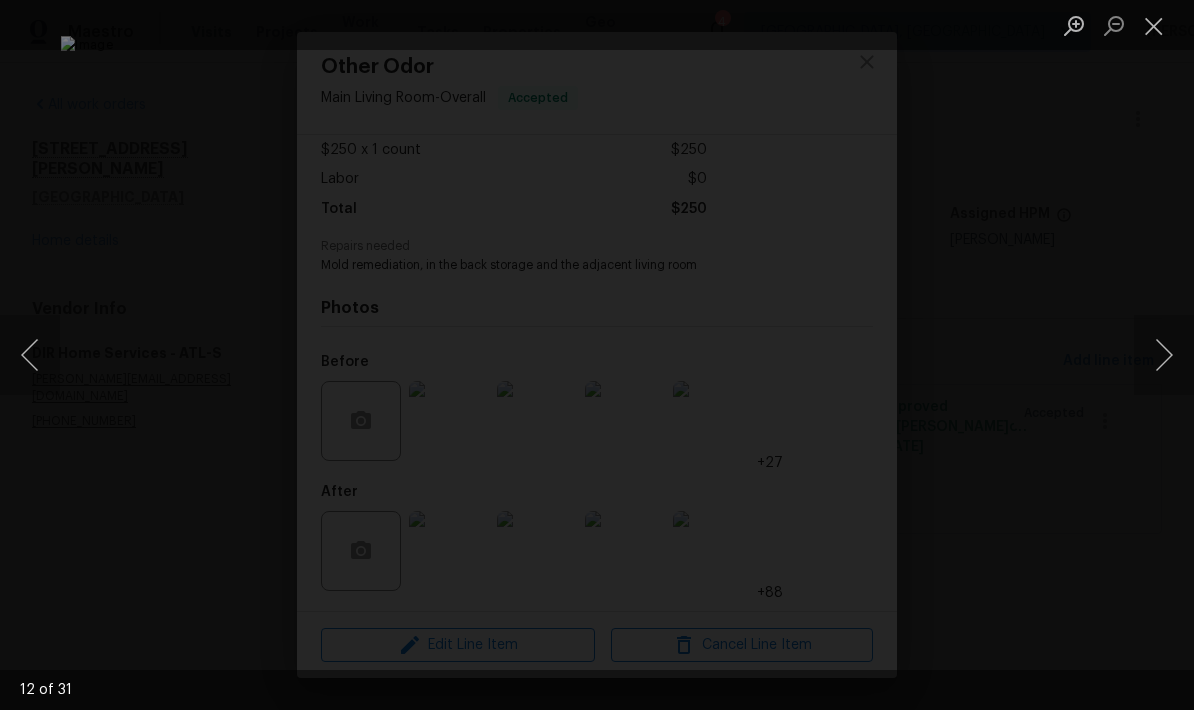 click at bounding box center (1164, 355) 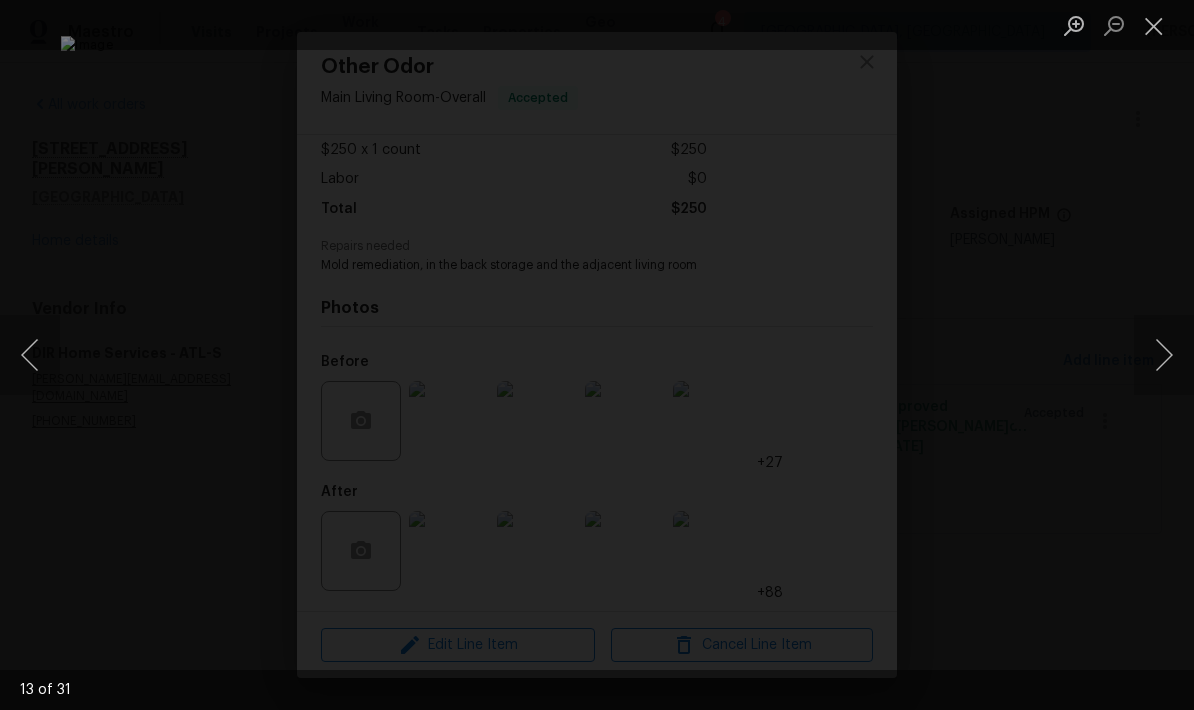 click at bounding box center (1164, 355) 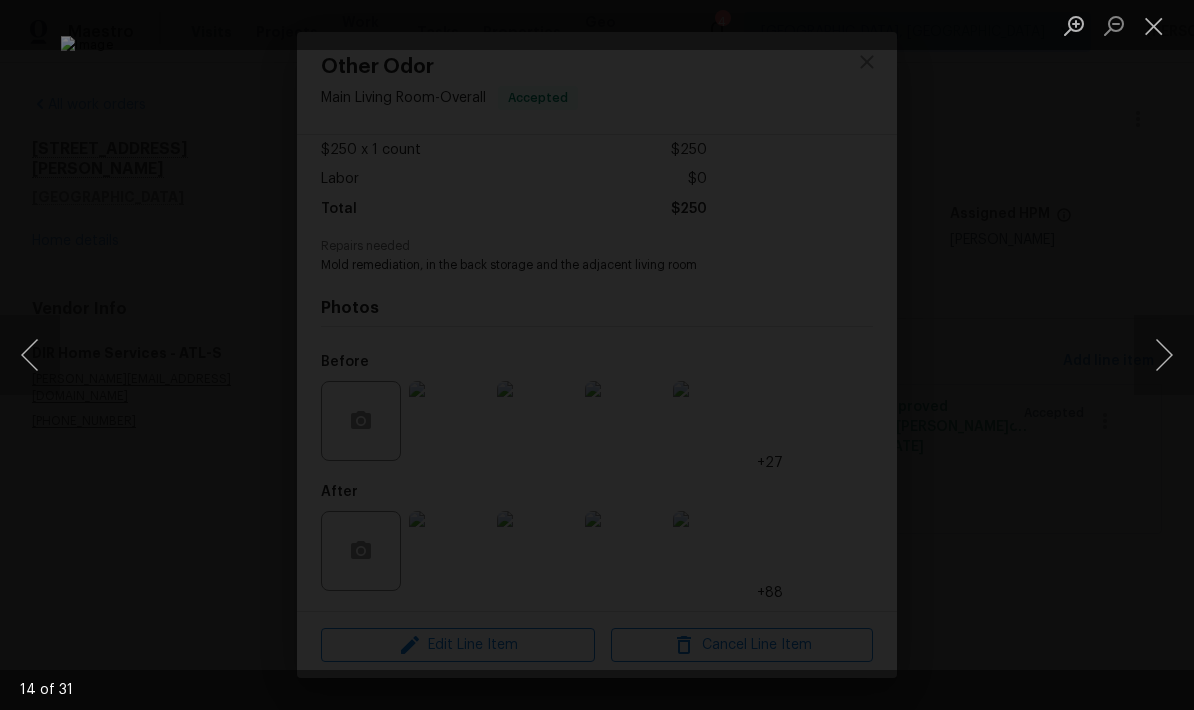 click at bounding box center [1164, 355] 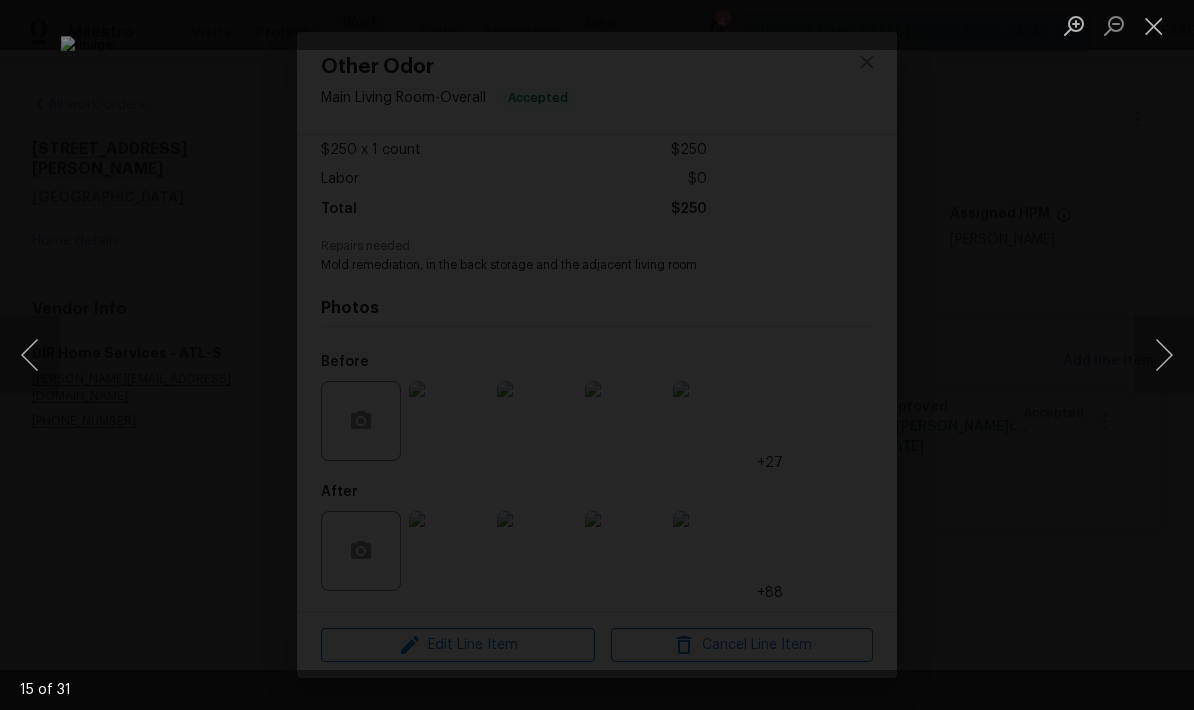 click at bounding box center (1164, 355) 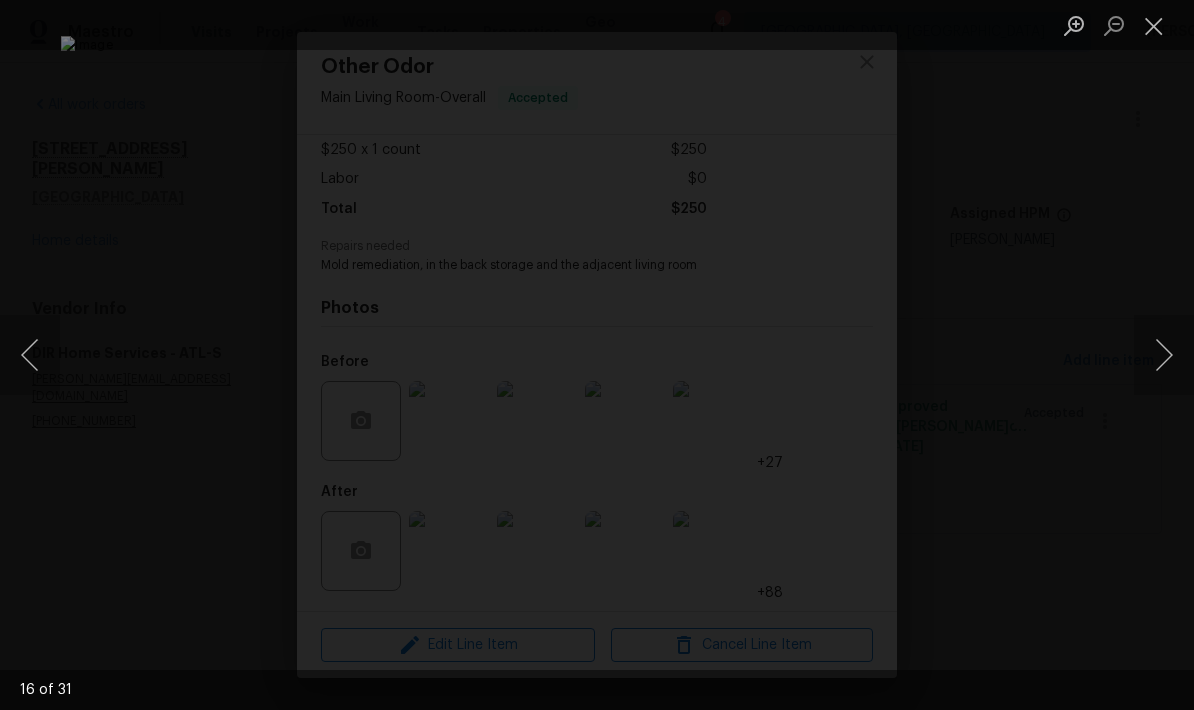 click at bounding box center (1164, 355) 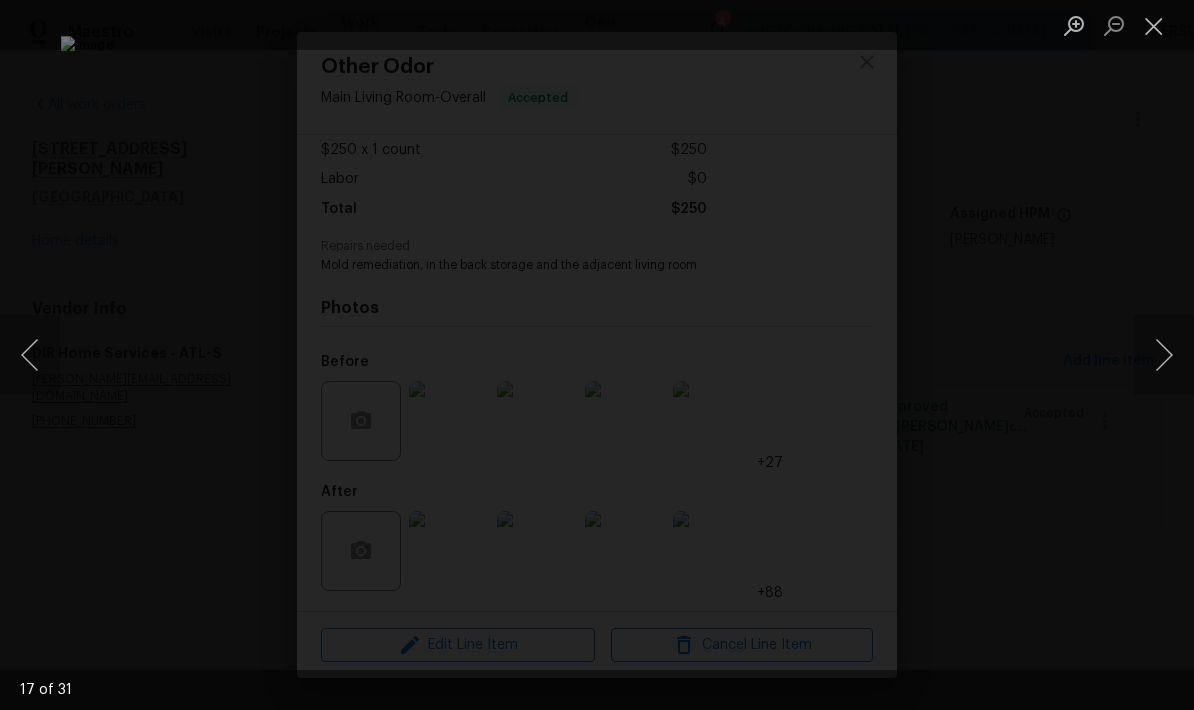 click at bounding box center [1164, 355] 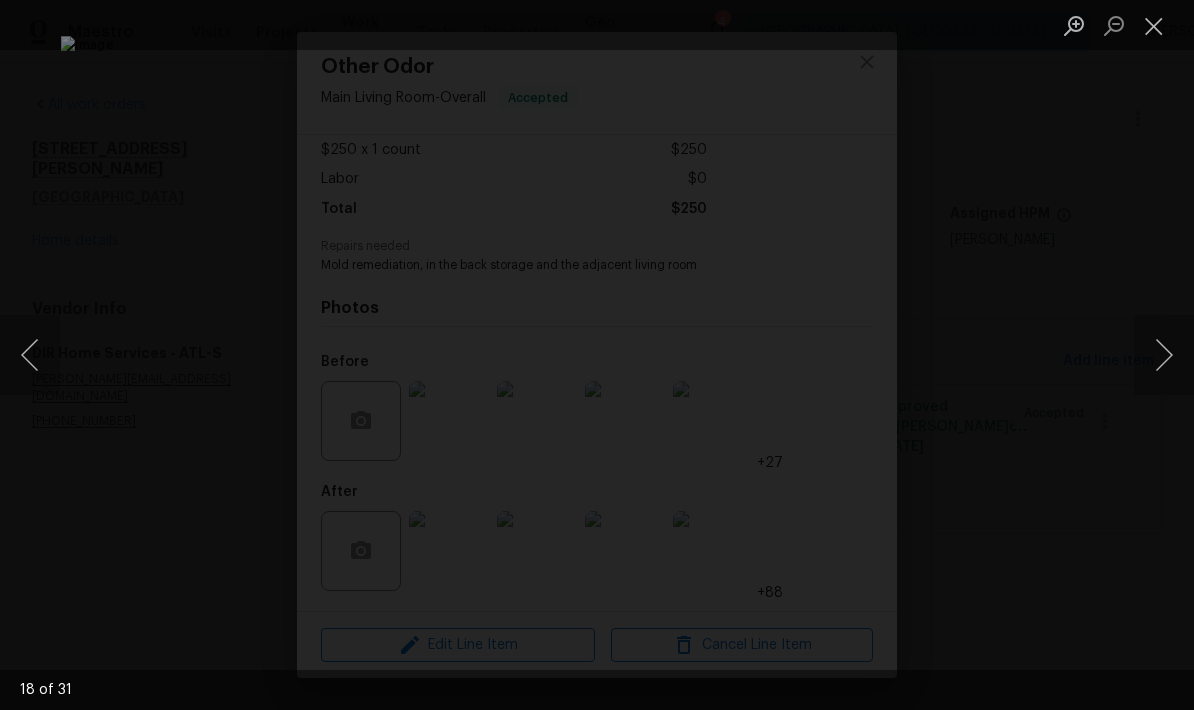 click at bounding box center (1164, 355) 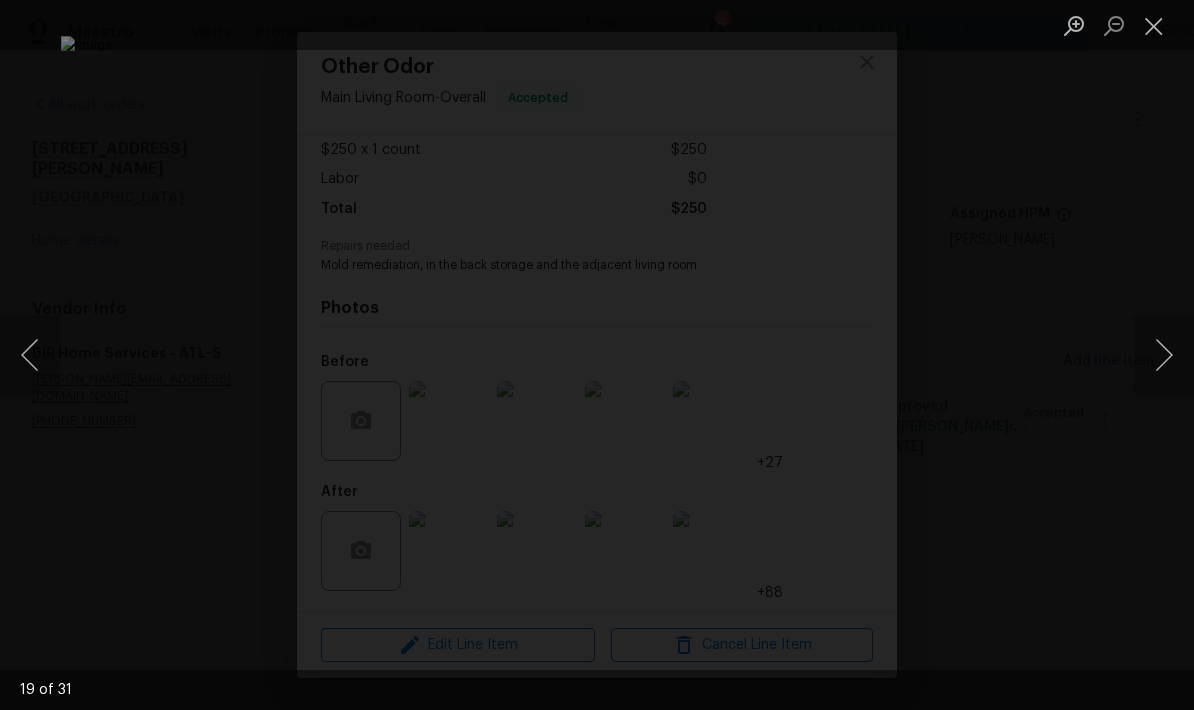 click at bounding box center (1164, 355) 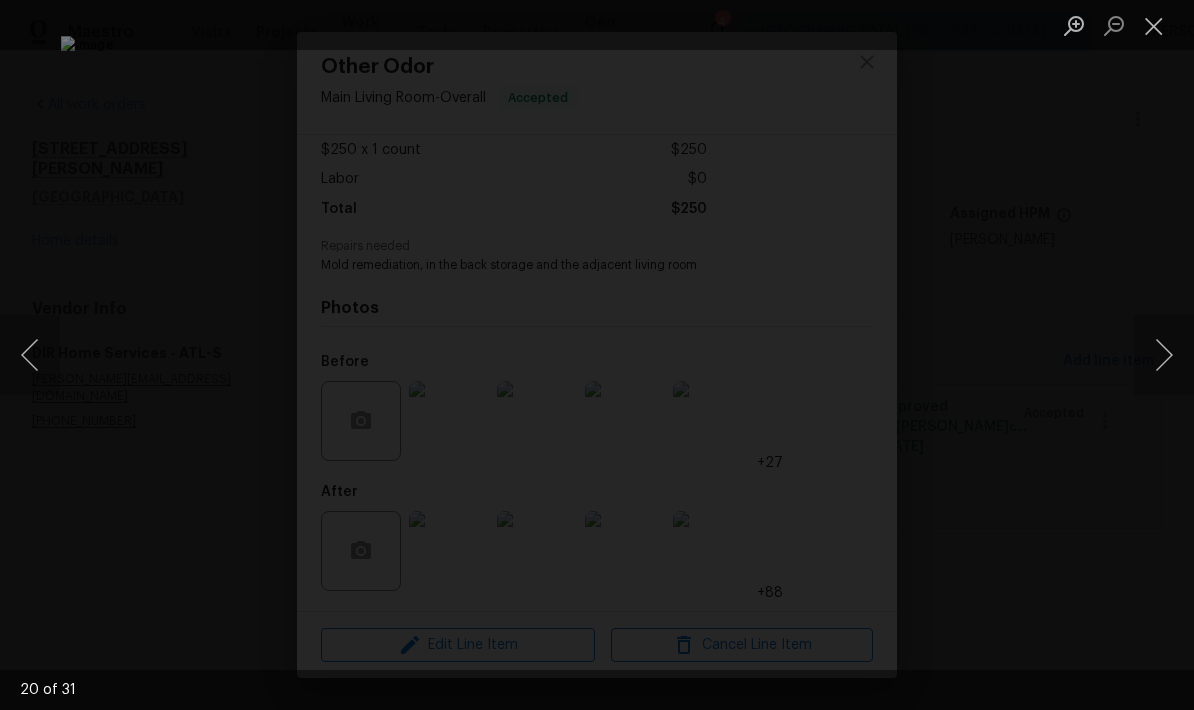 click at bounding box center (1164, 355) 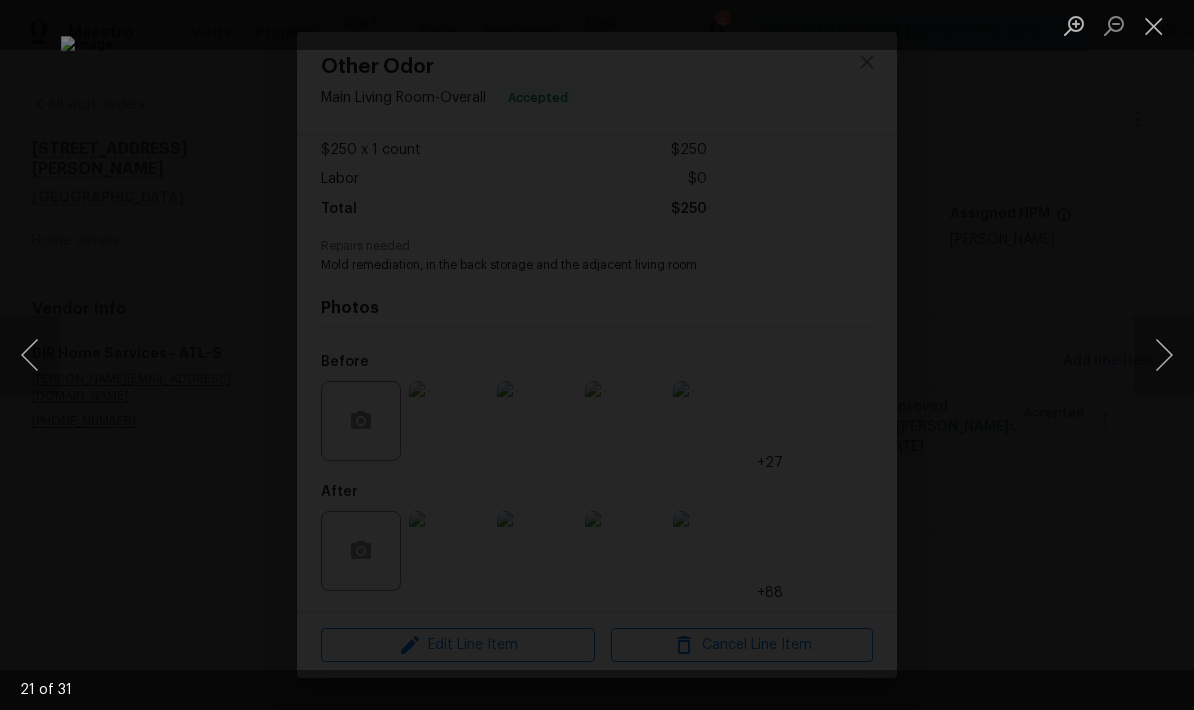 click at bounding box center (1164, 355) 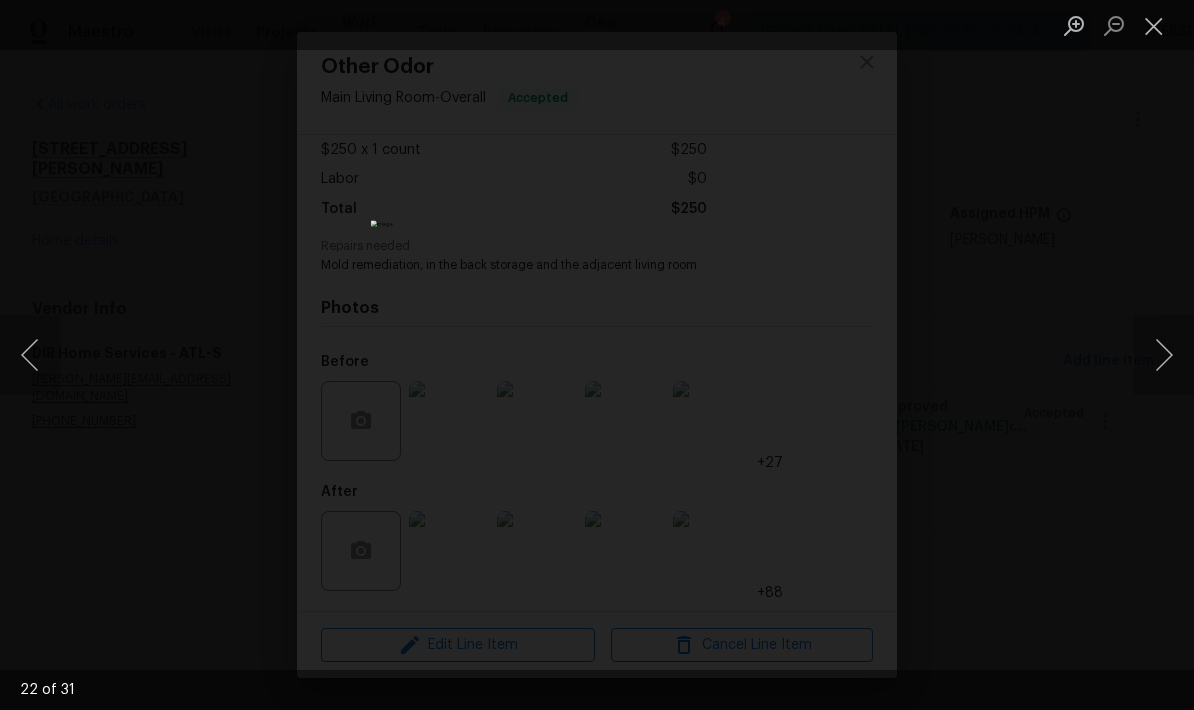 click at bounding box center (1164, 355) 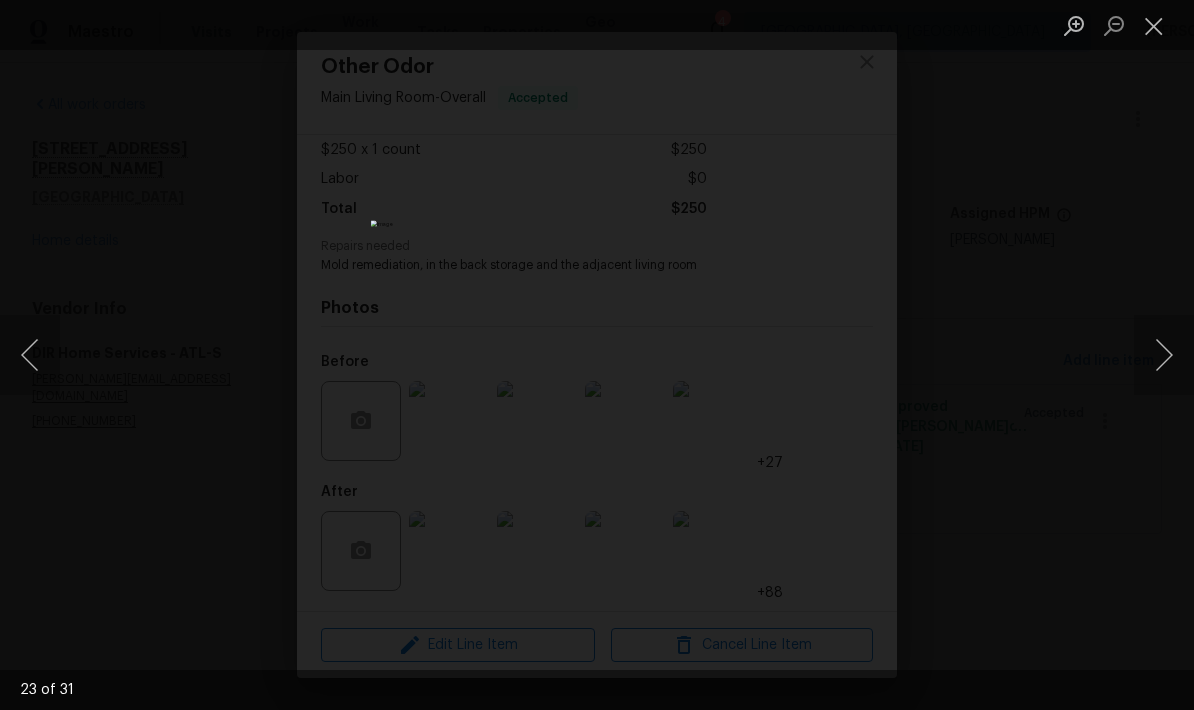 click at bounding box center [1164, 355] 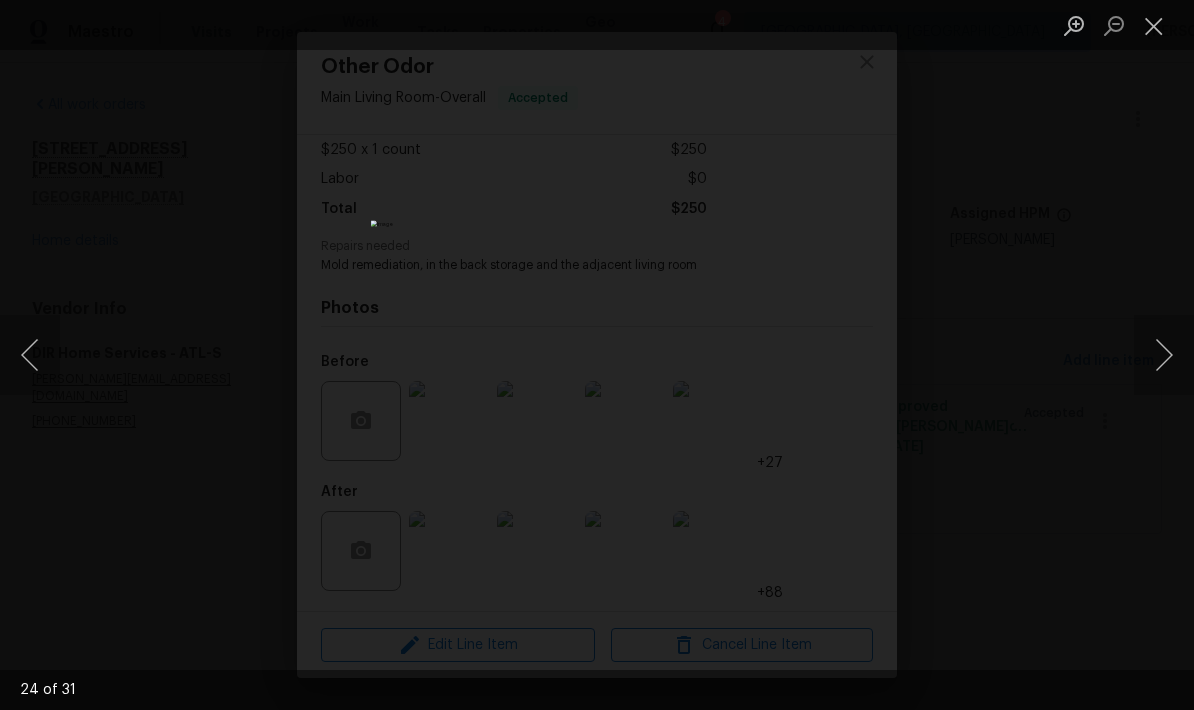 click at bounding box center [1164, 355] 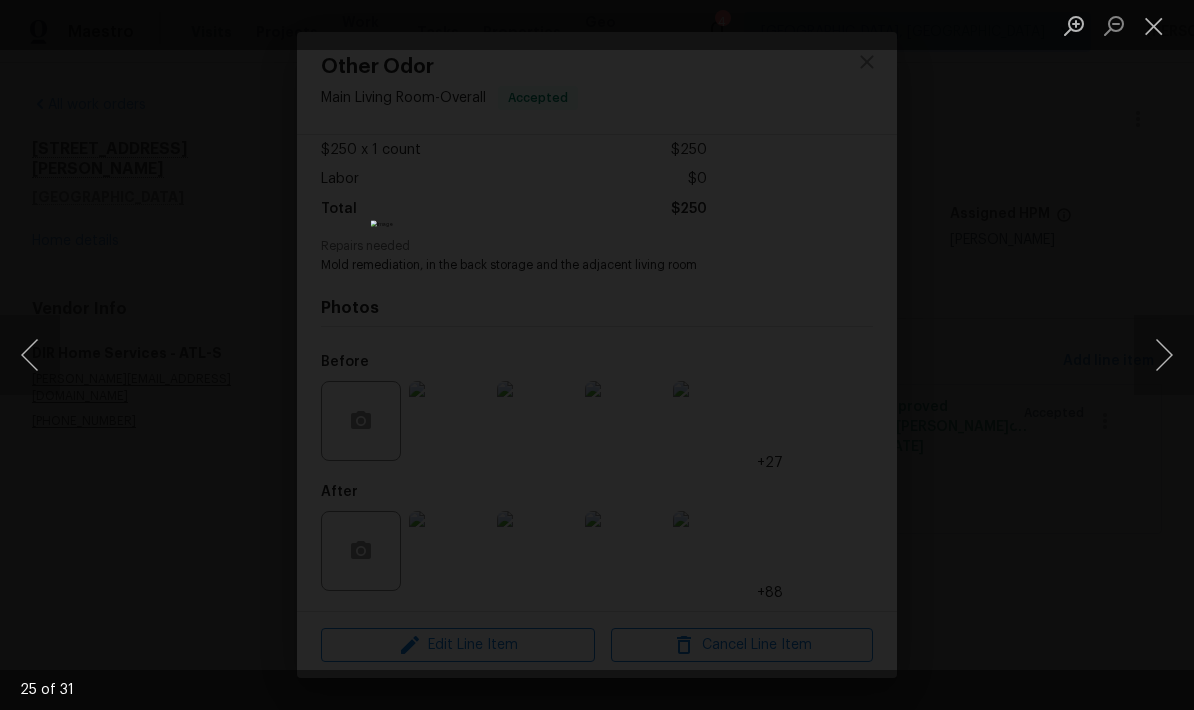 click at bounding box center (1164, 355) 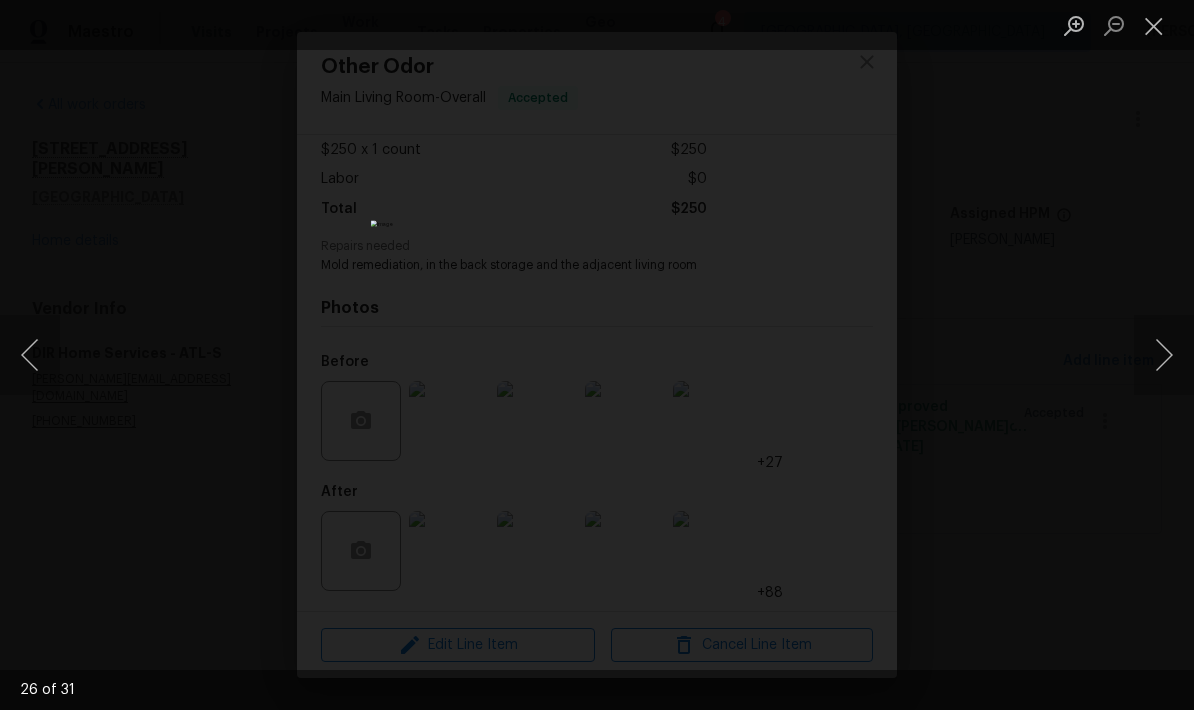 click at bounding box center [1164, 355] 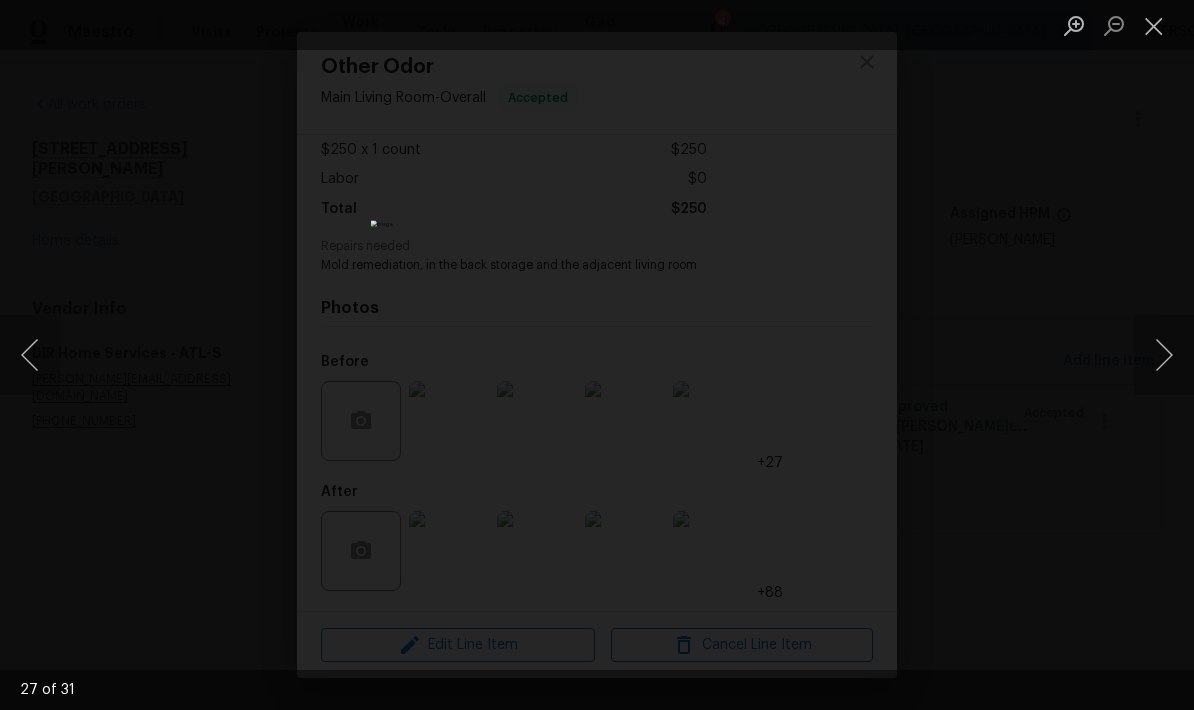 click at bounding box center (1164, 355) 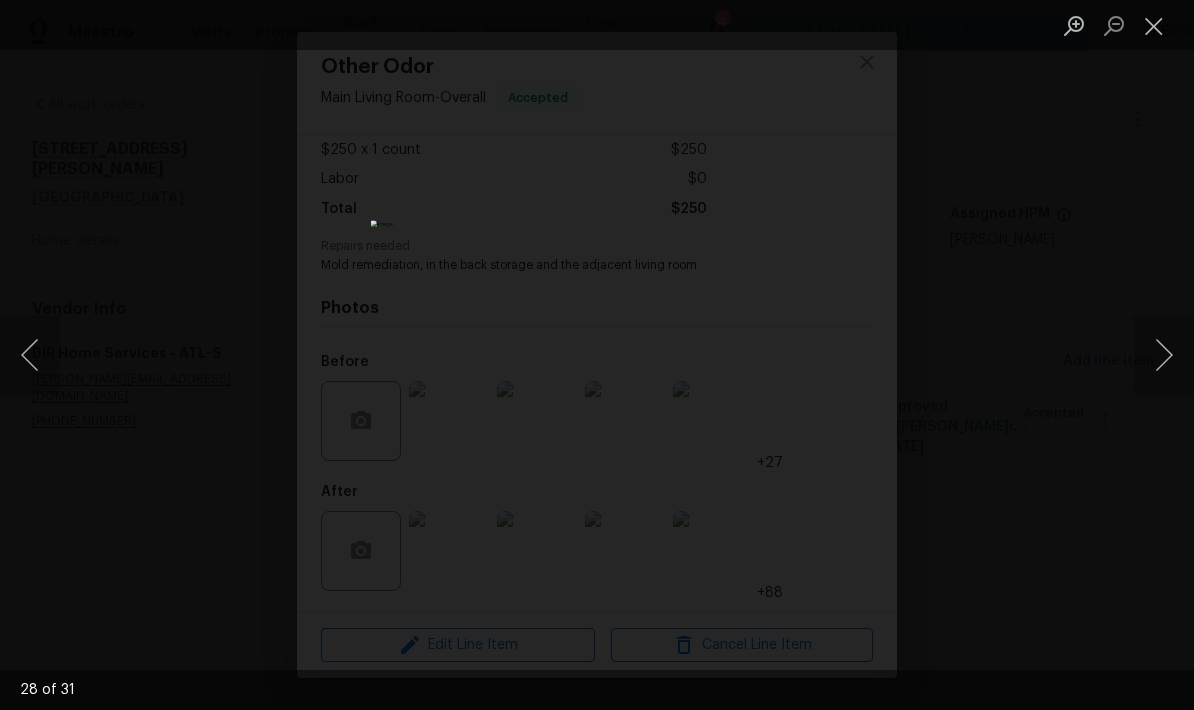 click at bounding box center [1164, 355] 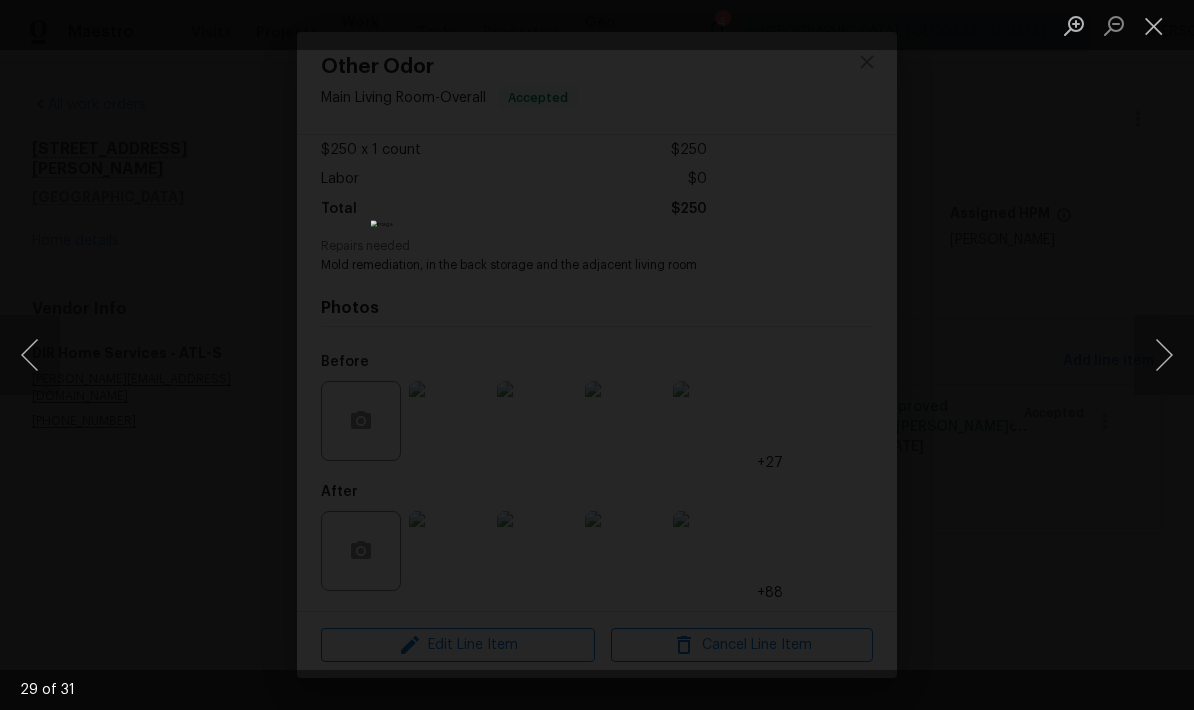 click at bounding box center [1164, 355] 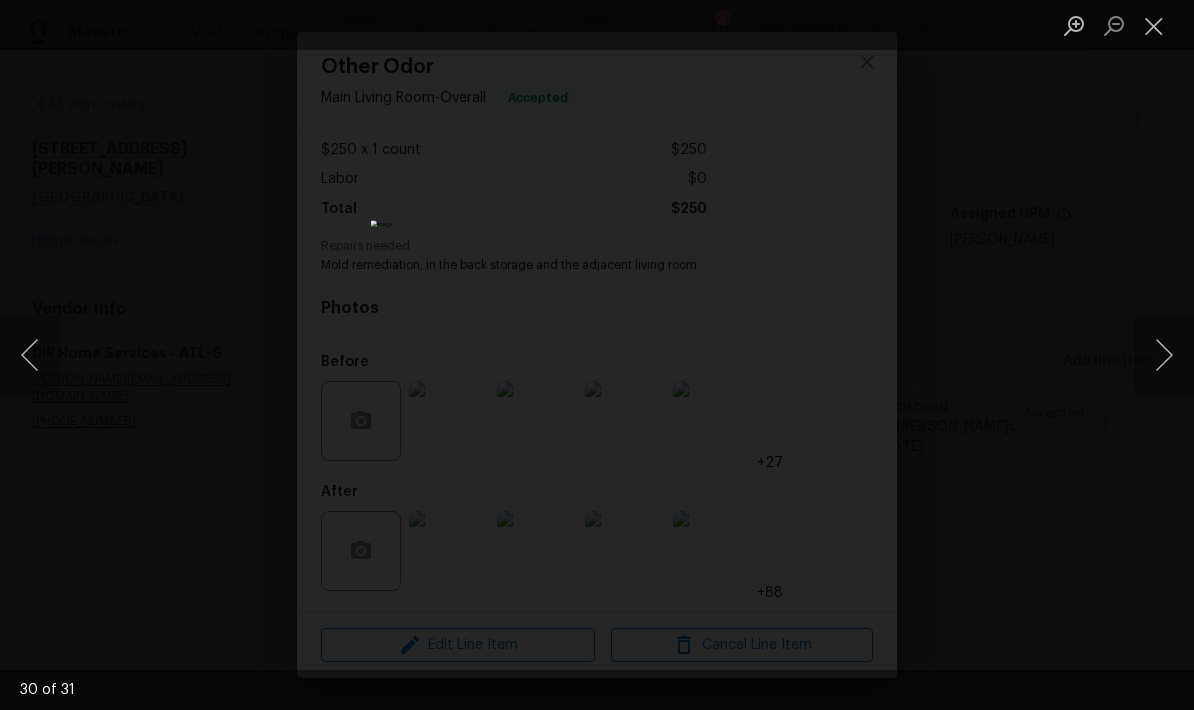 click at bounding box center [1164, 355] 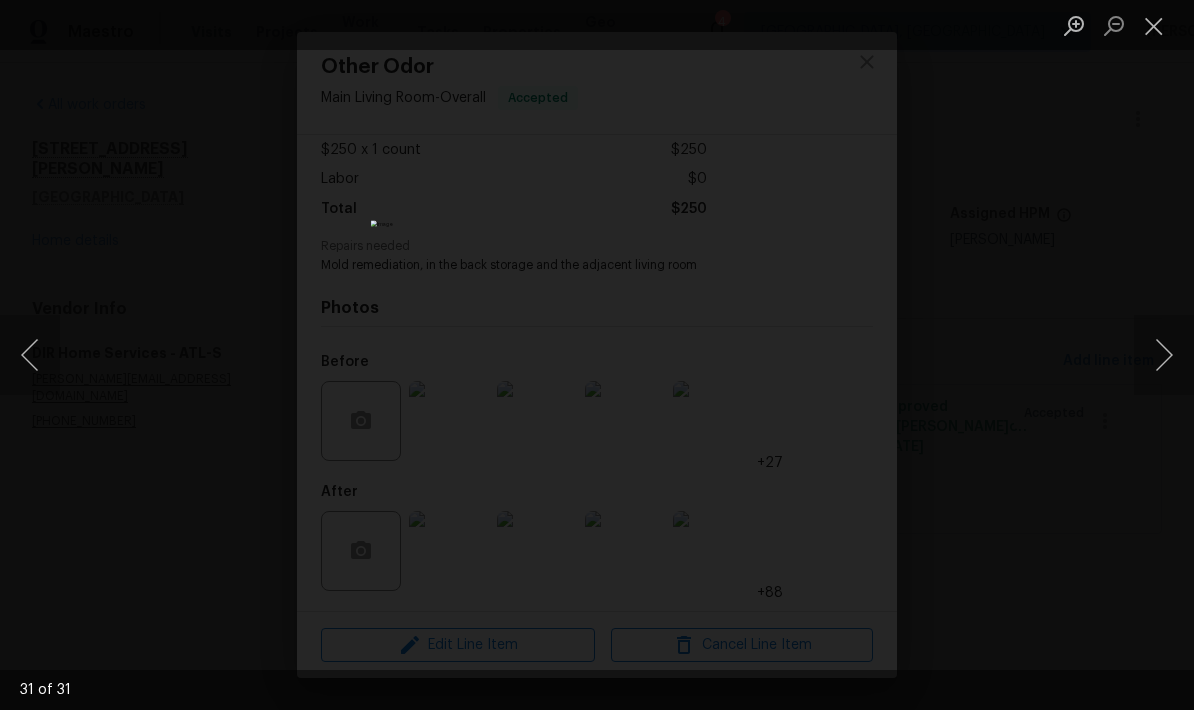 click at bounding box center [1164, 355] 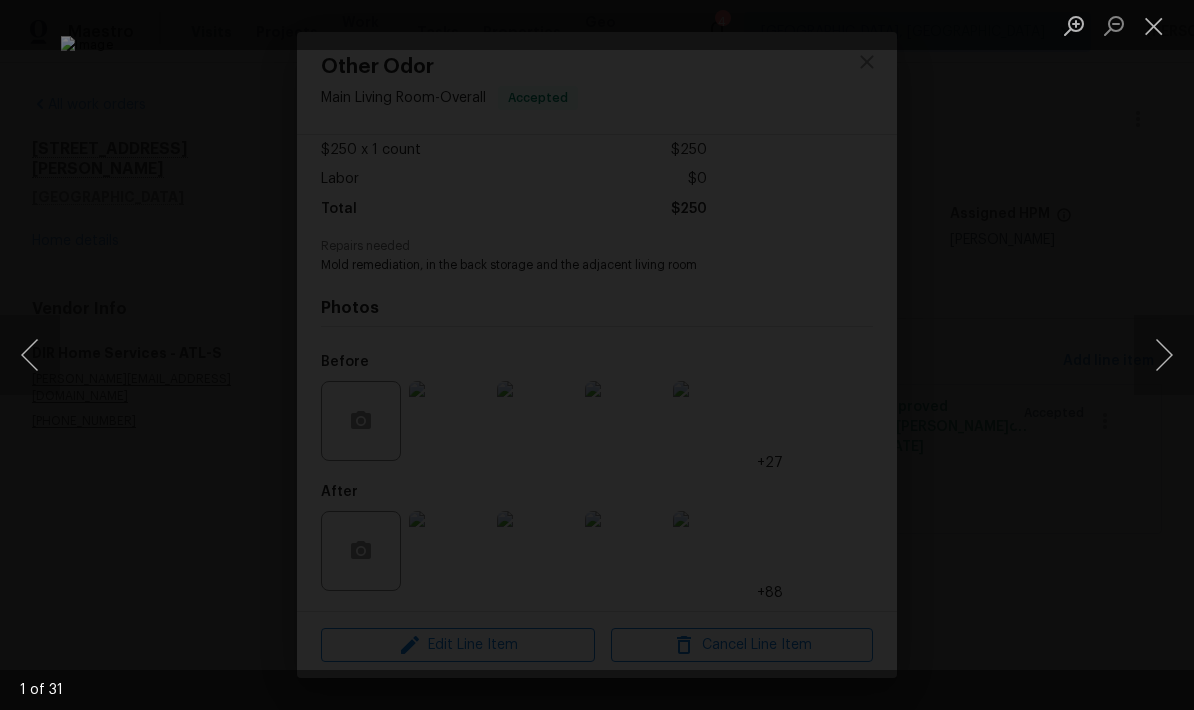 click at bounding box center (1164, 355) 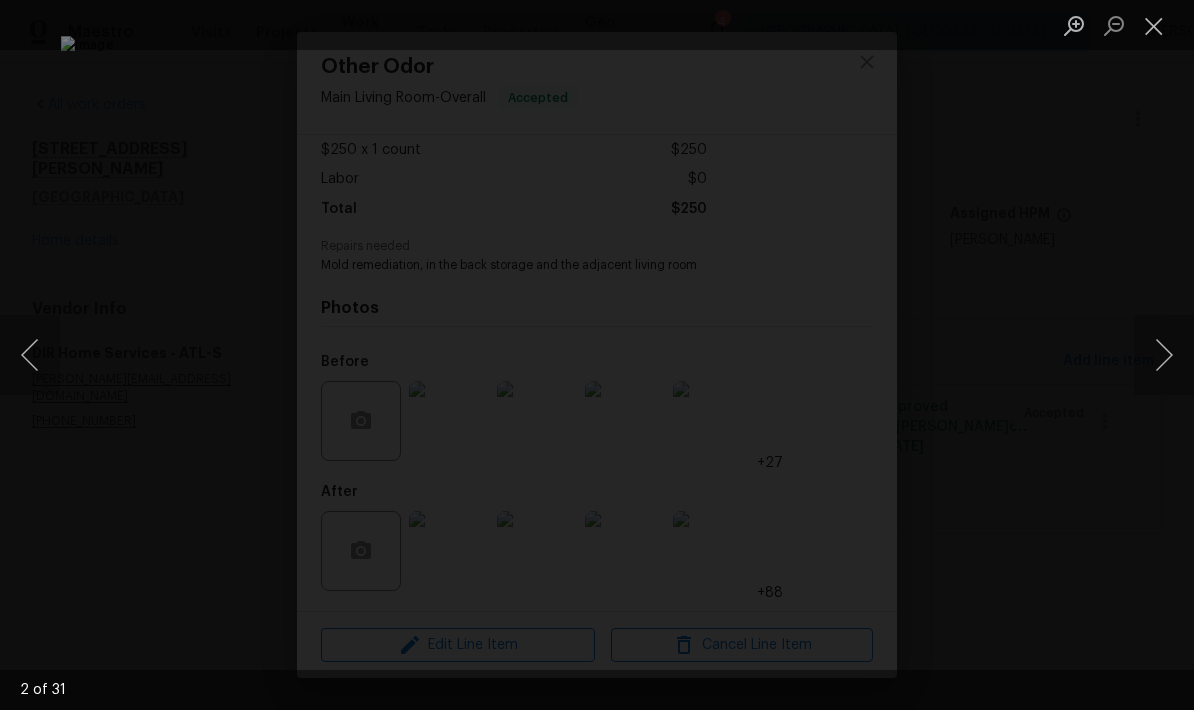 click at bounding box center [1164, 355] 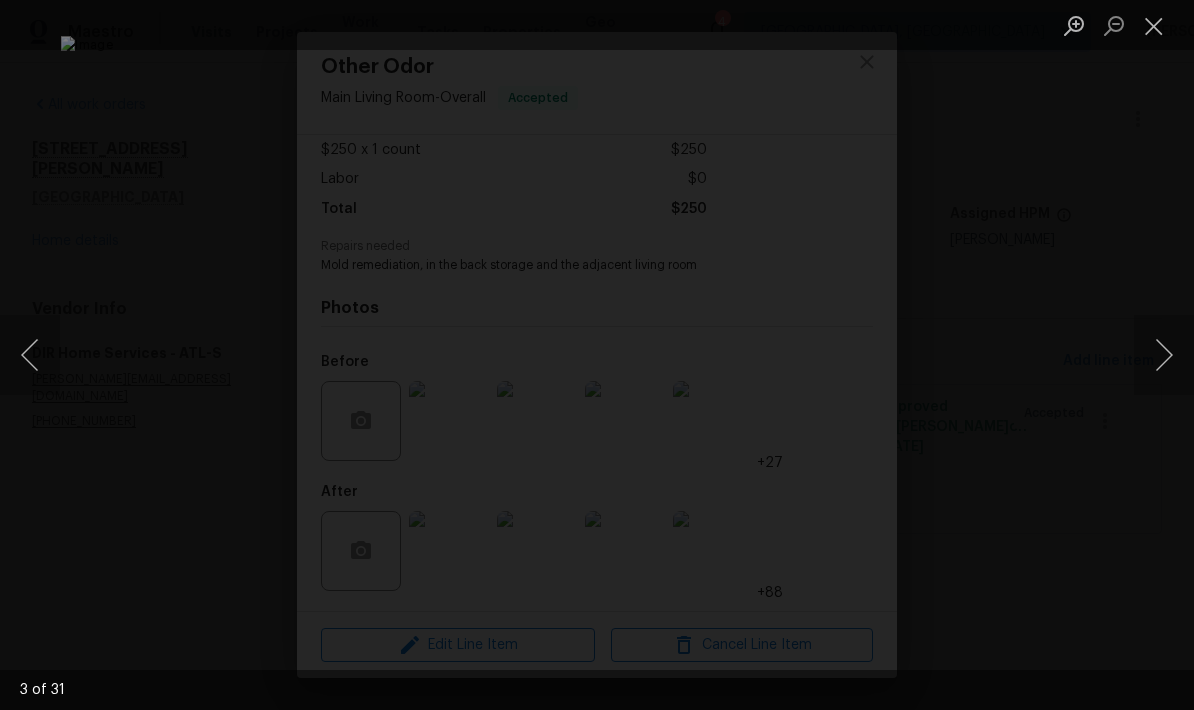 click at bounding box center (1164, 355) 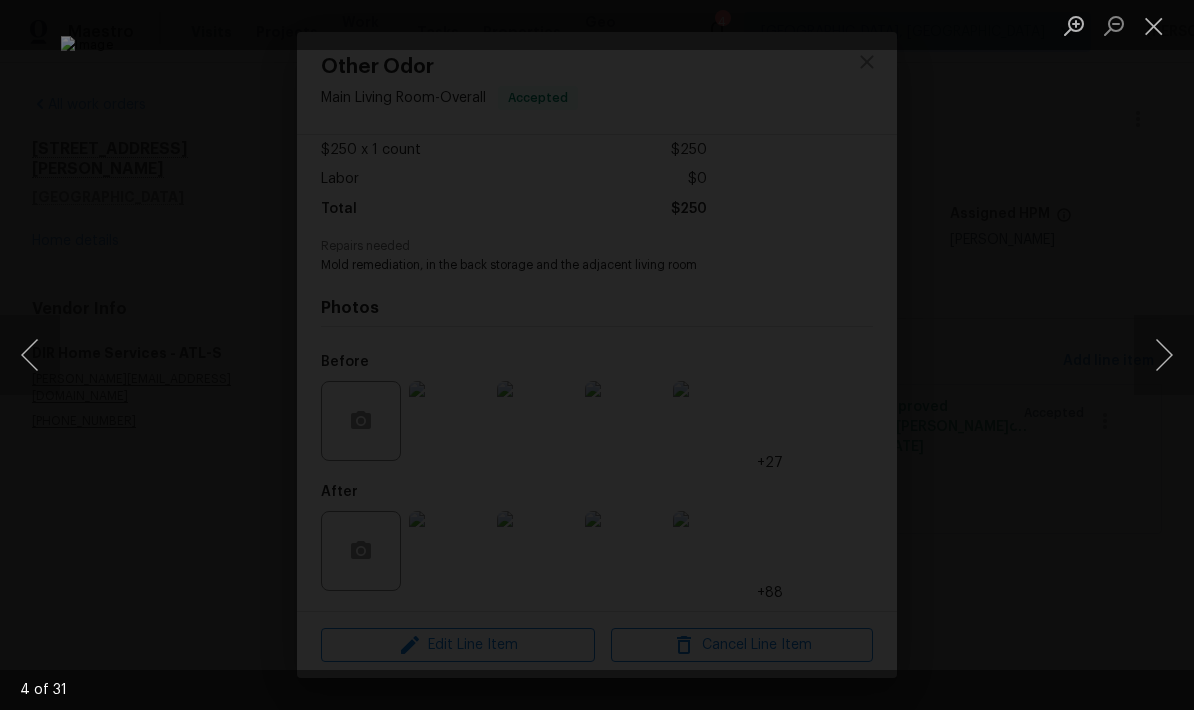 click at bounding box center [1154, 25] 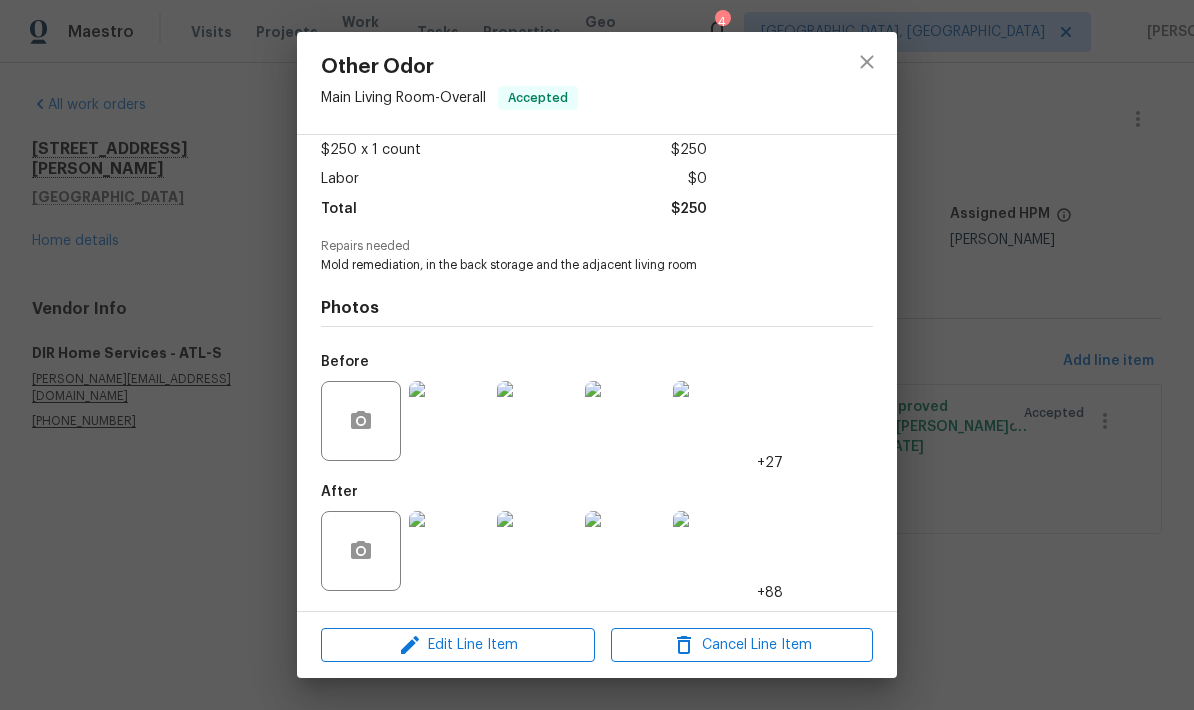 click at bounding box center [449, 551] 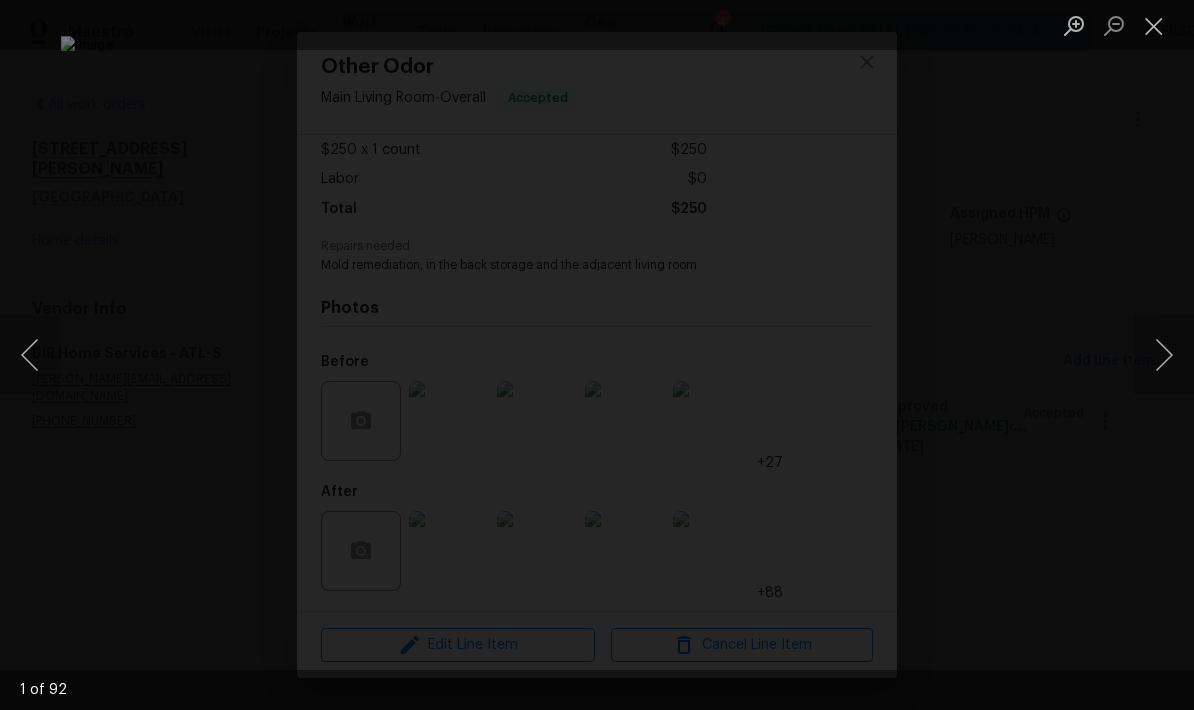 click at bounding box center (1164, 355) 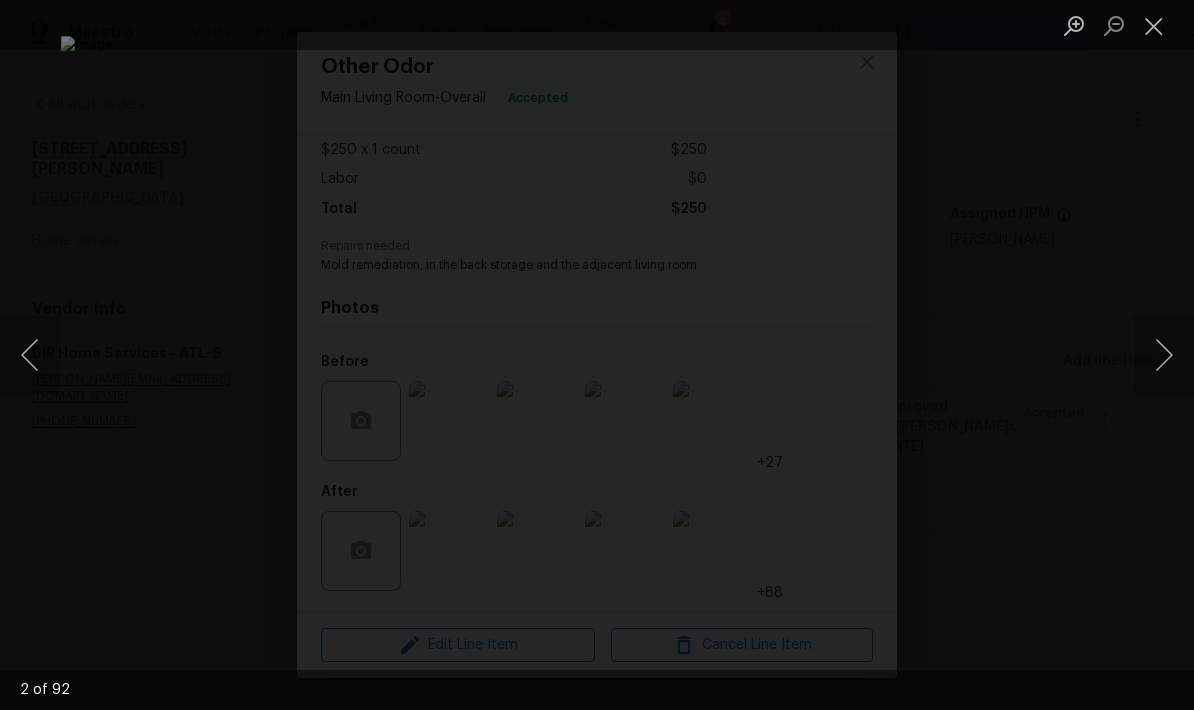 click at bounding box center [1164, 355] 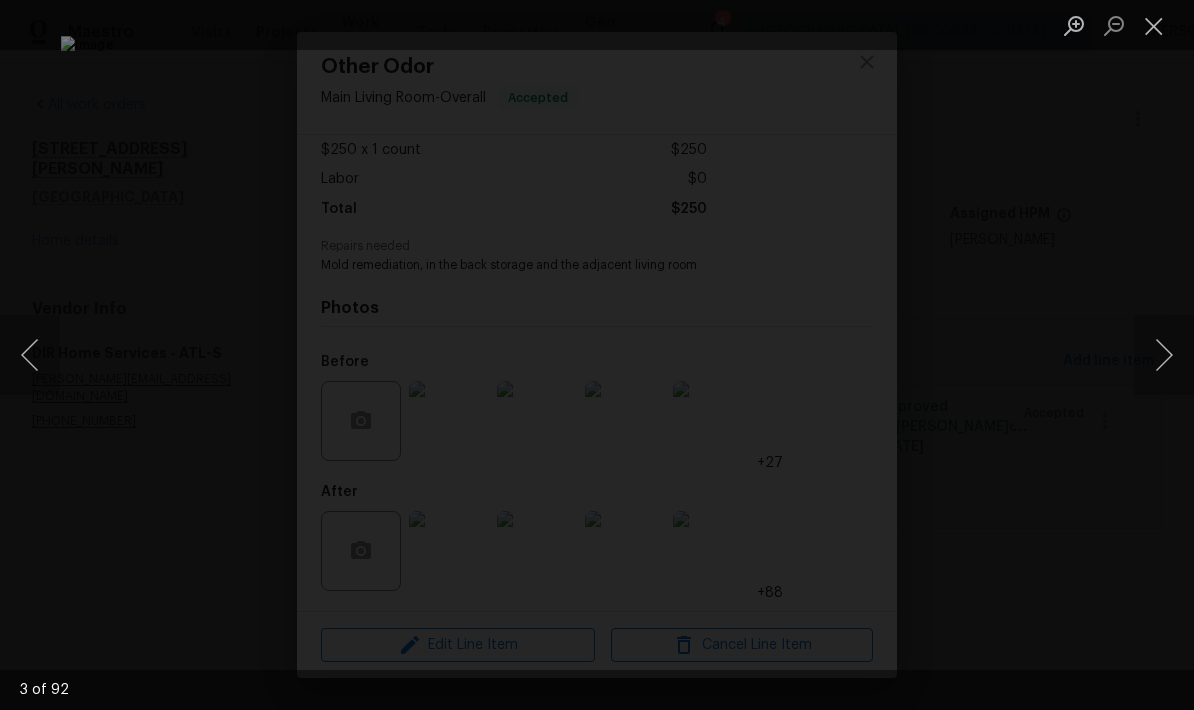 click at bounding box center [1164, 355] 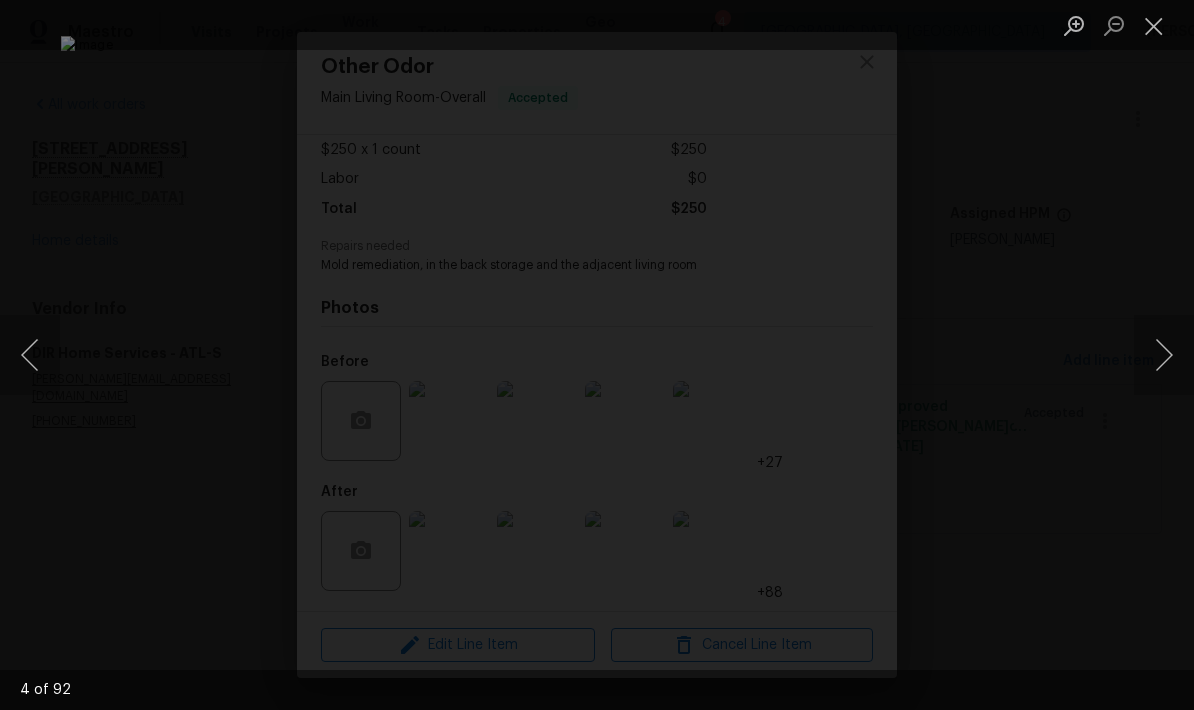 click at bounding box center (1164, 355) 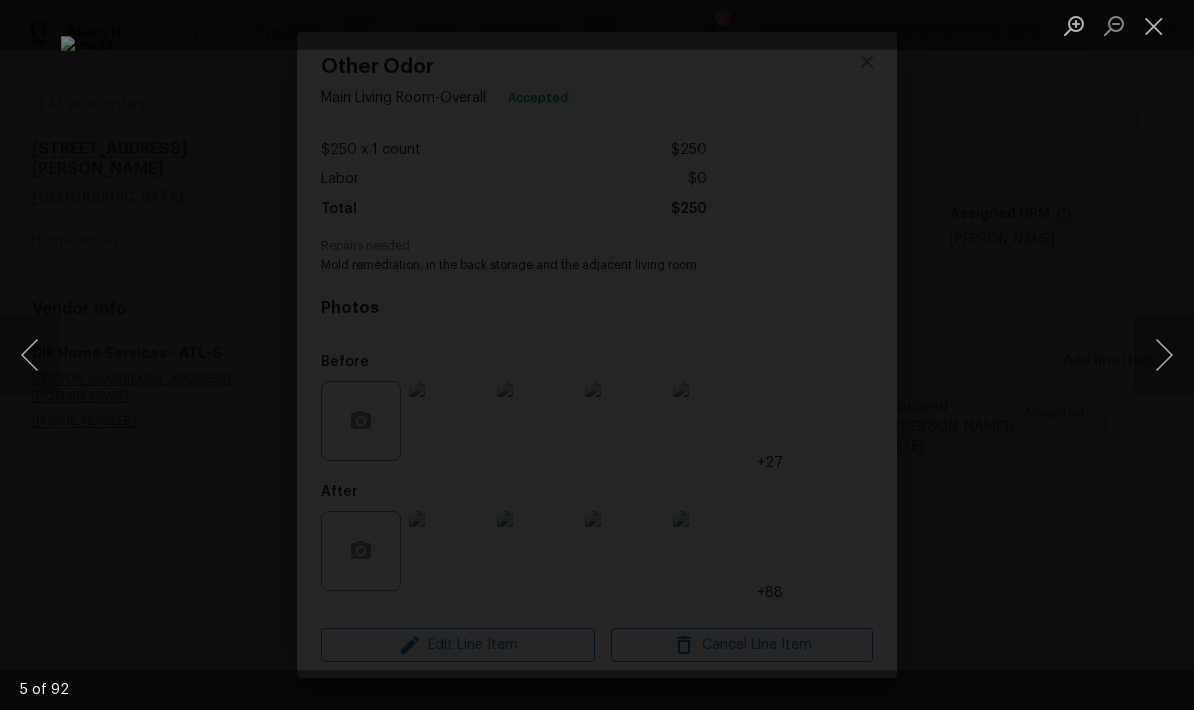 click at bounding box center [1164, 355] 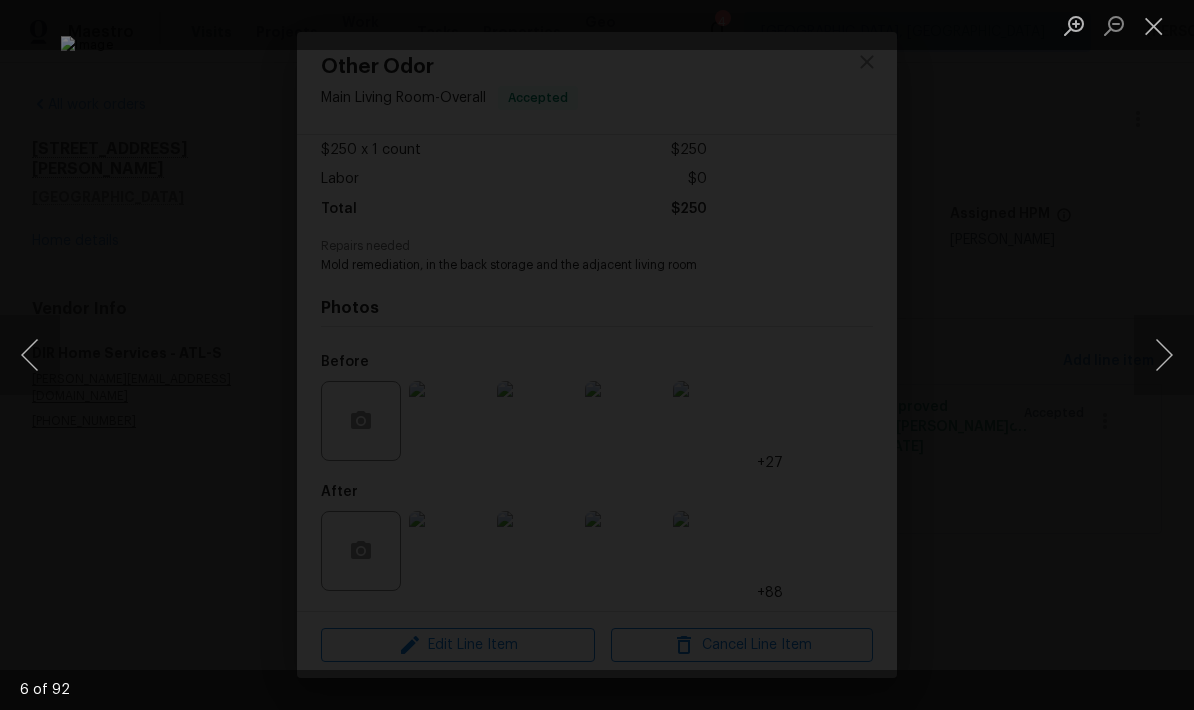 click at bounding box center [1164, 355] 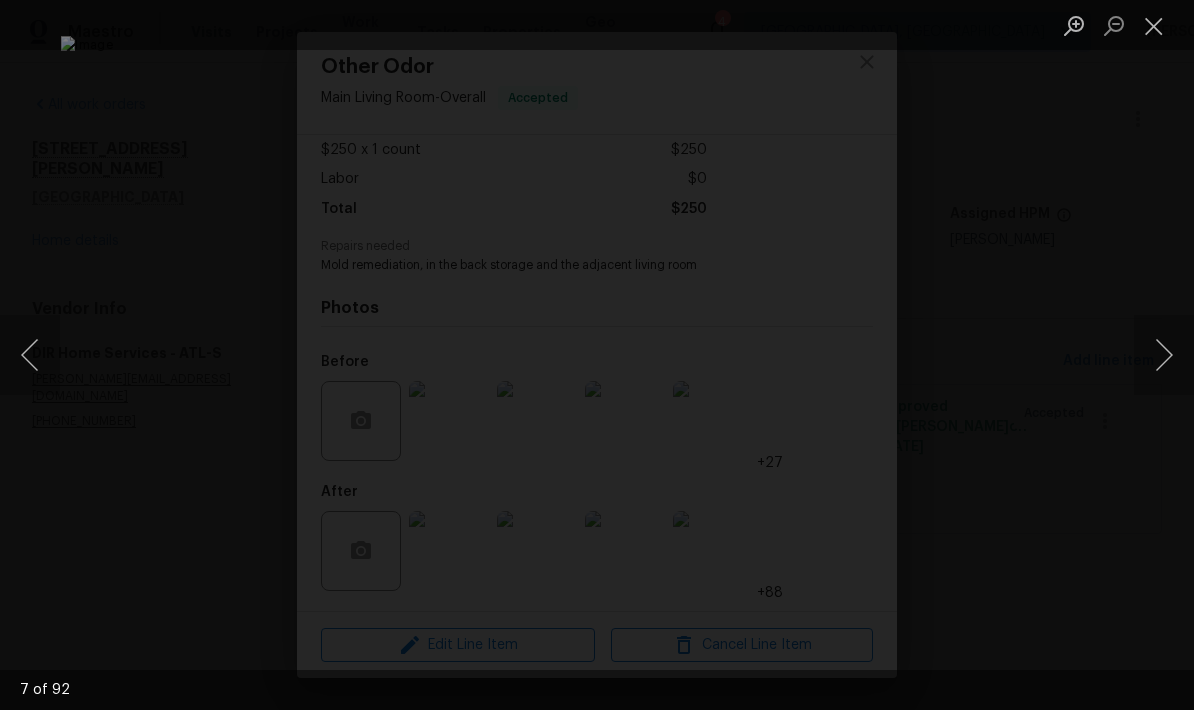 click at bounding box center (1164, 355) 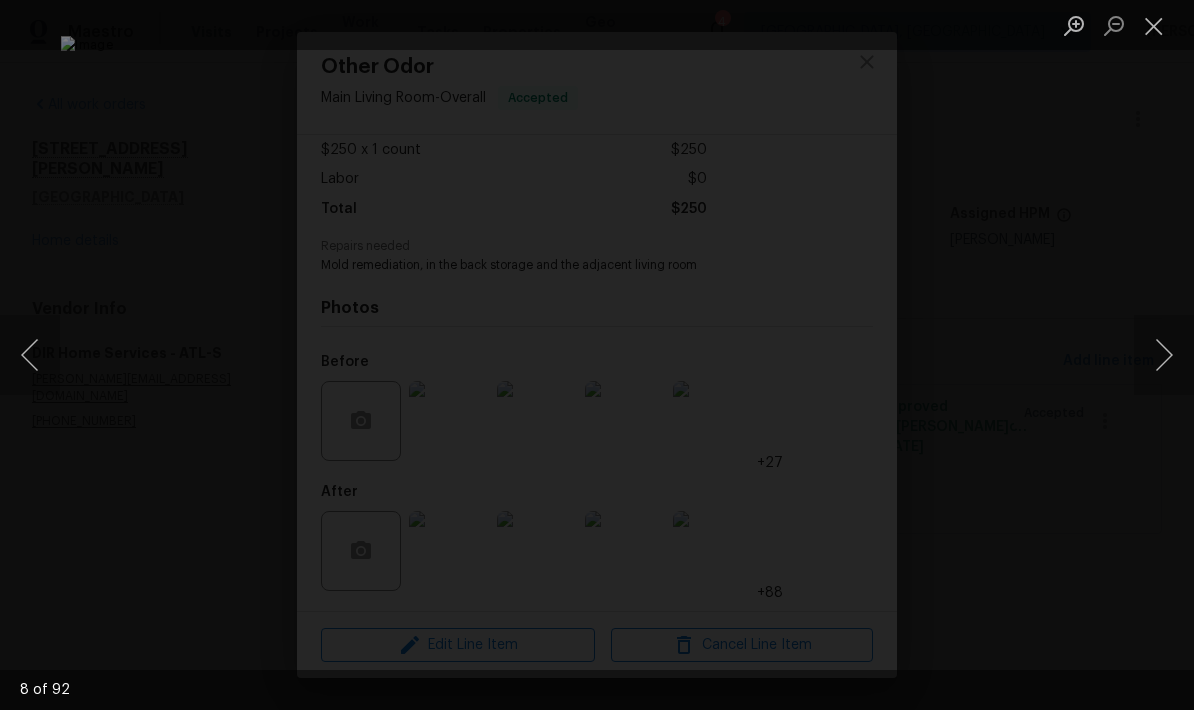 click at bounding box center [1164, 355] 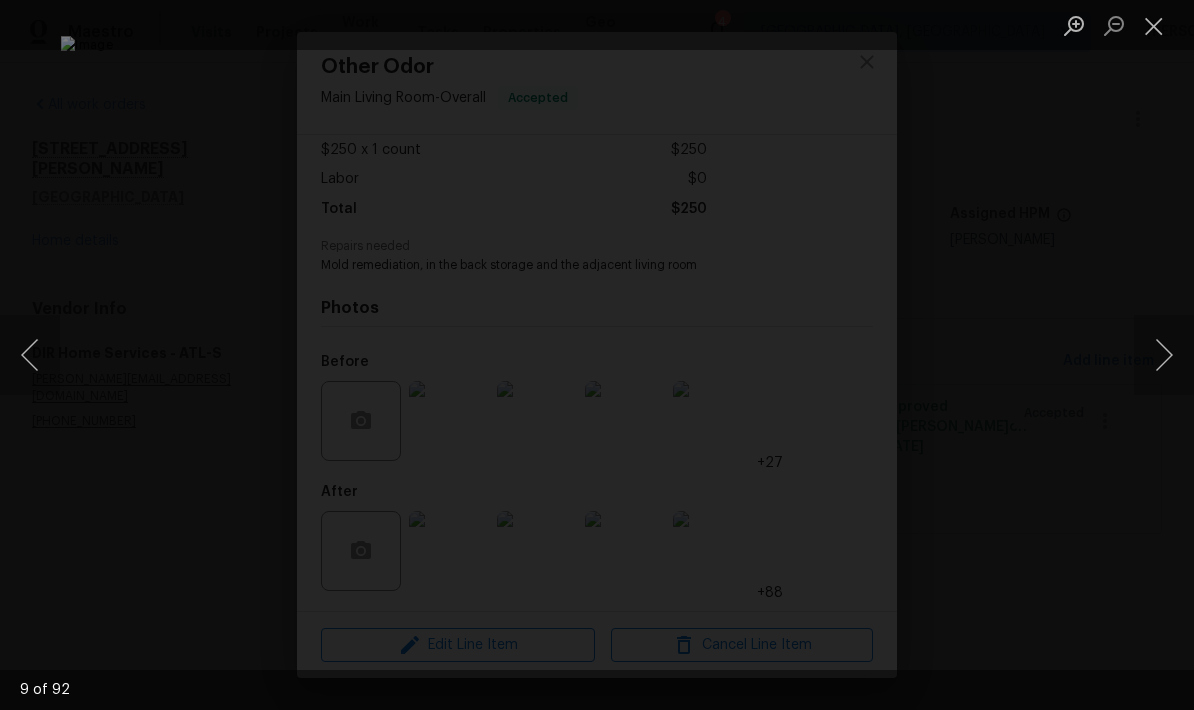 click at bounding box center [1164, 355] 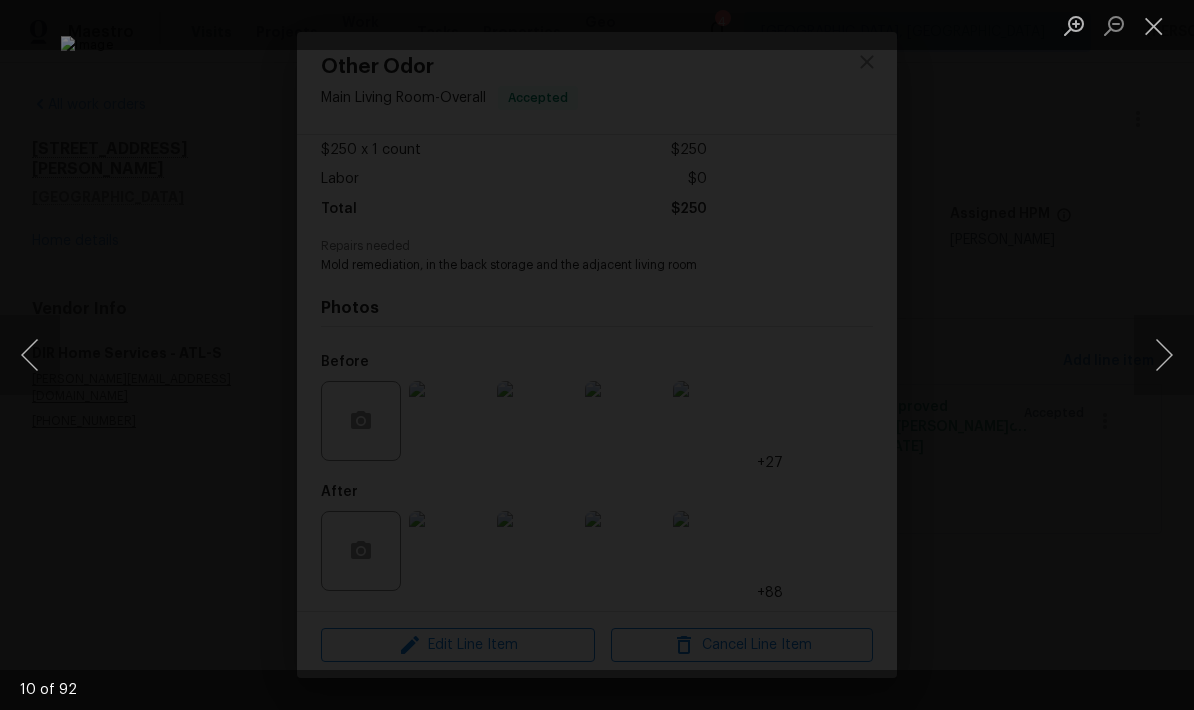 click at bounding box center (1164, 355) 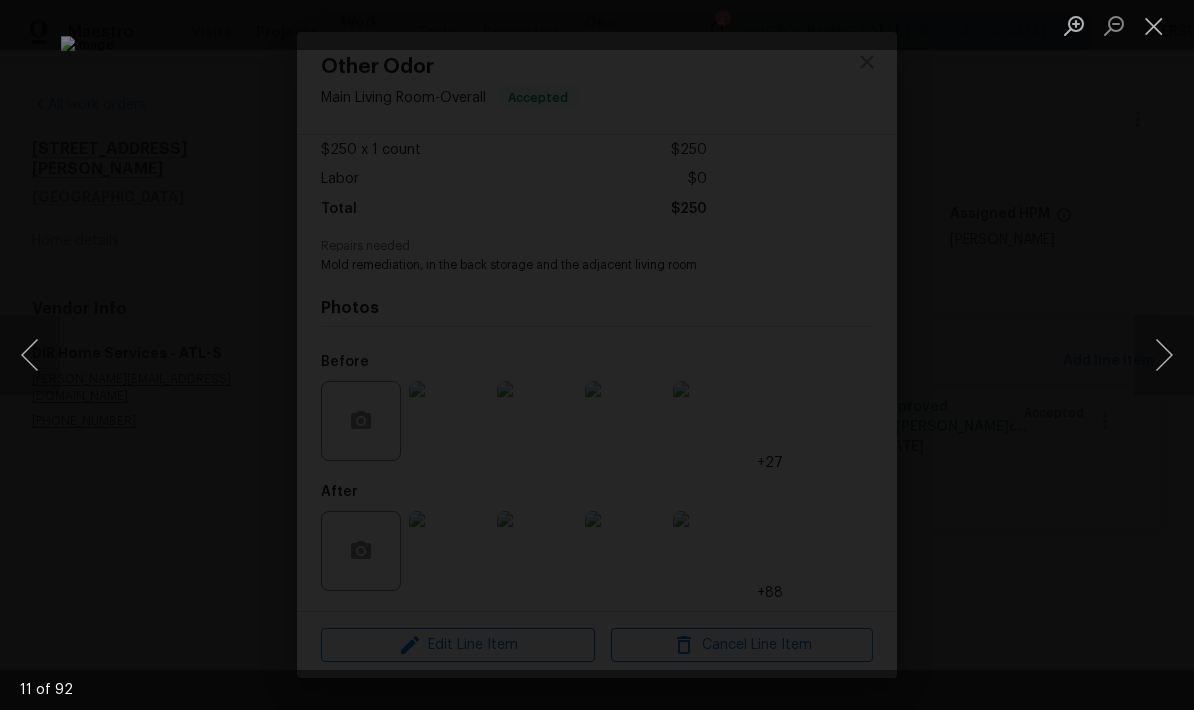 click at bounding box center (1164, 355) 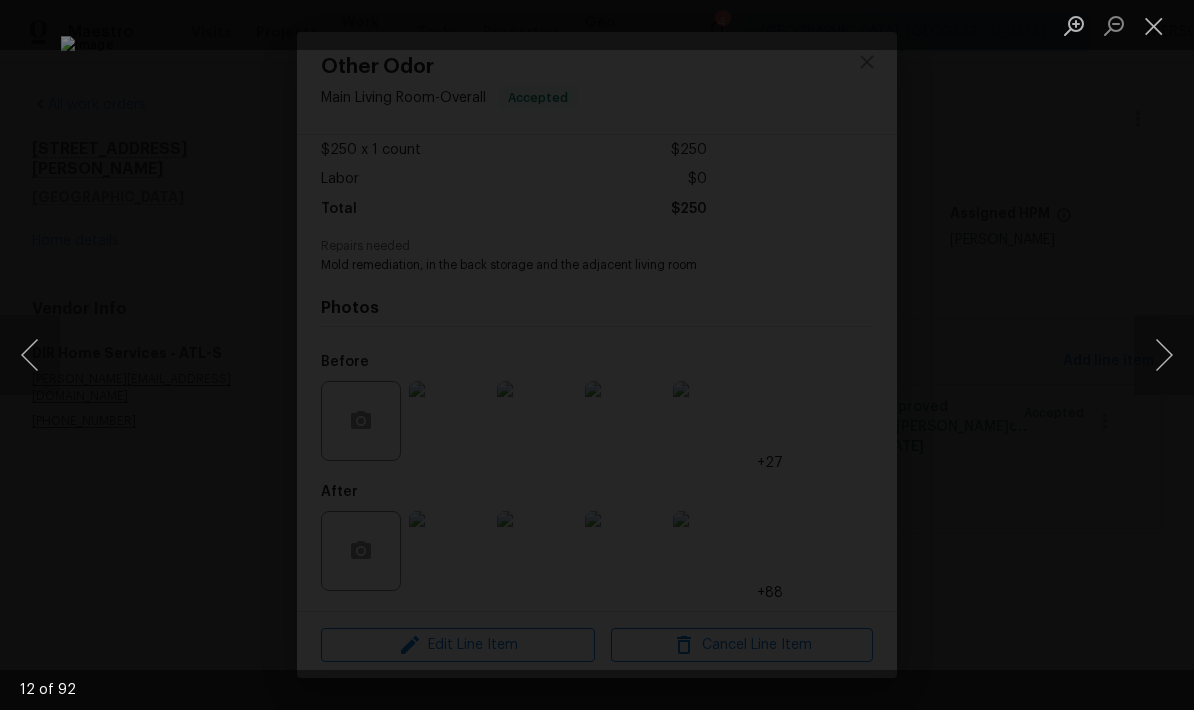 click at bounding box center [1164, 355] 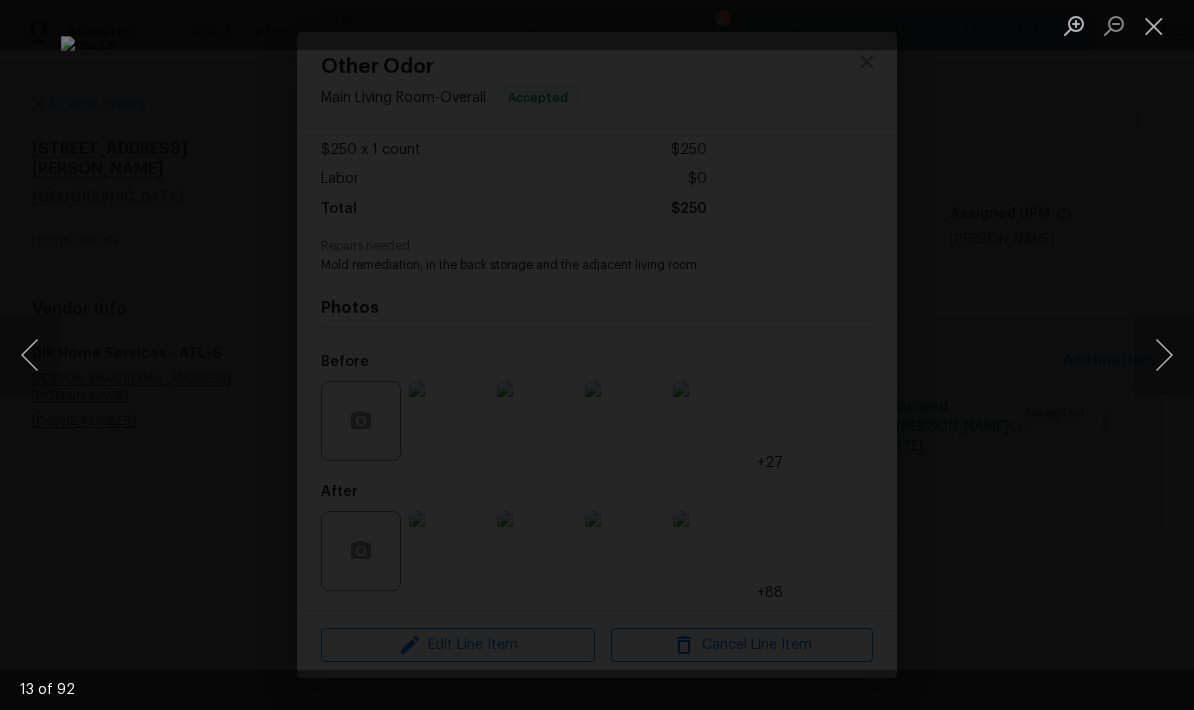 click at bounding box center [1164, 355] 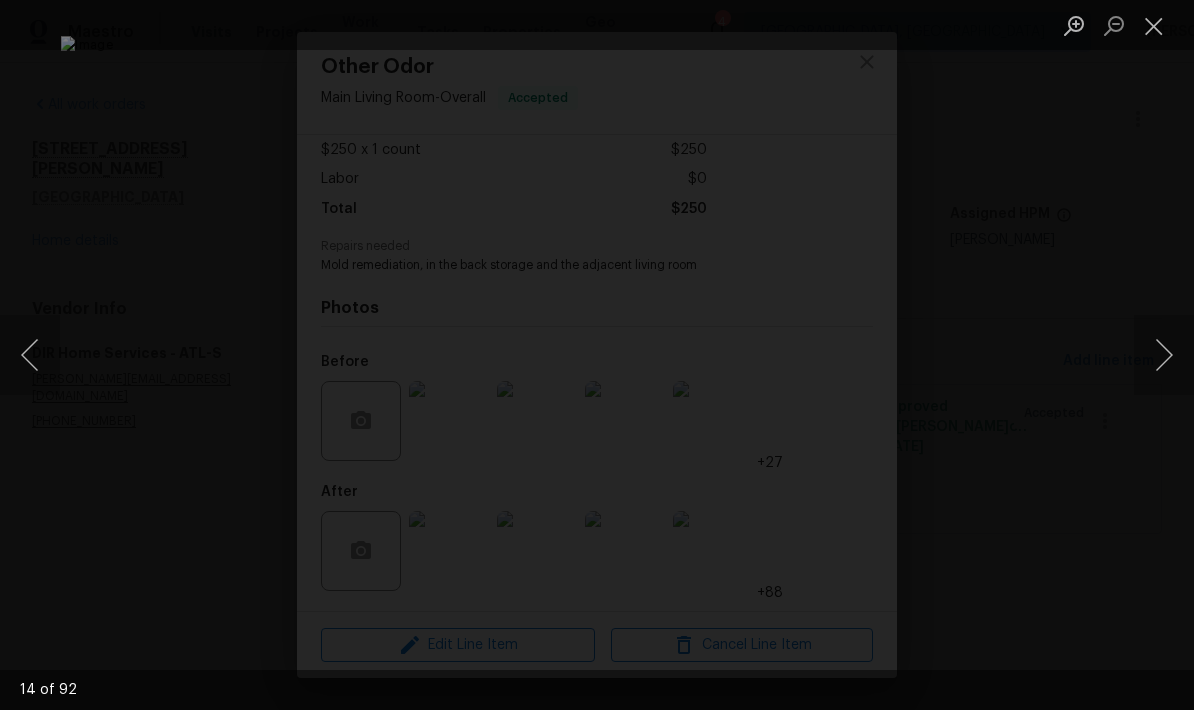 click at bounding box center [1164, 355] 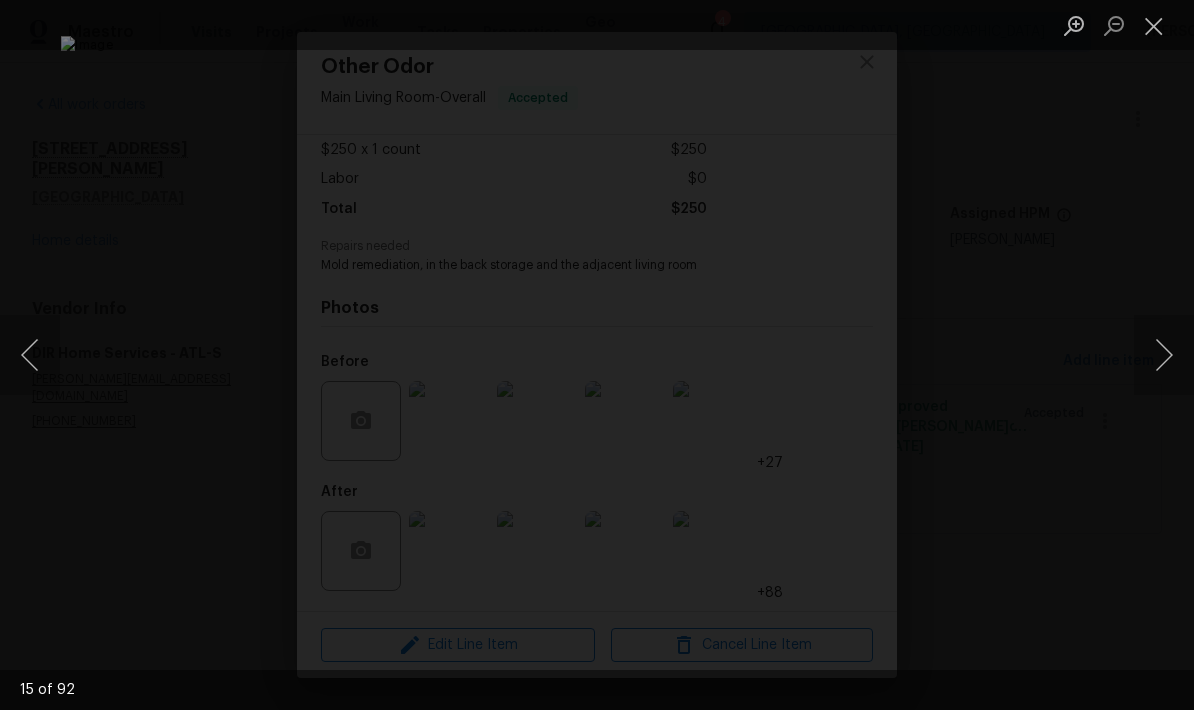 click at bounding box center [1164, 355] 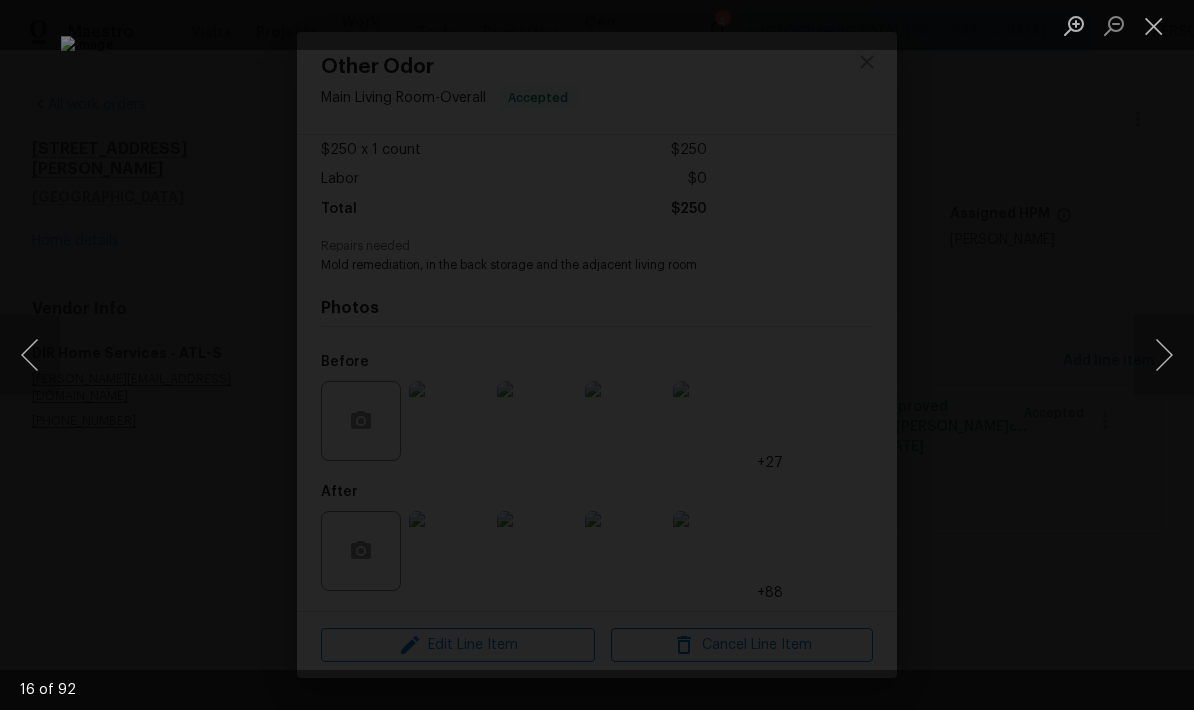 click at bounding box center (1164, 355) 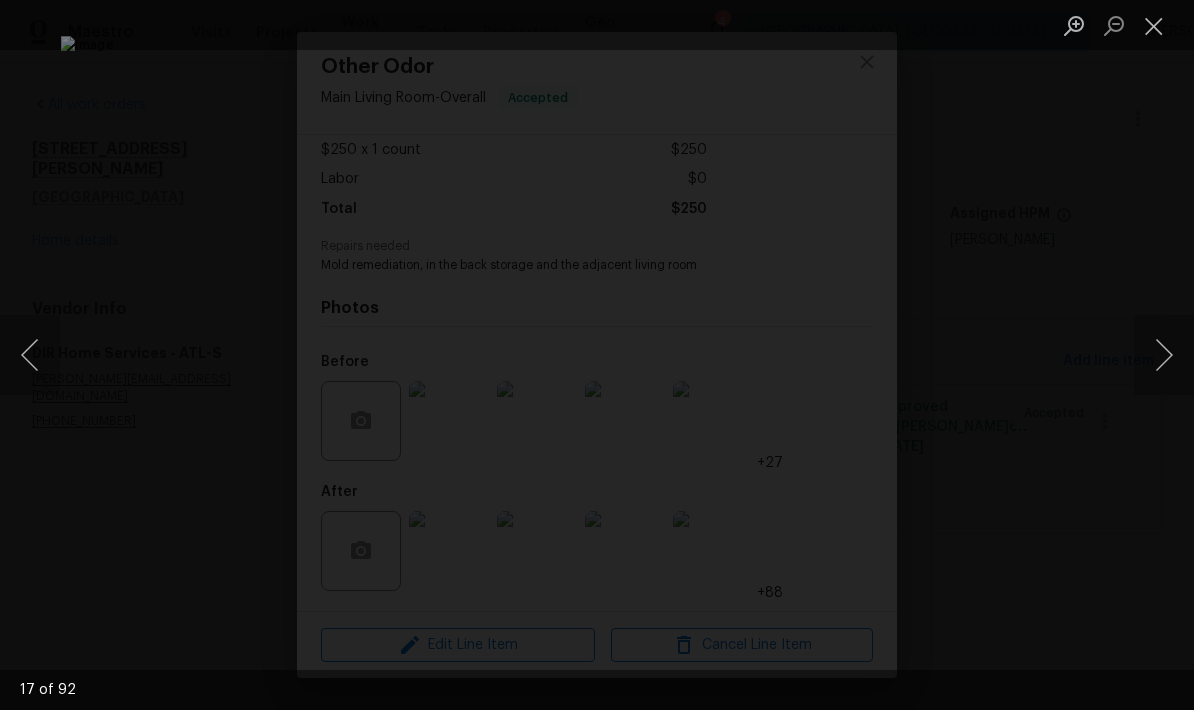 click at bounding box center (1164, 355) 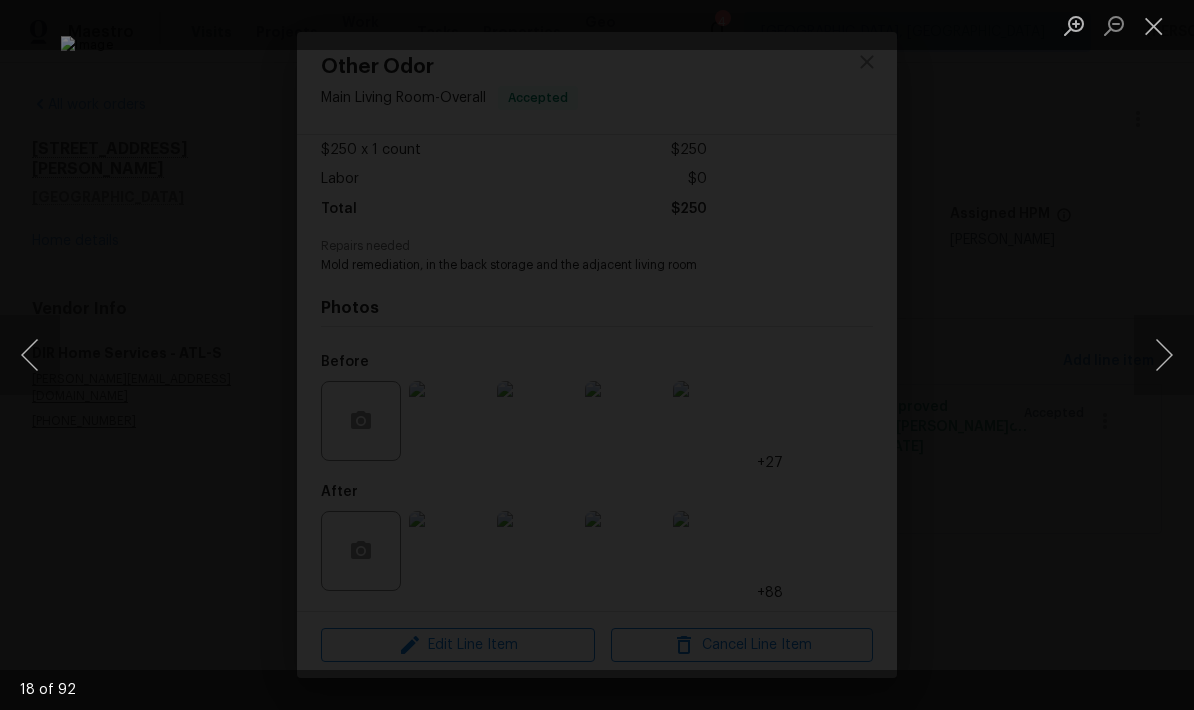 click at bounding box center [1164, 355] 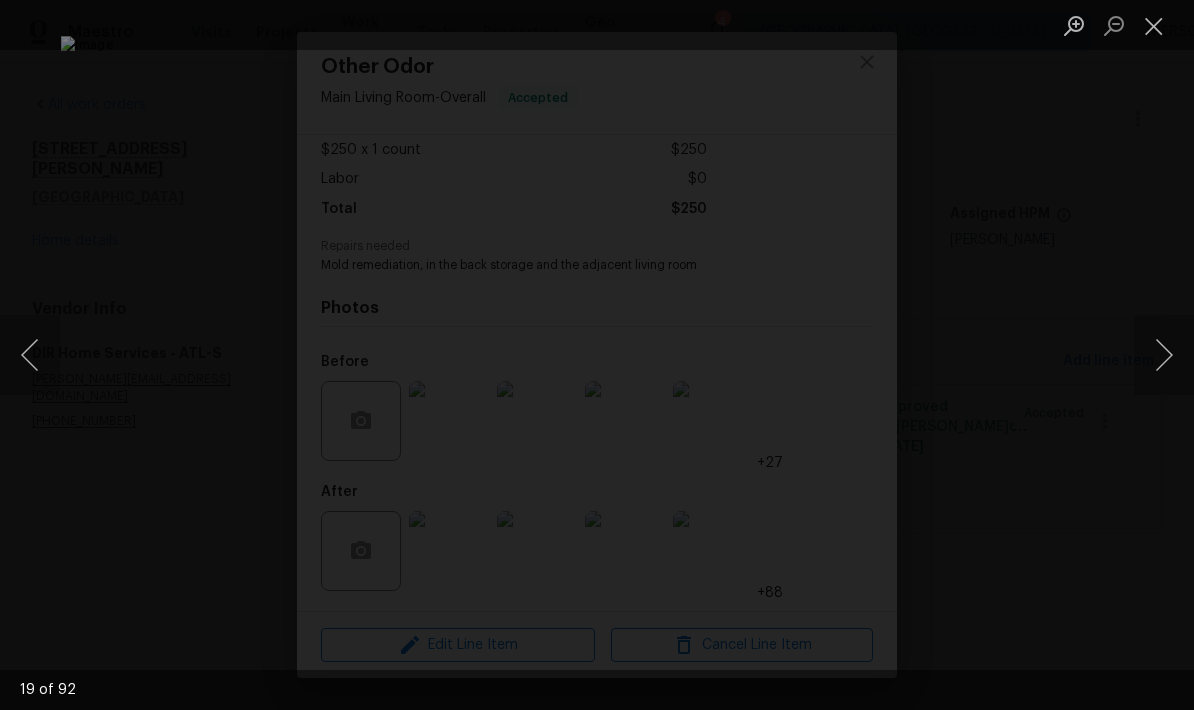 click at bounding box center [1164, 355] 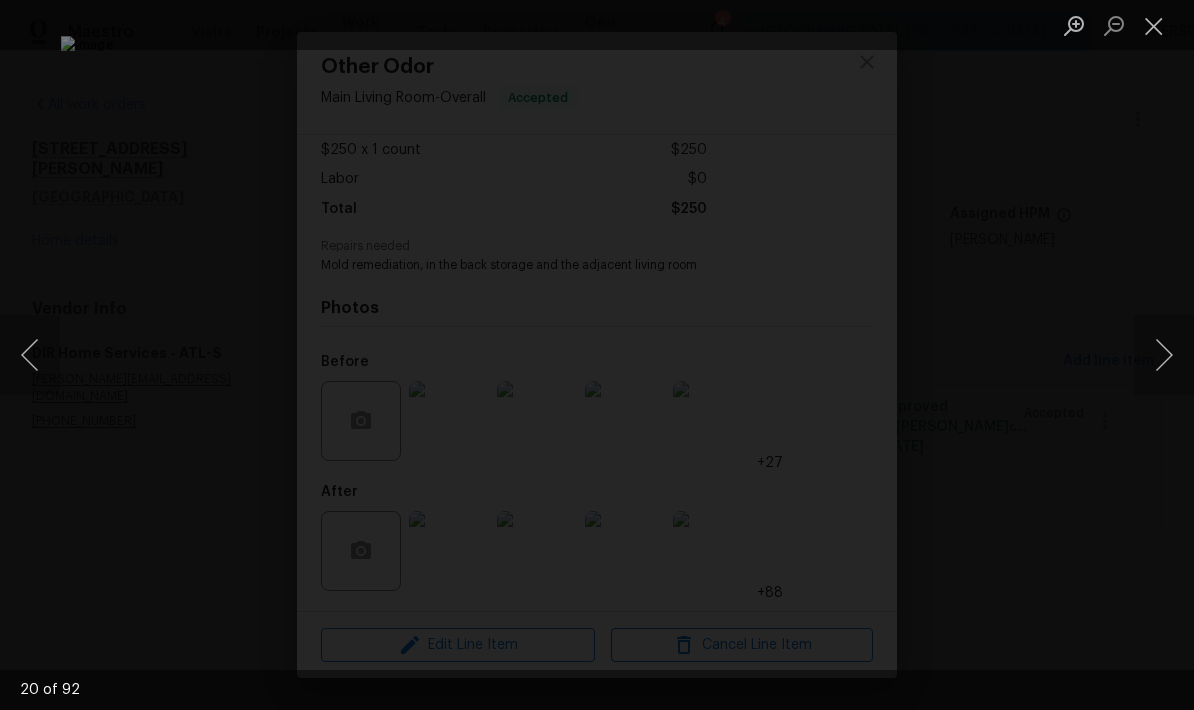 click at bounding box center (1164, 355) 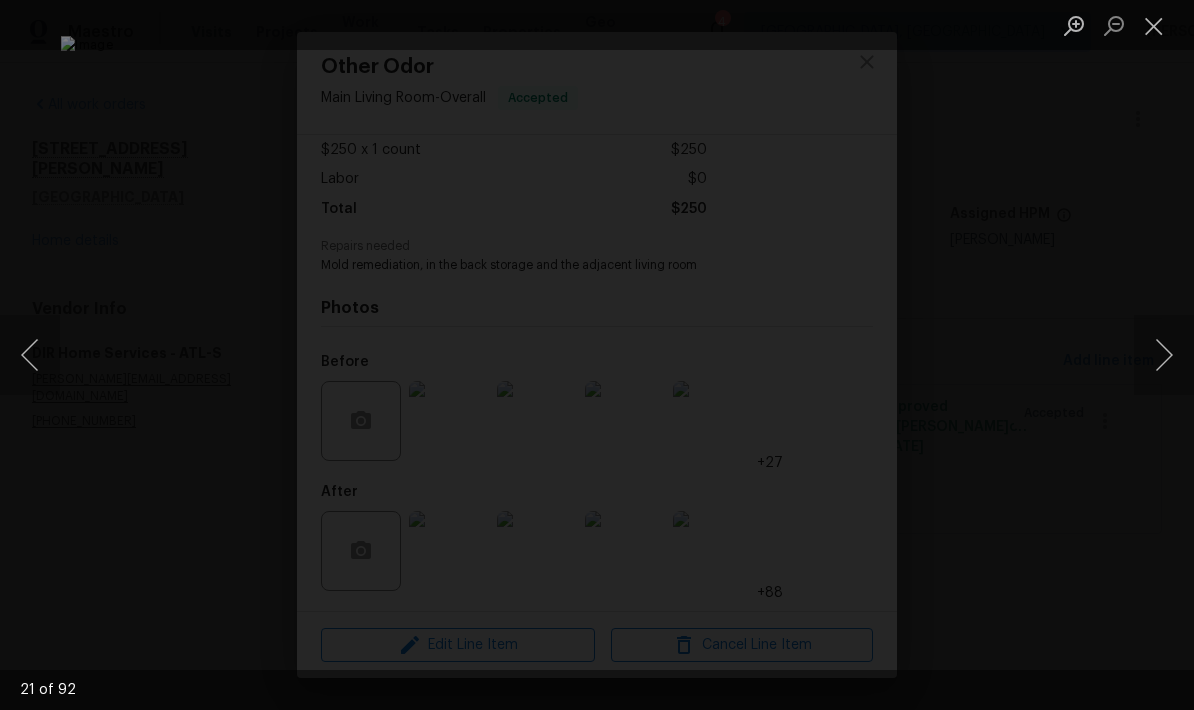 click at bounding box center (1164, 355) 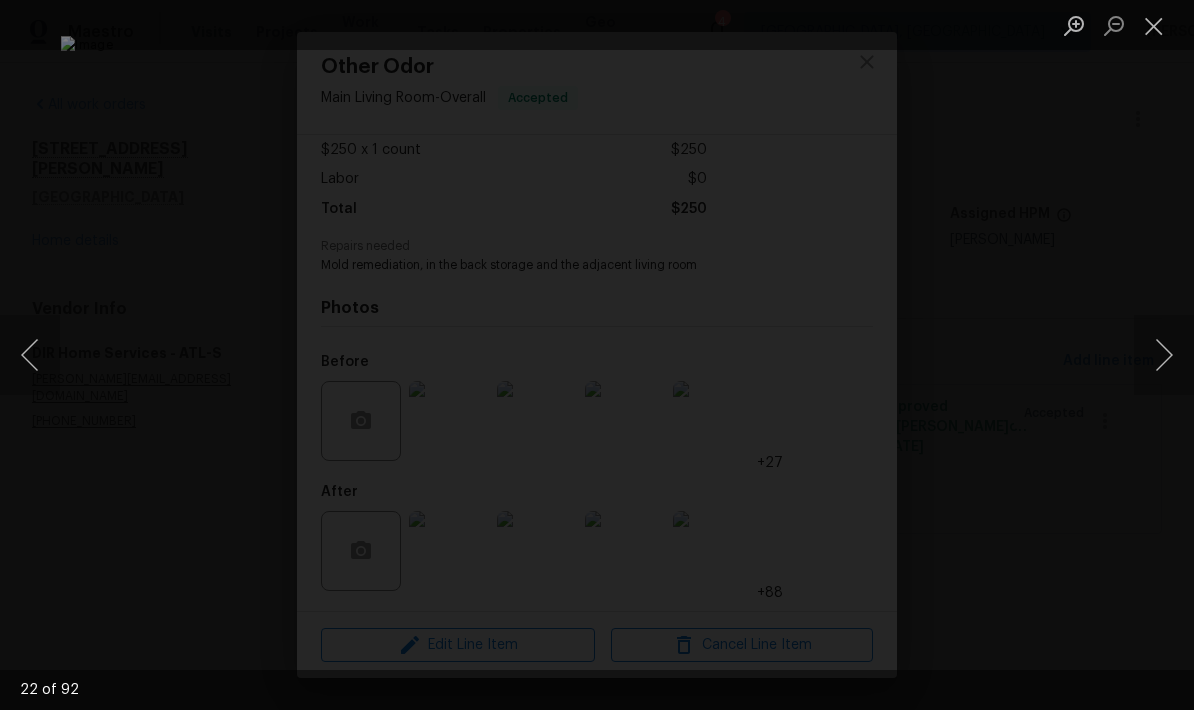 click at bounding box center (1164, 355) 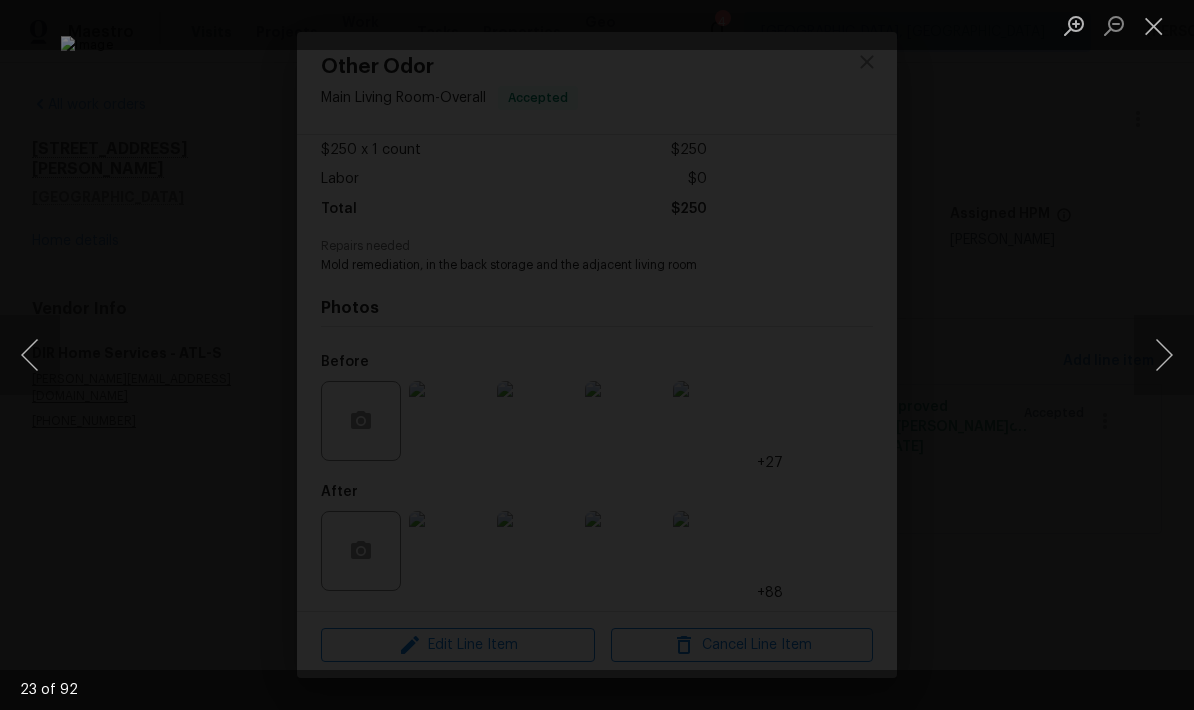 click at bounding box center (1164, 355) 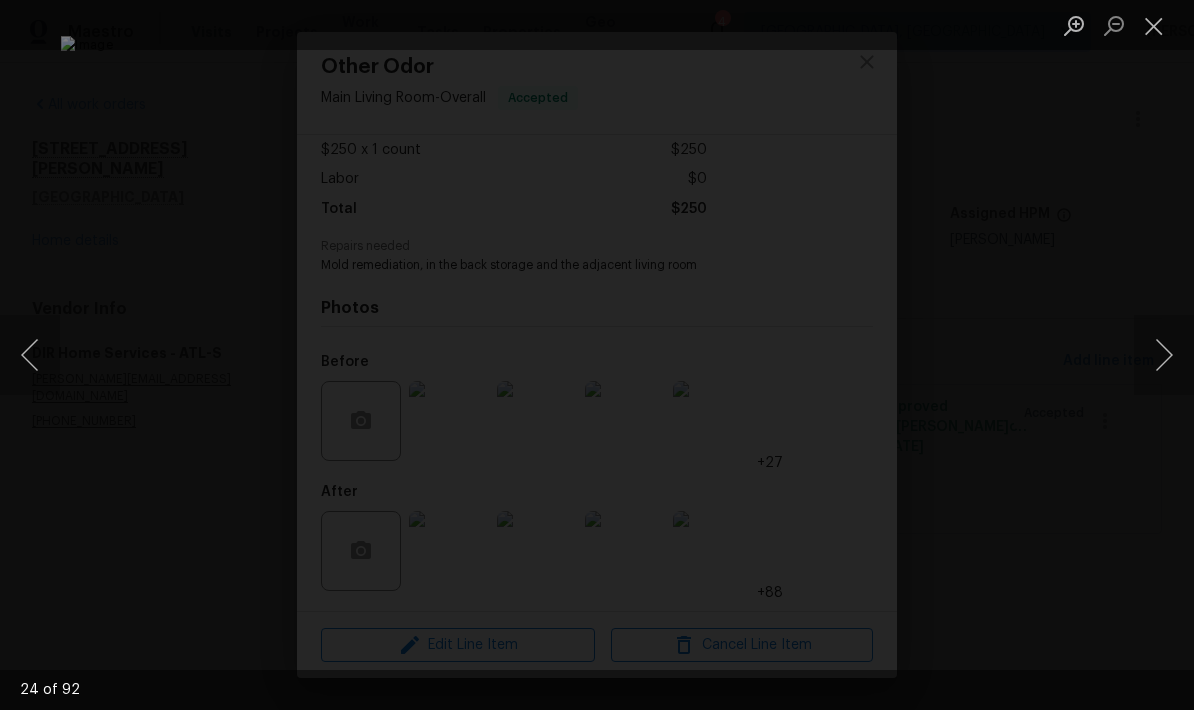 click at bounding box center [1164, 355] 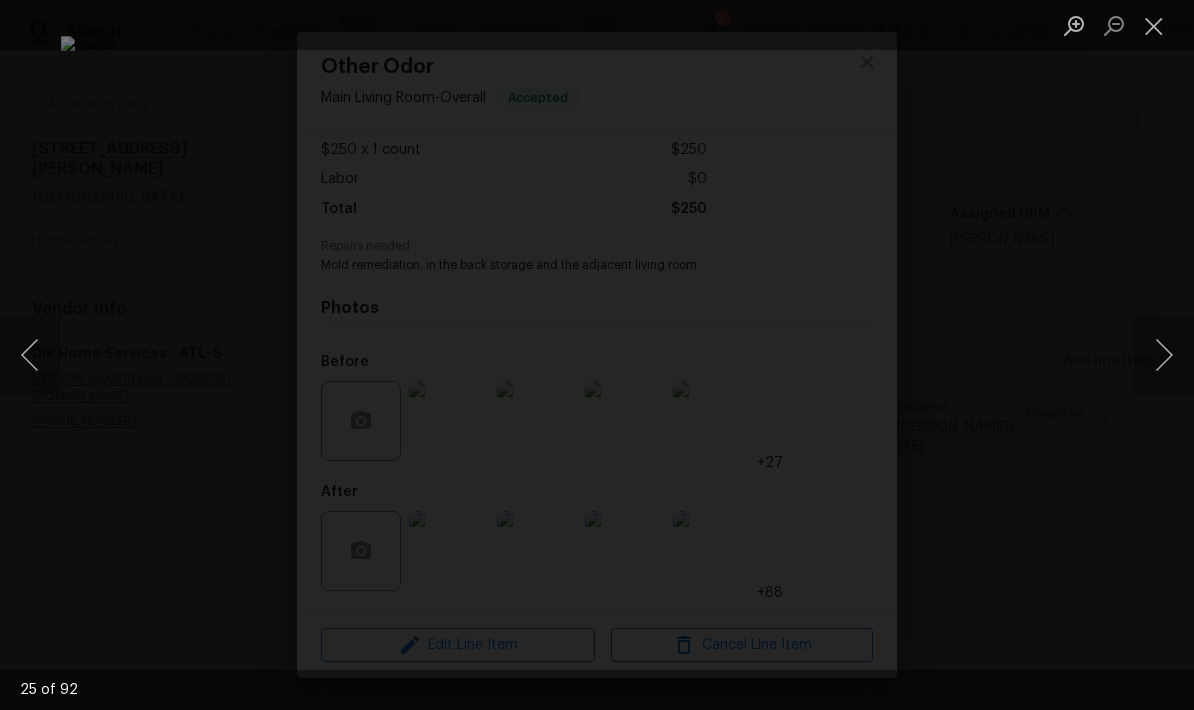 click at bounding box center [1164, 355] 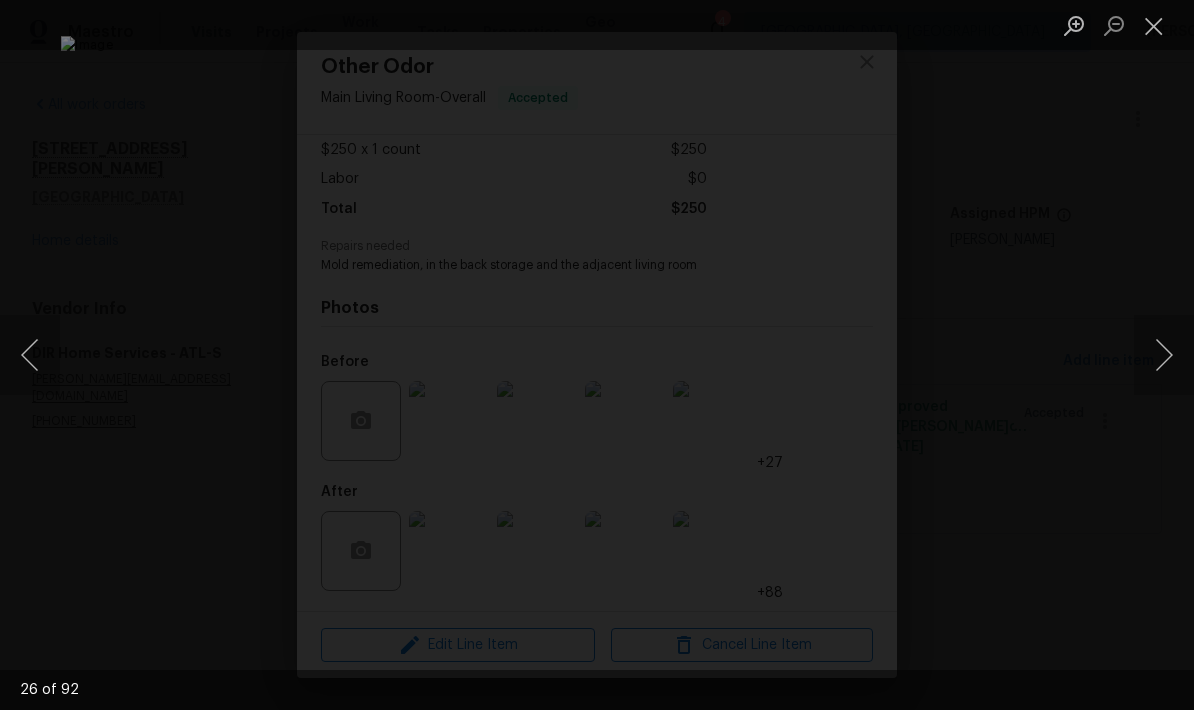 click at bounding box center (1164, 355) 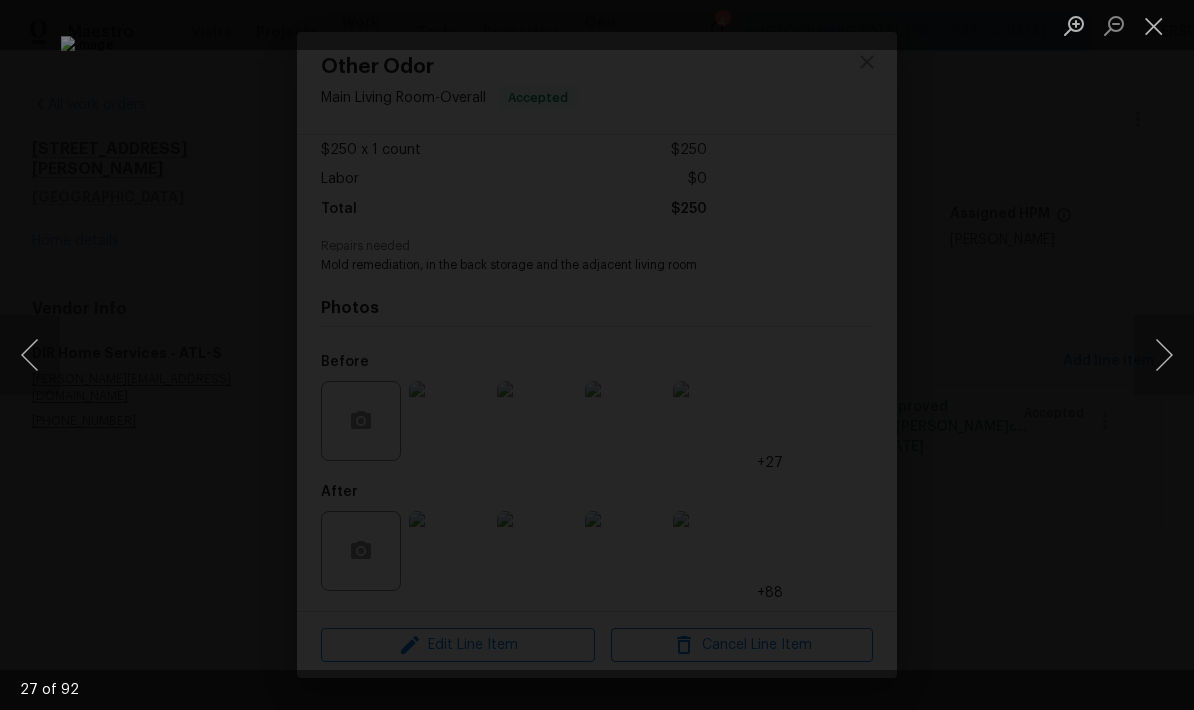 click at bounding box center (1164, 355) 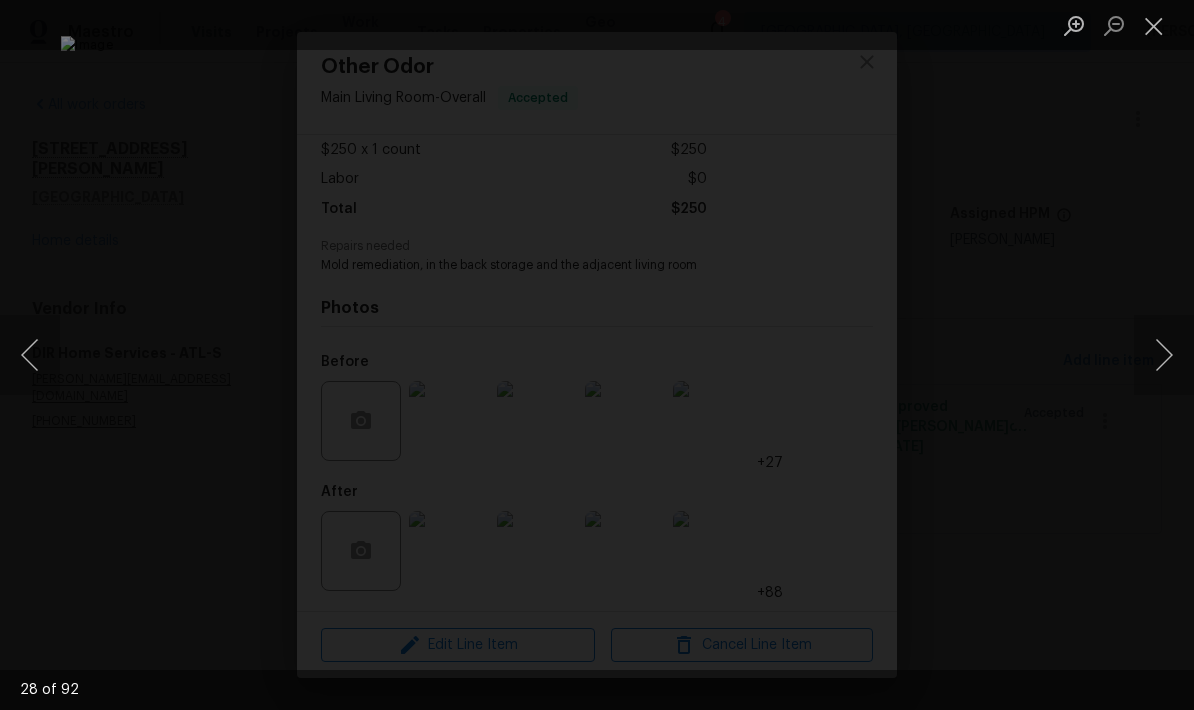 click at bounding box center [1164, 355] 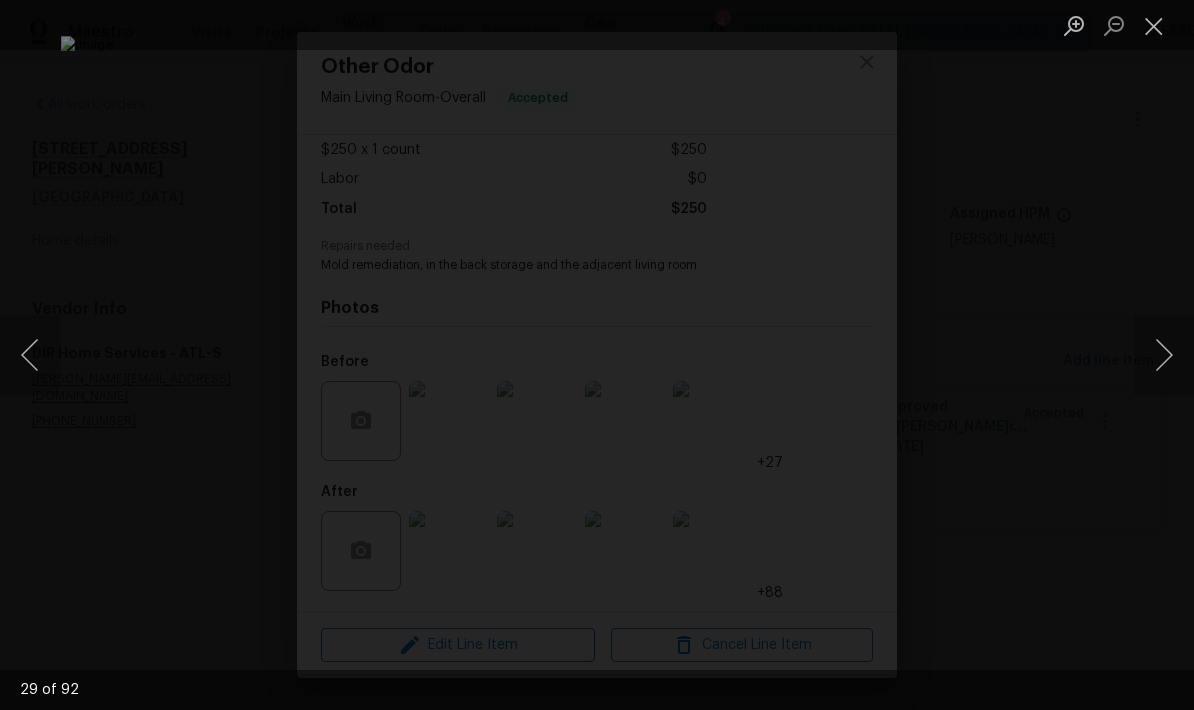 click at bounding box center (1164, 355) 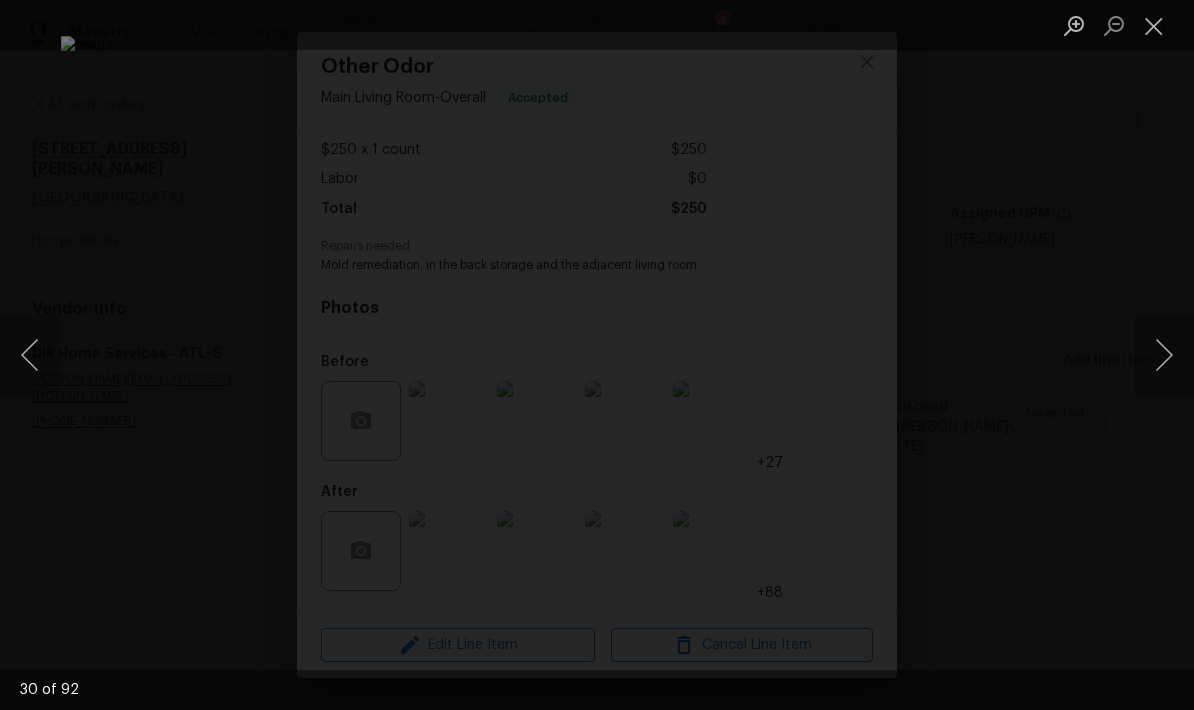 click at bounding box center (1164, 355) 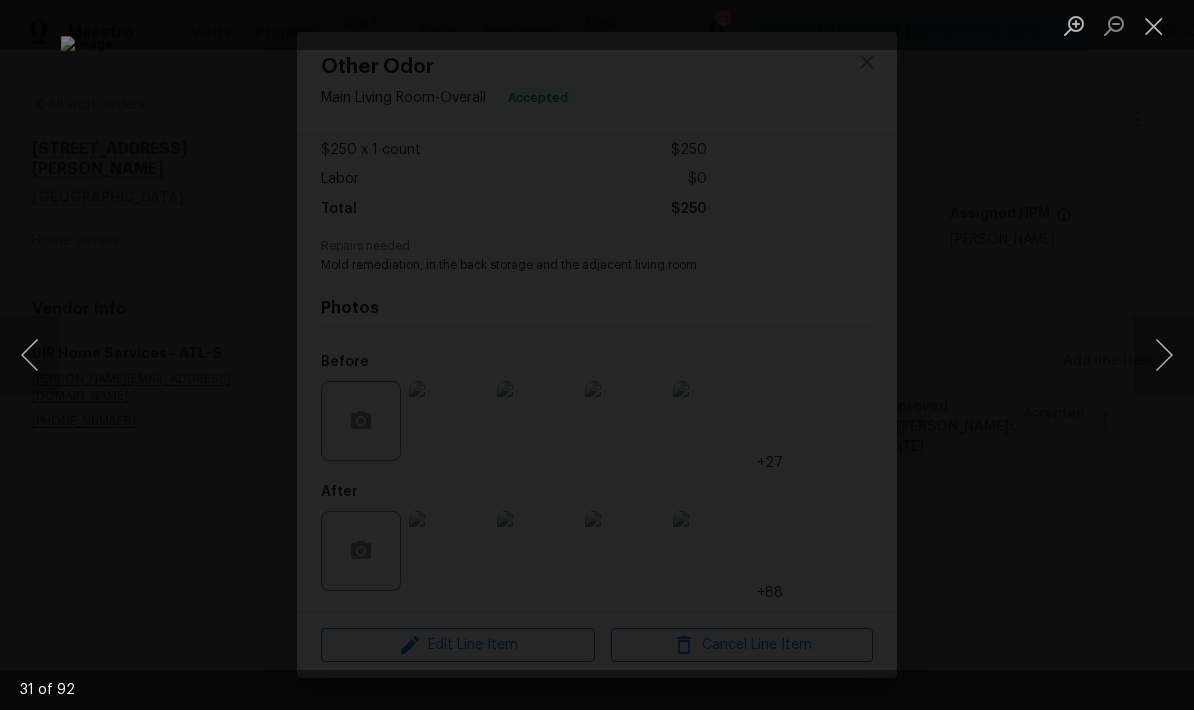 click at bounding box center [1164, 355] 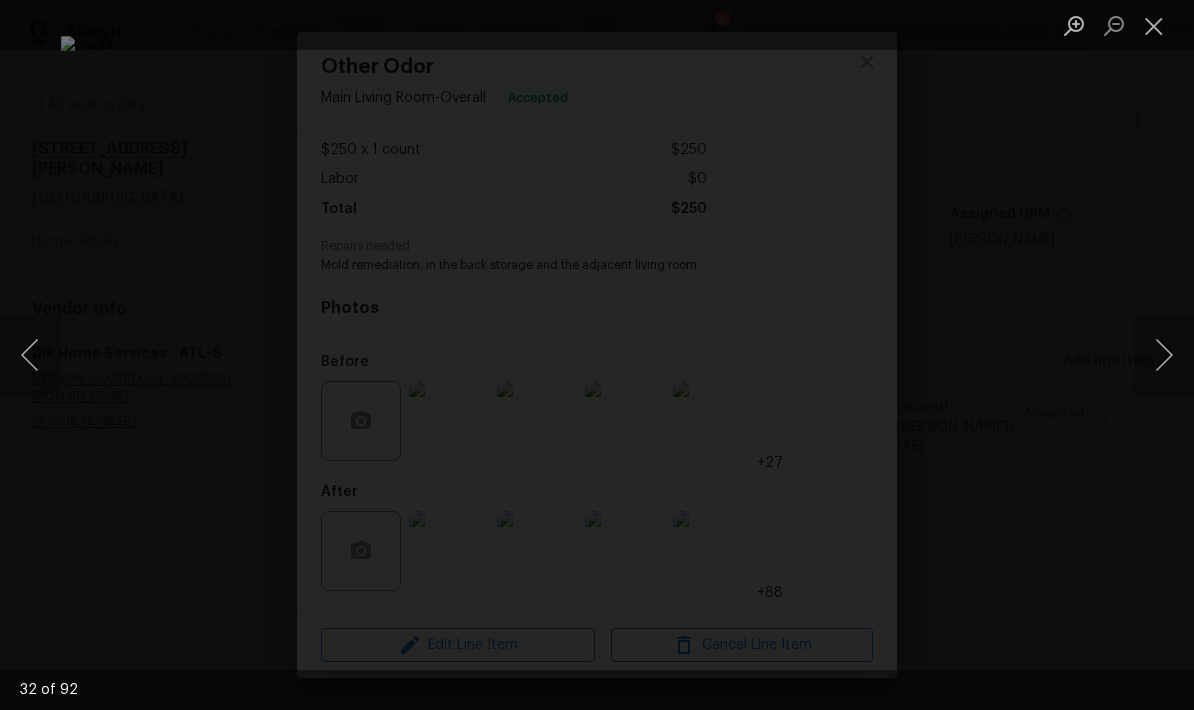 click at bounding box center (1164, 355) 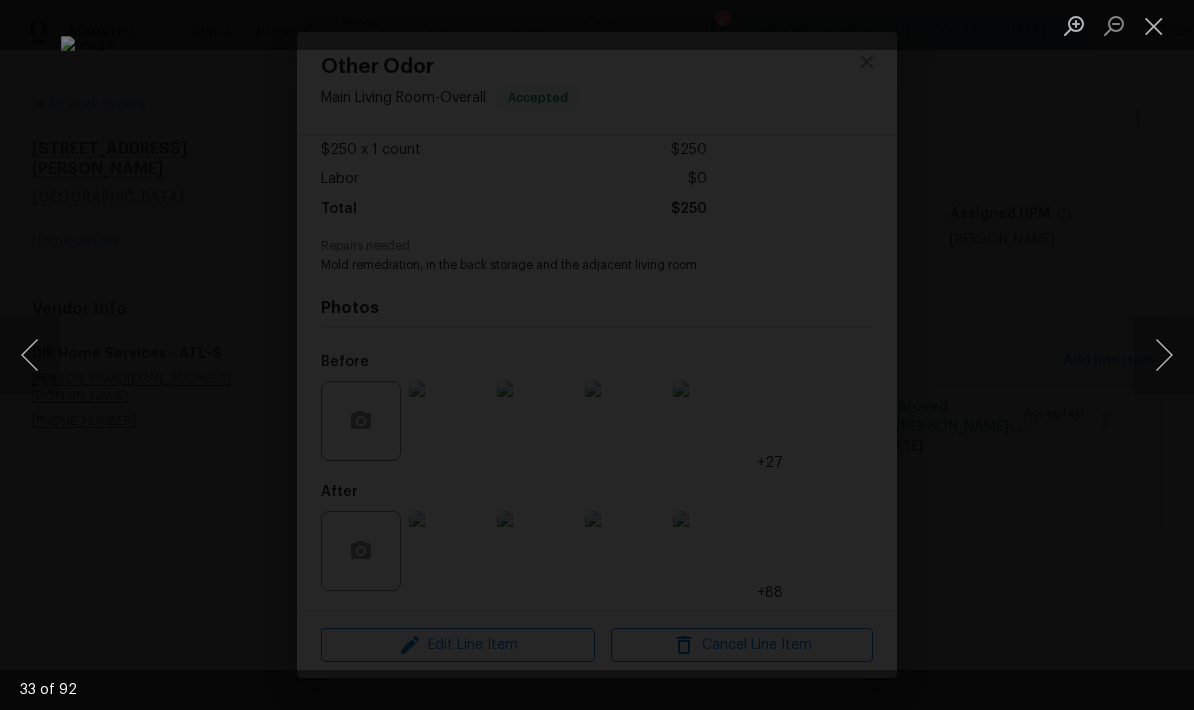 click at bounding box center [1164, 355] 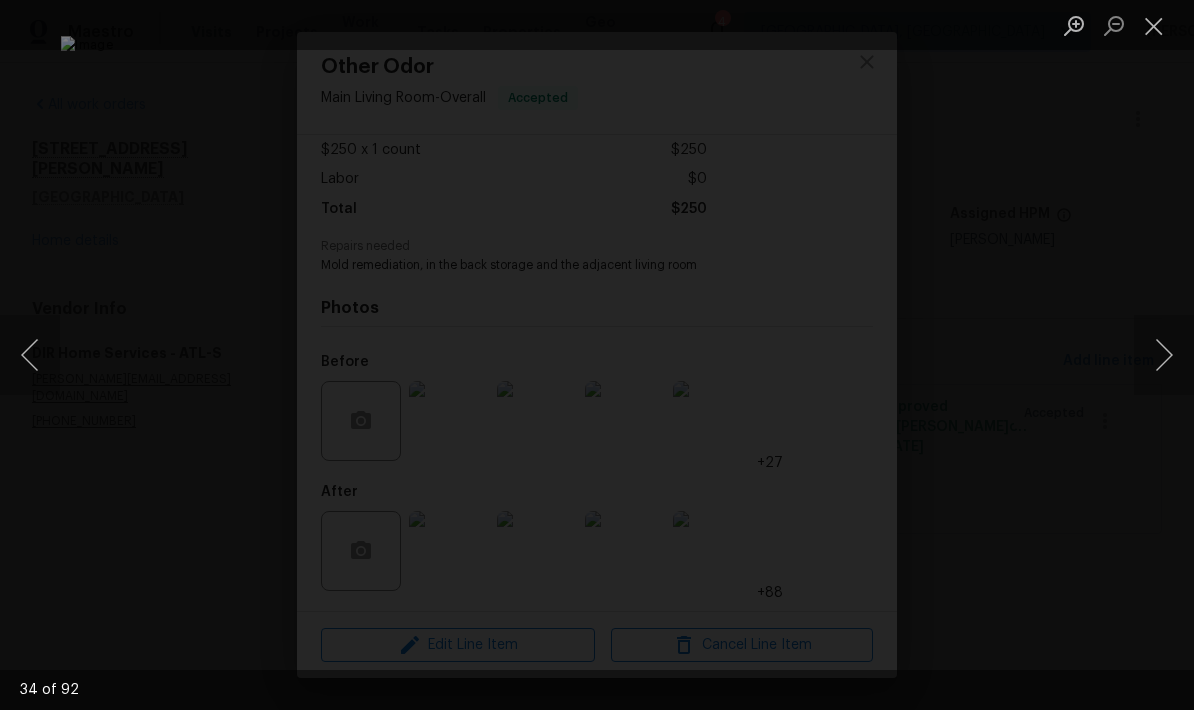 click at bounding box center [1164, 355] 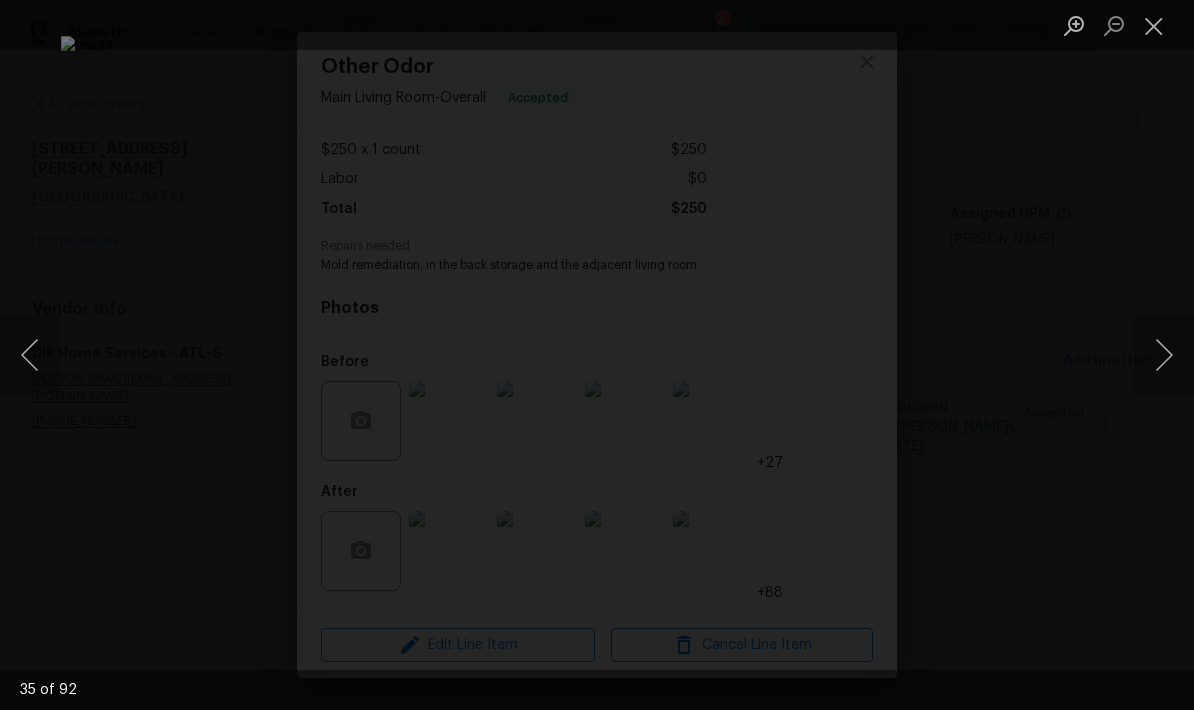 click at bounding box center [1164, 355] 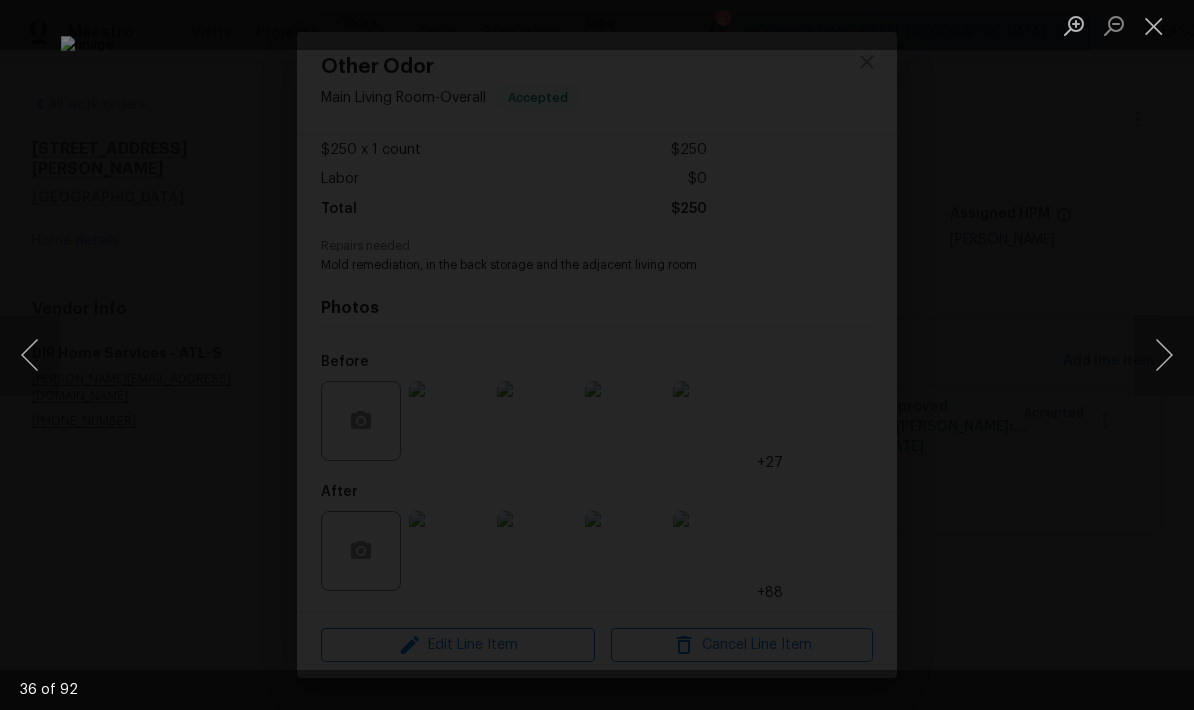 click at bounding box center (1164, 355) 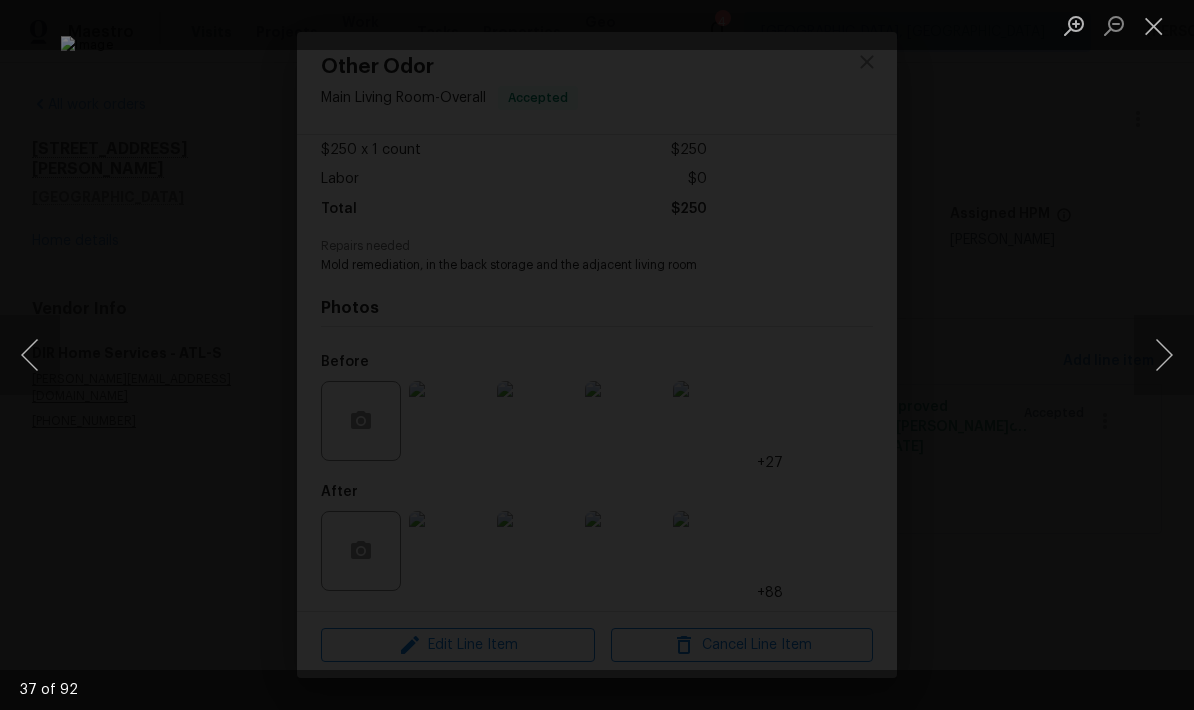 click at bounding box center (1164, 355) 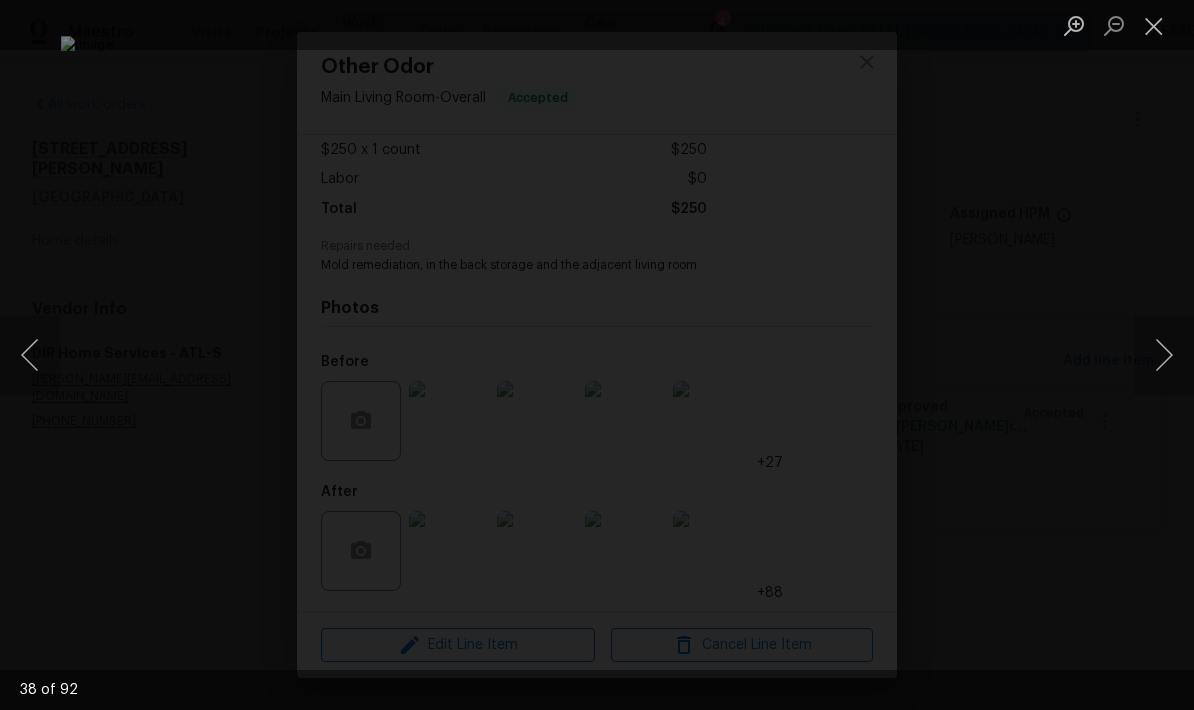 click at bounding box center (1164, 355) 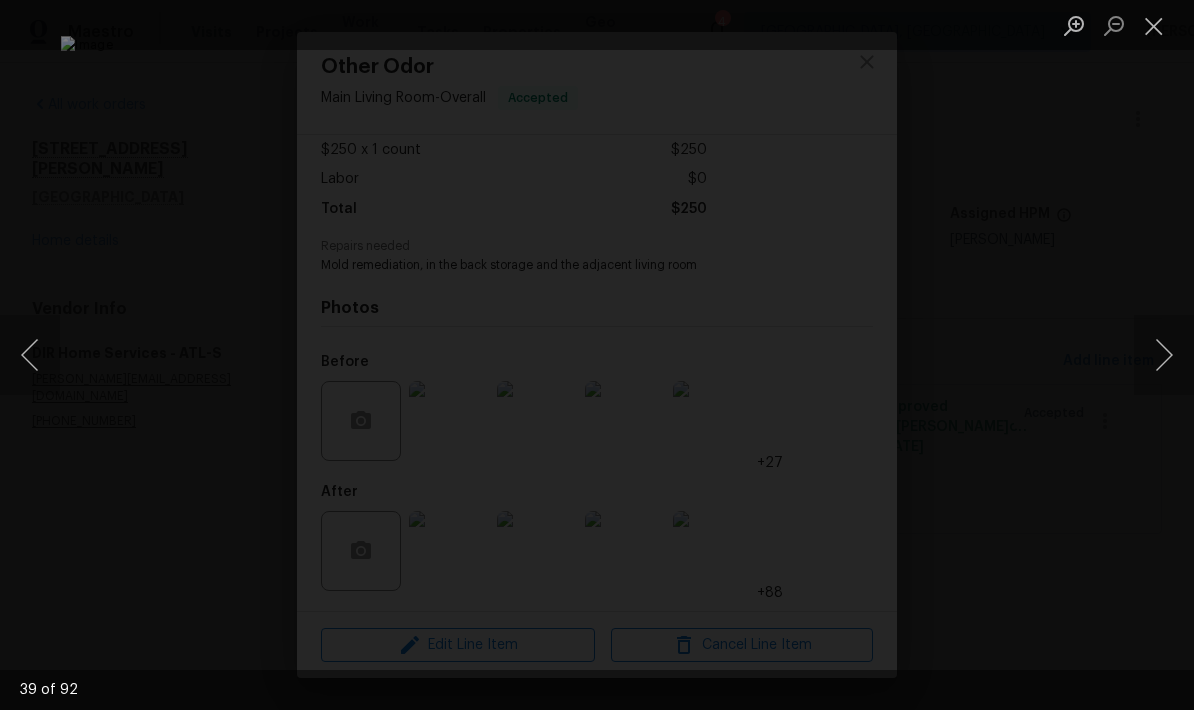 click at bounding box center (1164, 355) 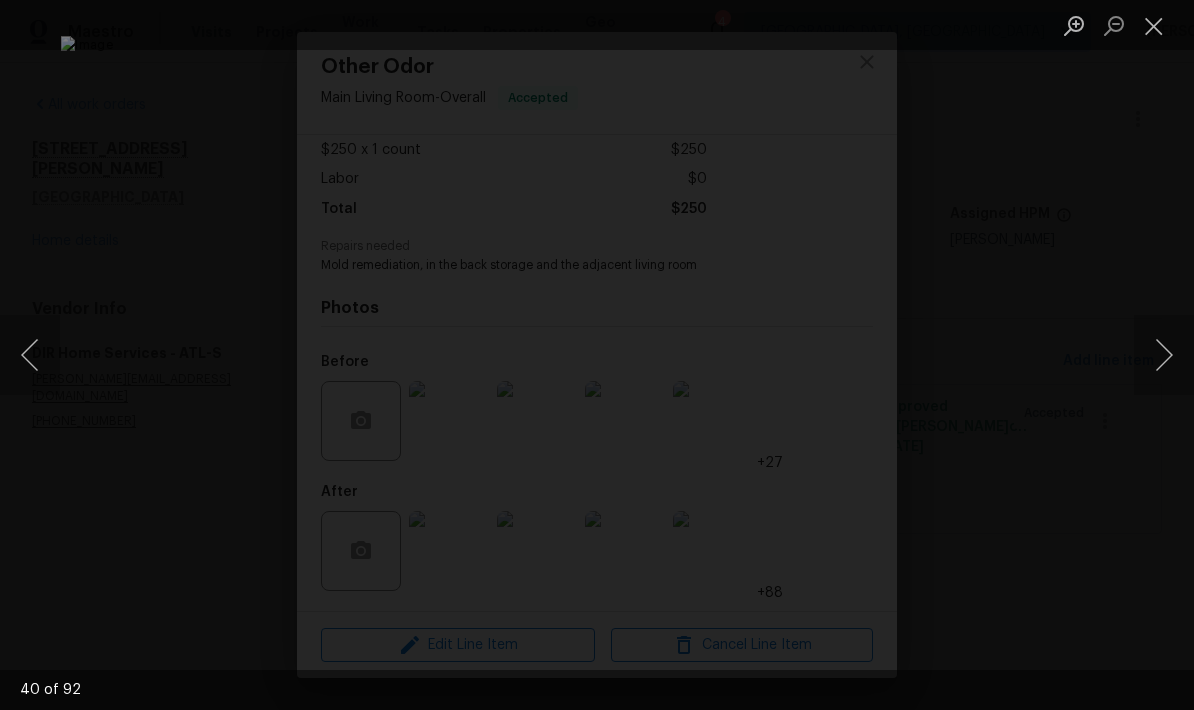 click at bounding box center (1164, 355) 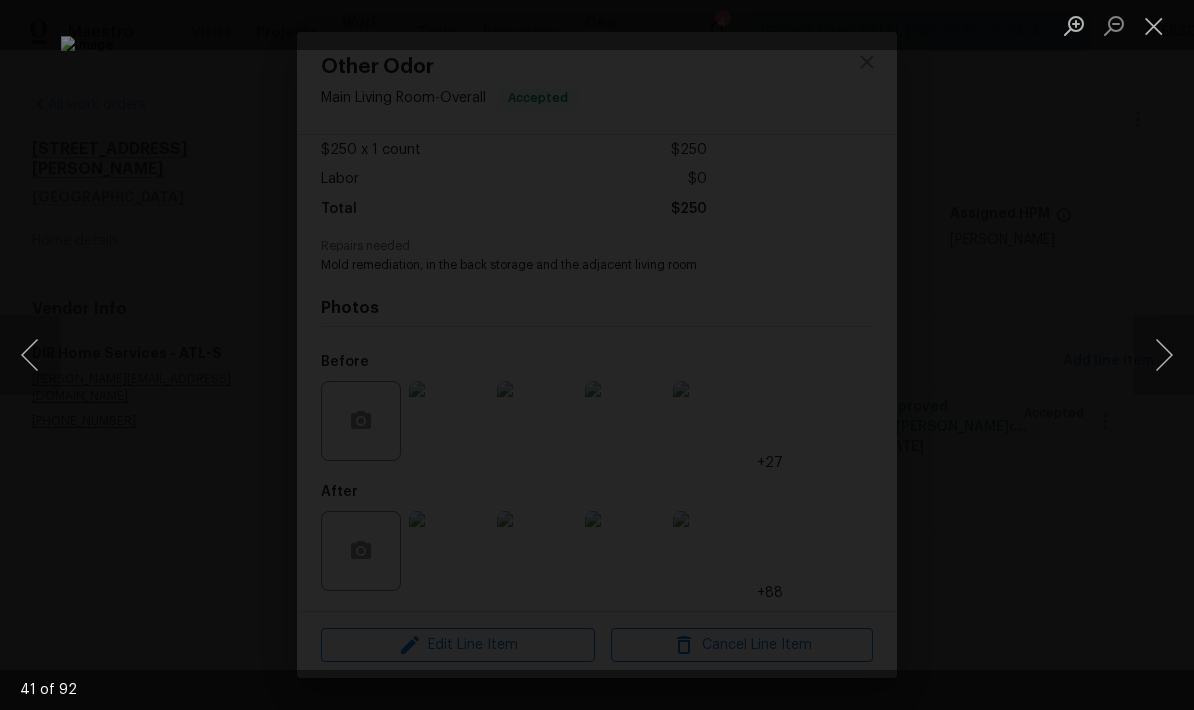 click at bounding box center (1164, 355) 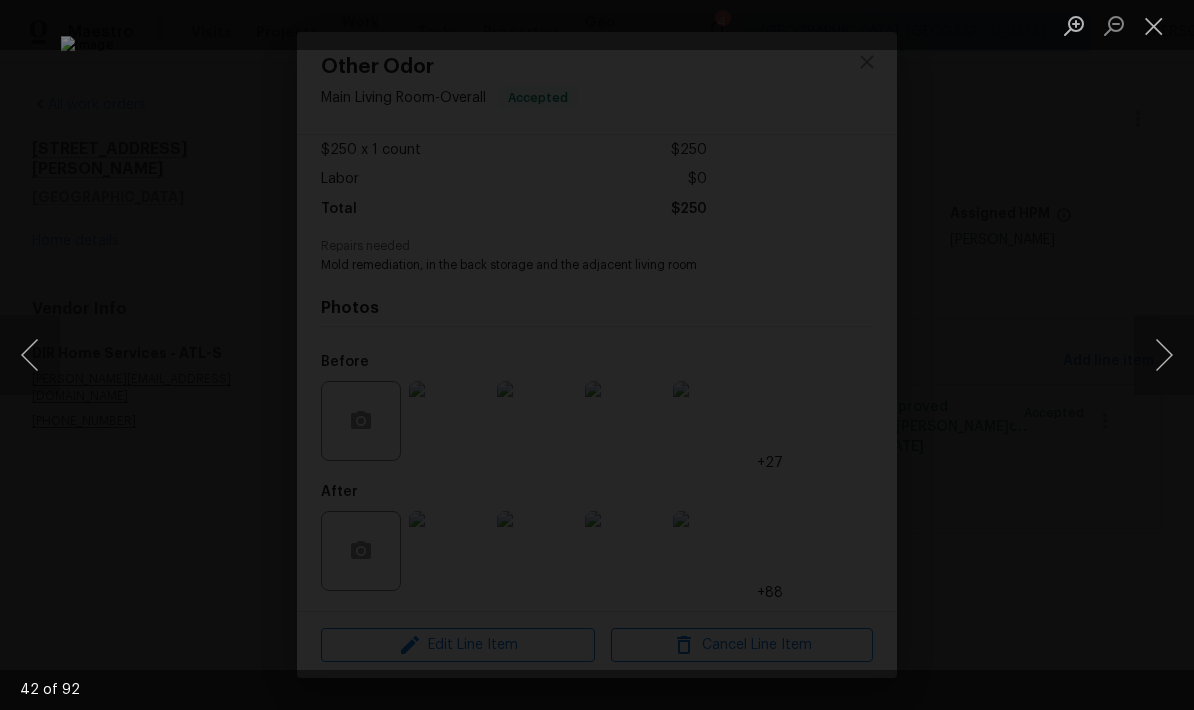 click at bounding box center (1164, 355) 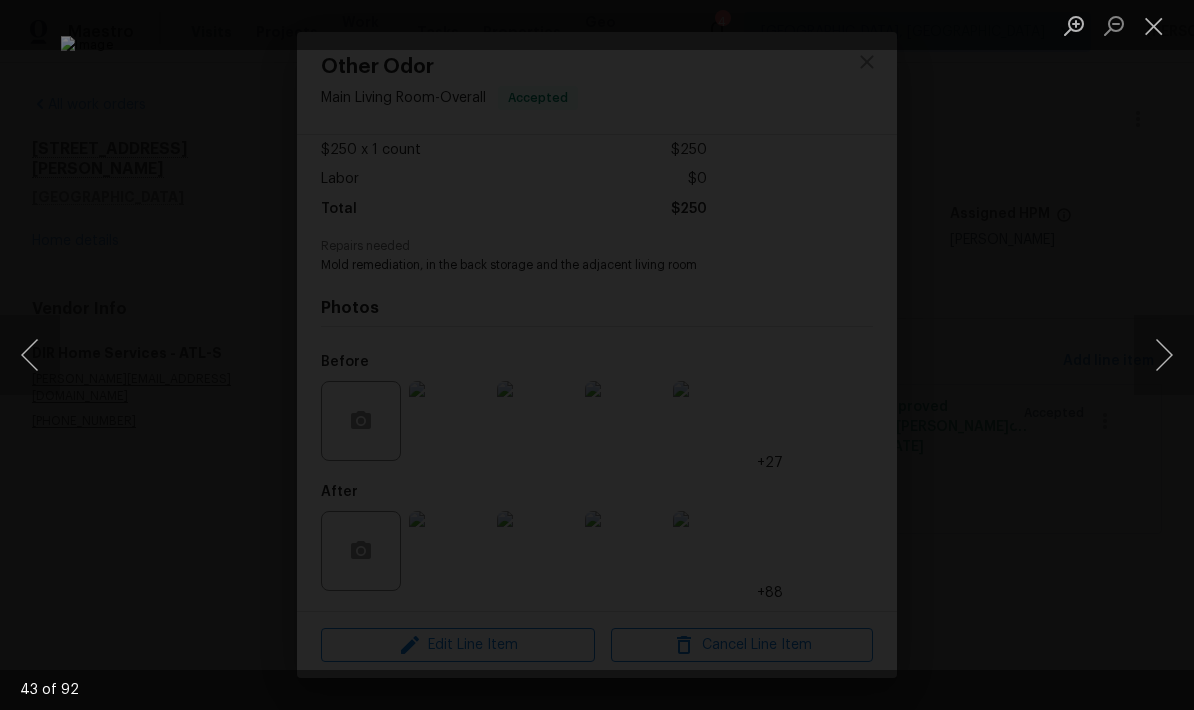 click at bounding box center (1164, 355) 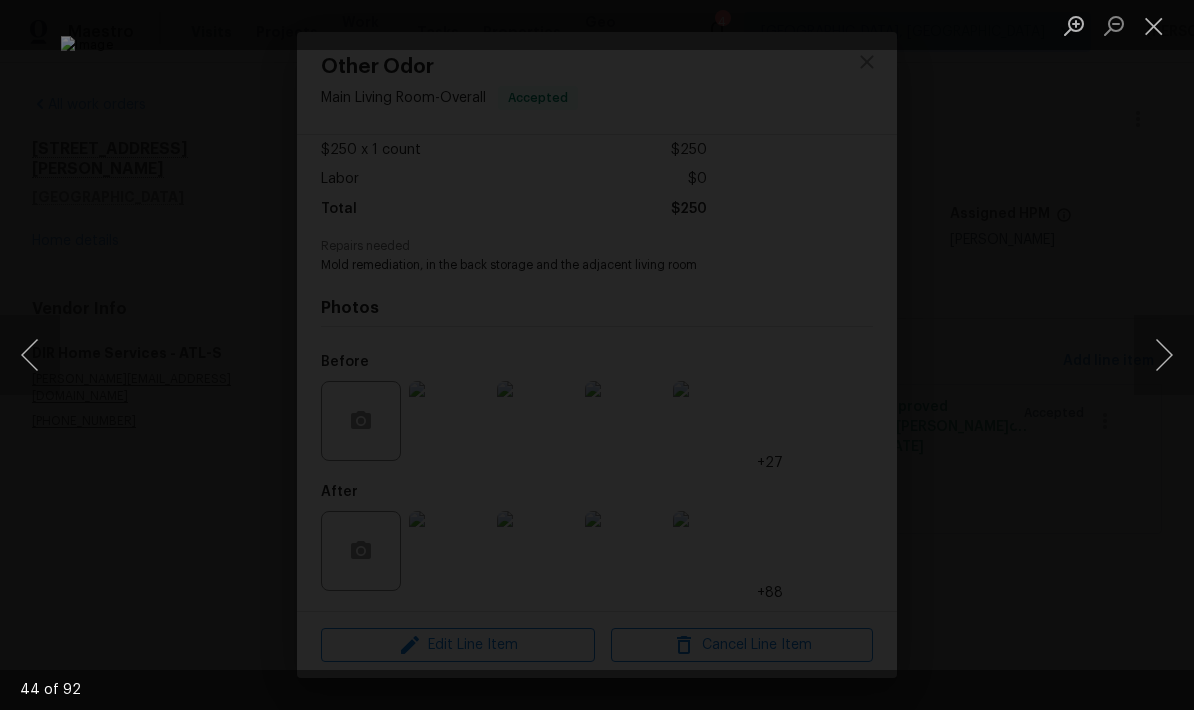 click at bounding box center (1164, 355) 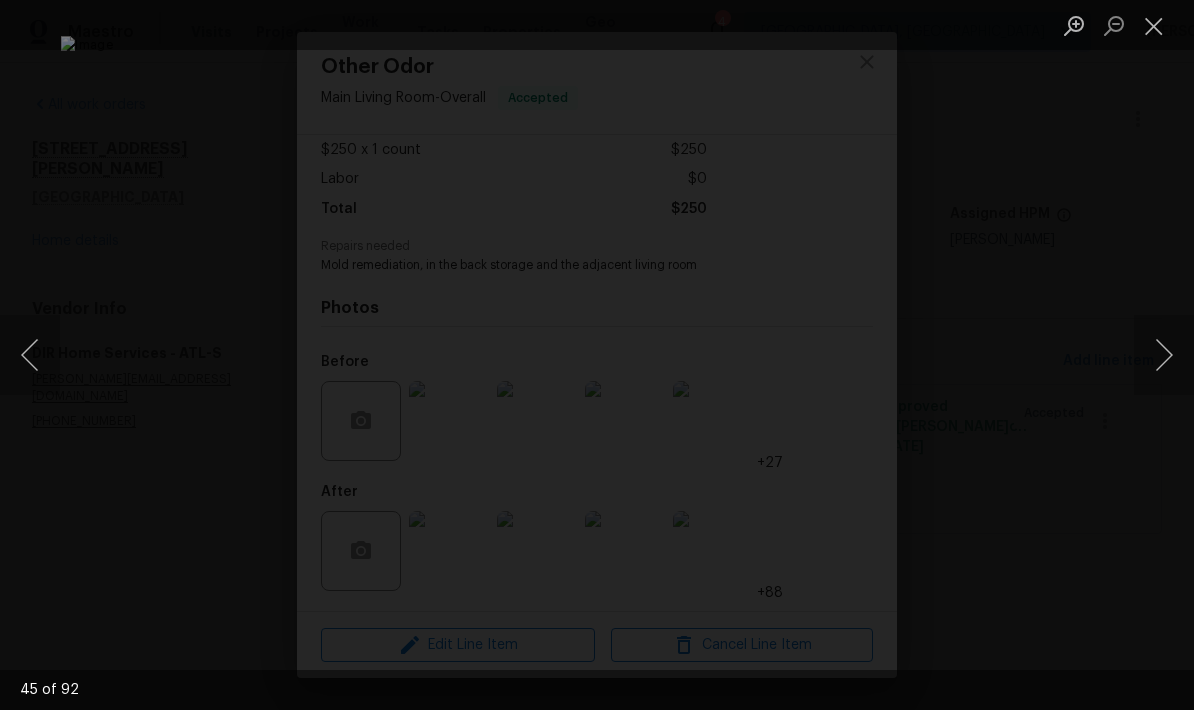 click at bounding box center [1164, 355] 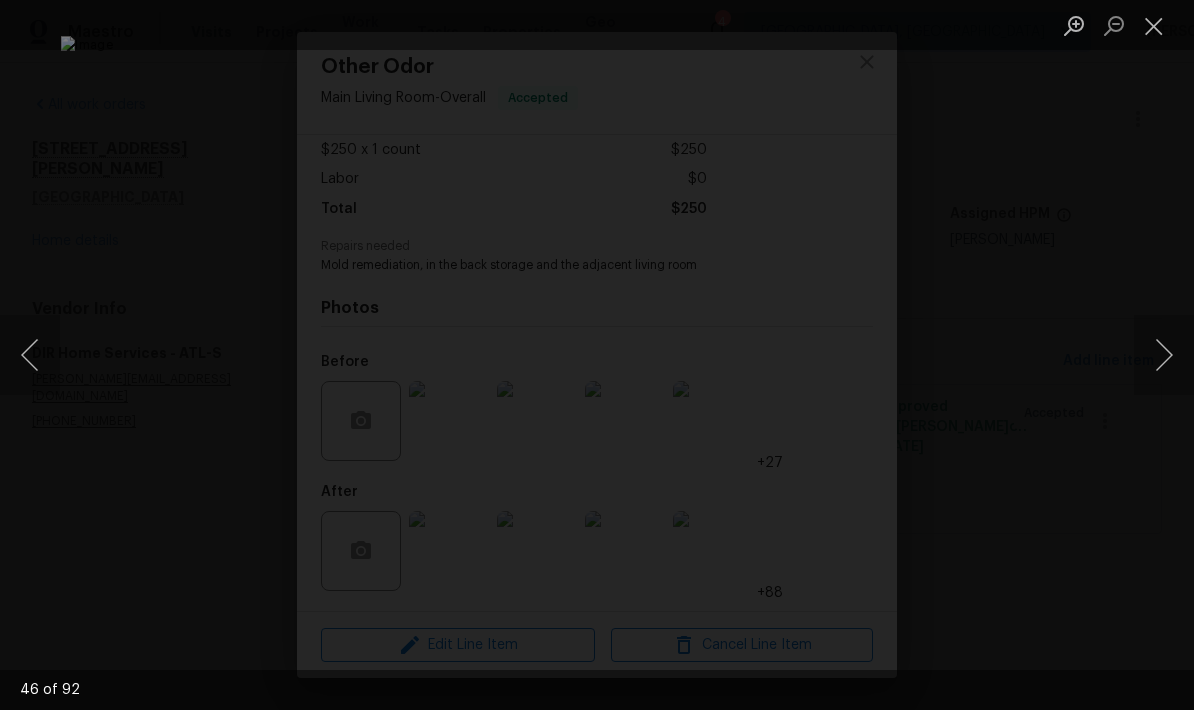 click at bounding box center [1164, 355] 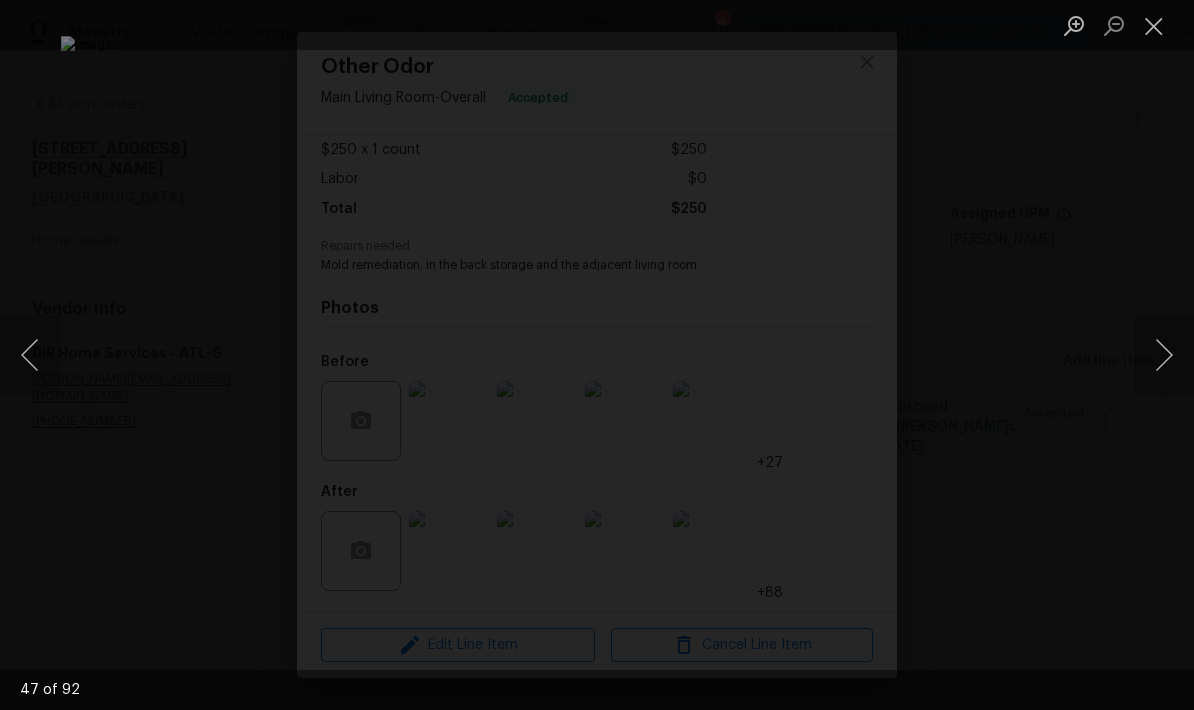 click at bounding box center (1164, 355) 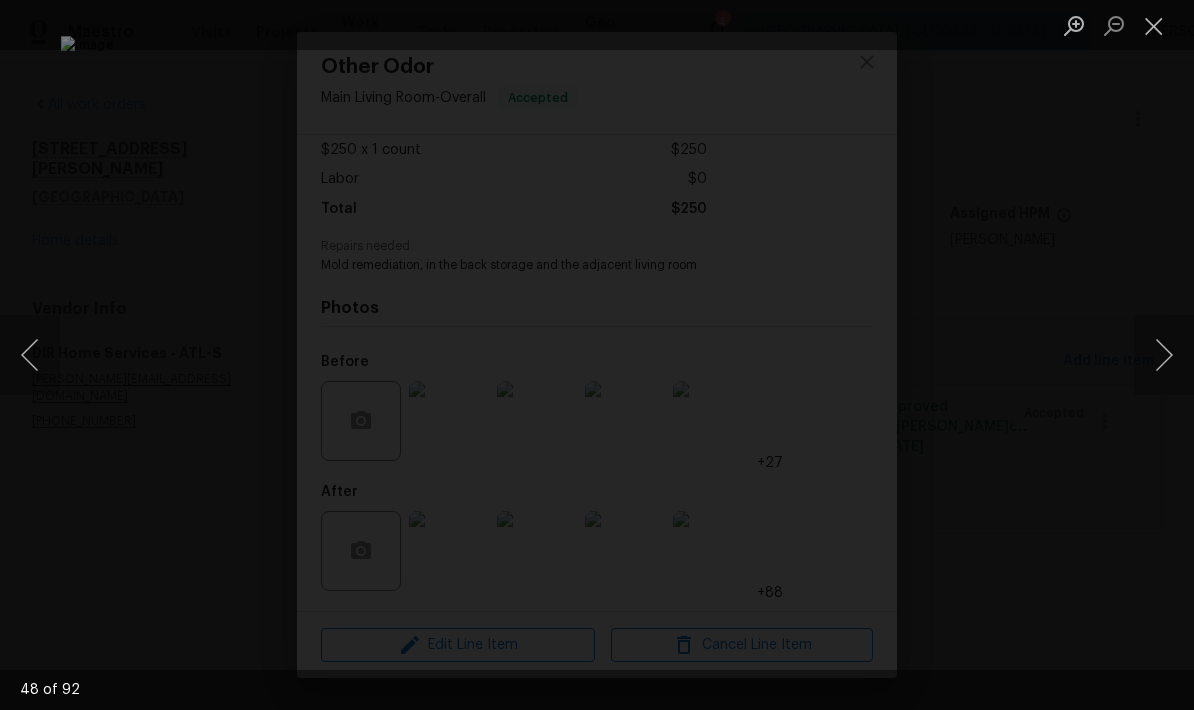 click at bounding box center (1164, 355) 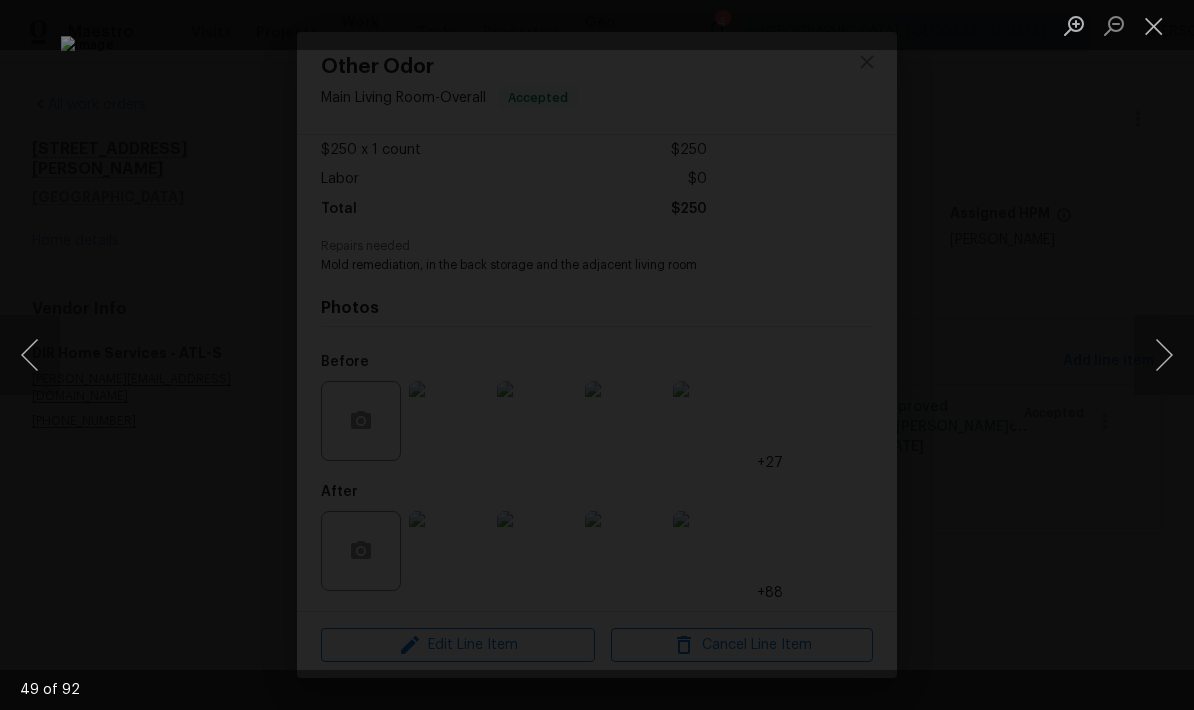 click at bounding box center (1164, 355) 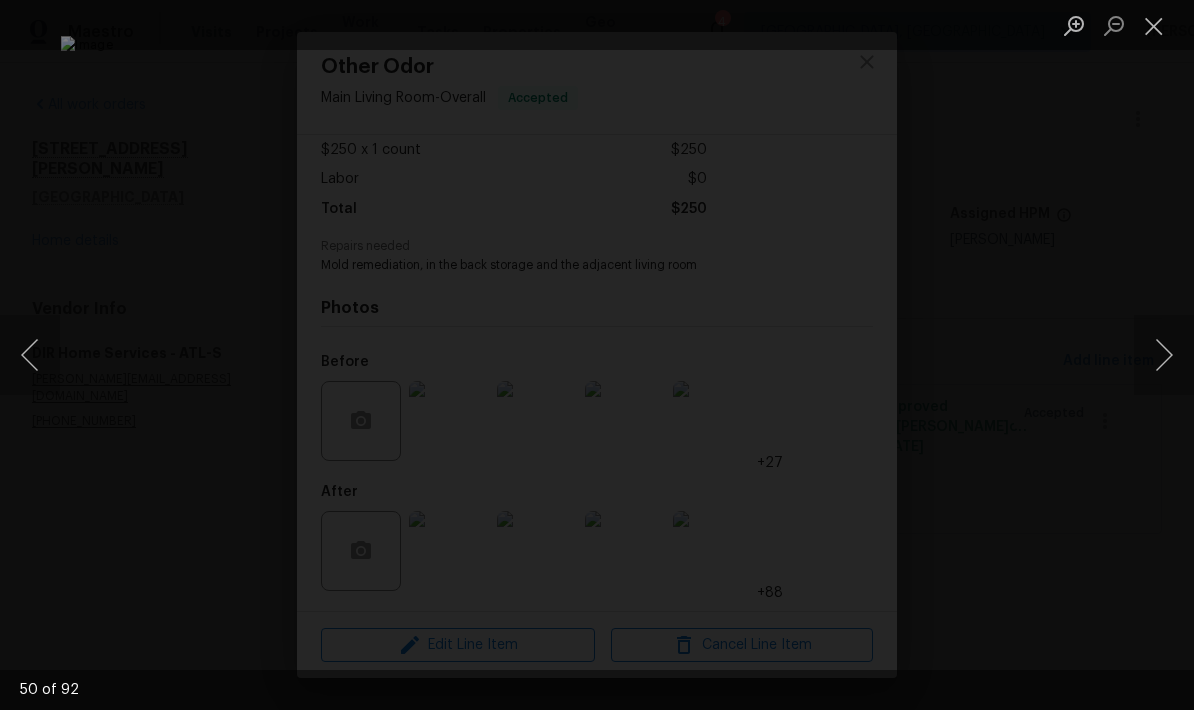 click at bounding box center [1164, 355] 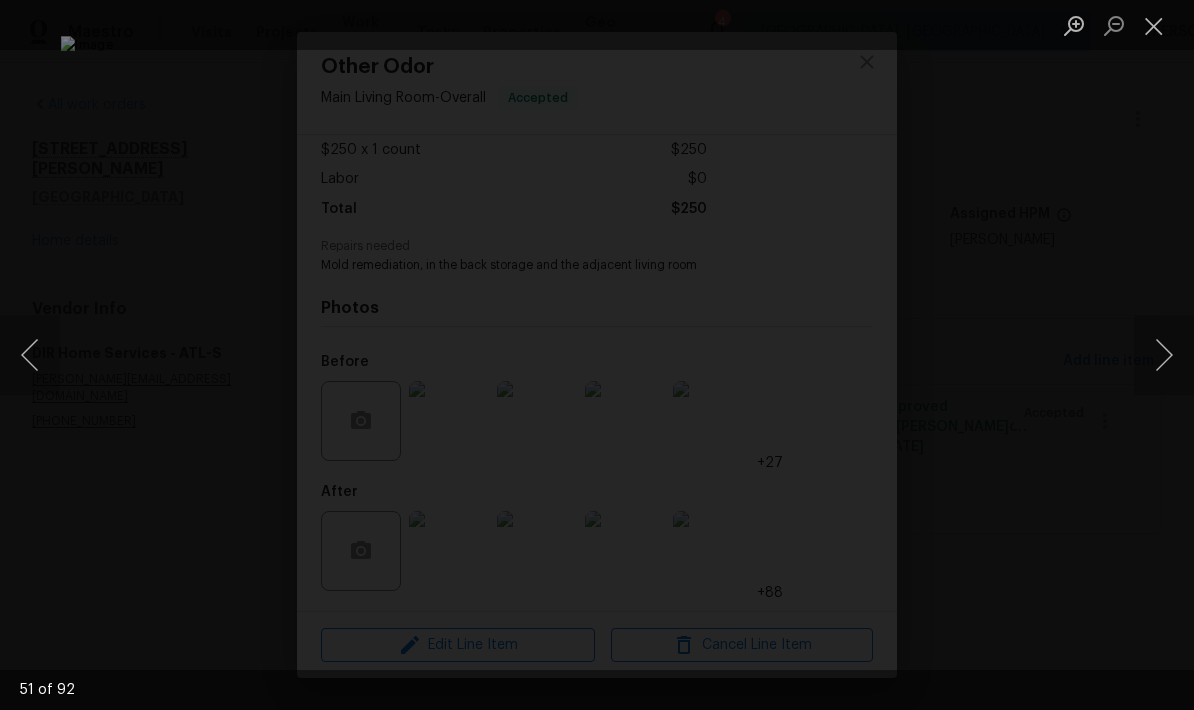 click at bounding box center (1164, 355) 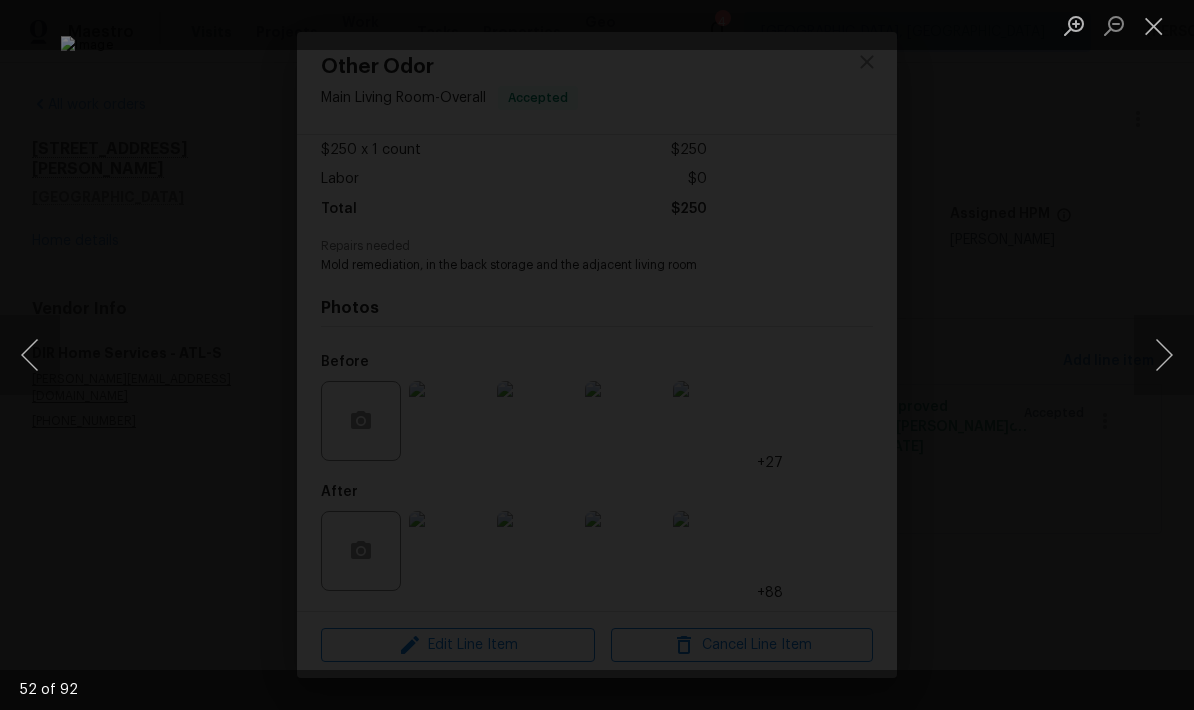 click at bounding box center (1164, 355) 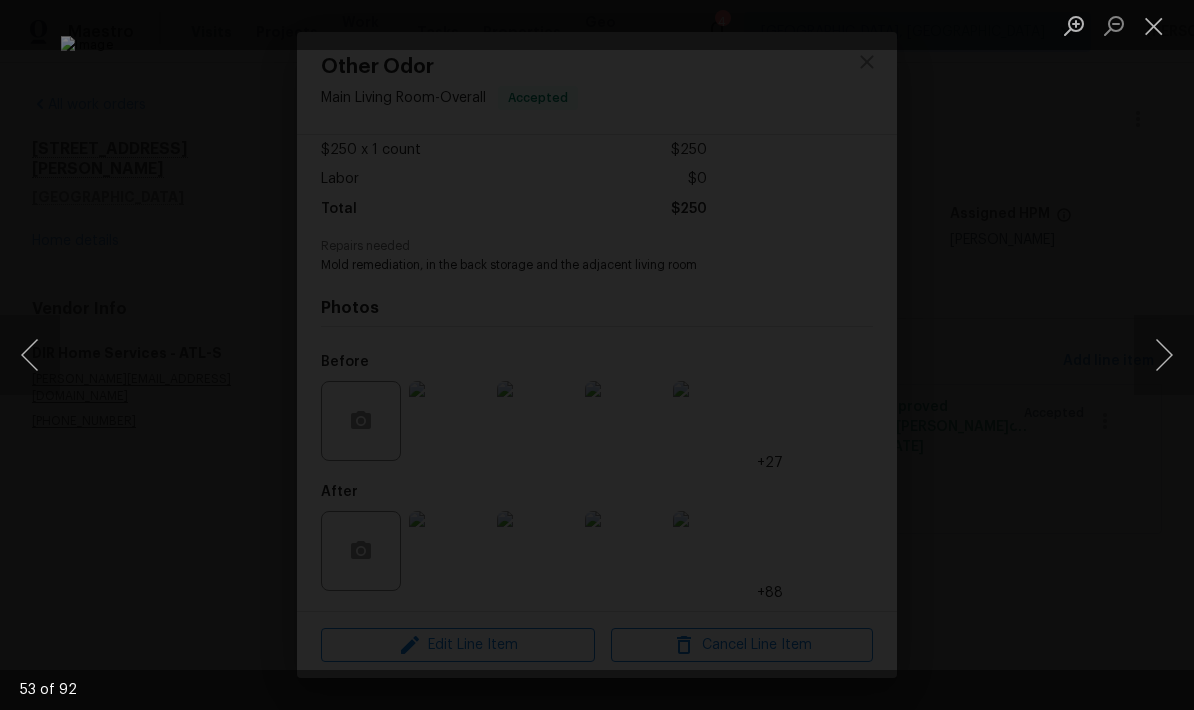 click at bounding box center (1164, 355) 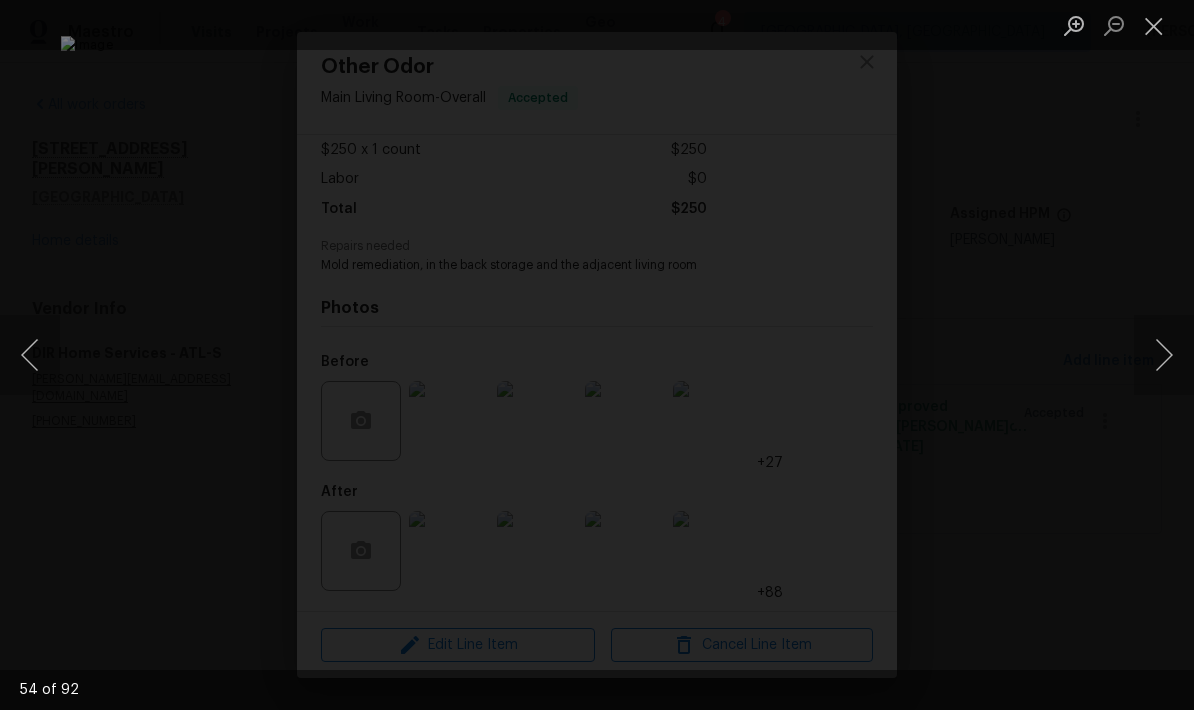 click at bounding box center [1164, 355] 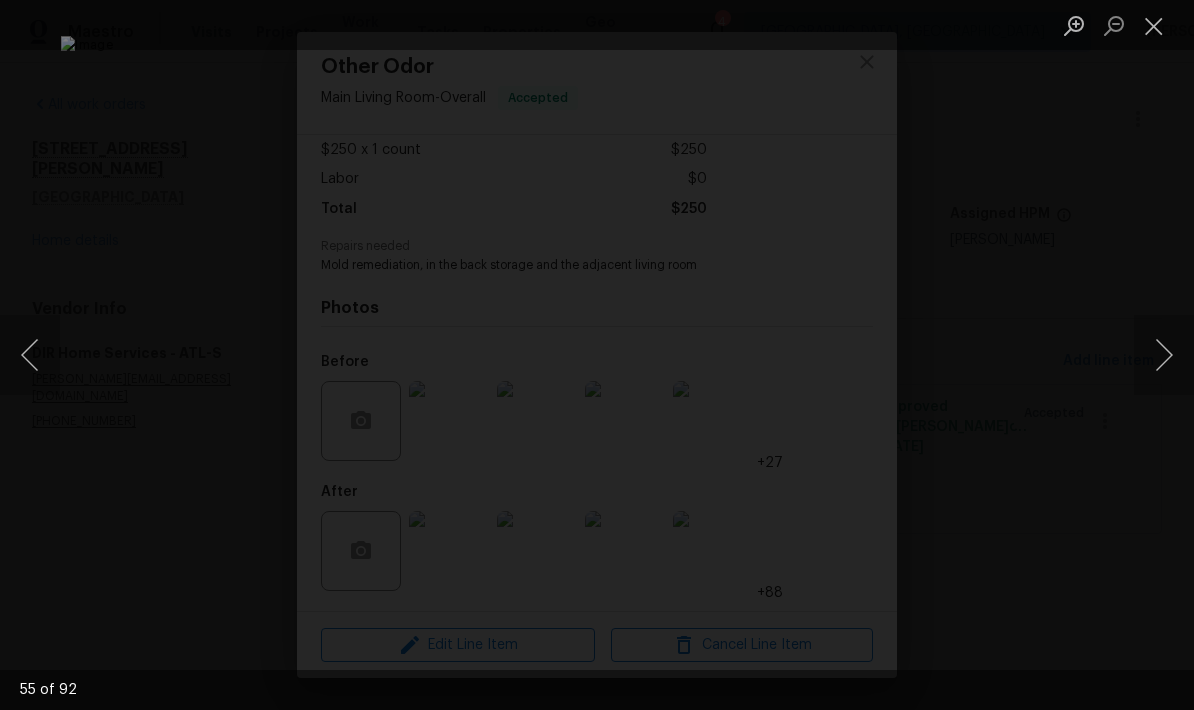 click at bounding box center (1164, 355) 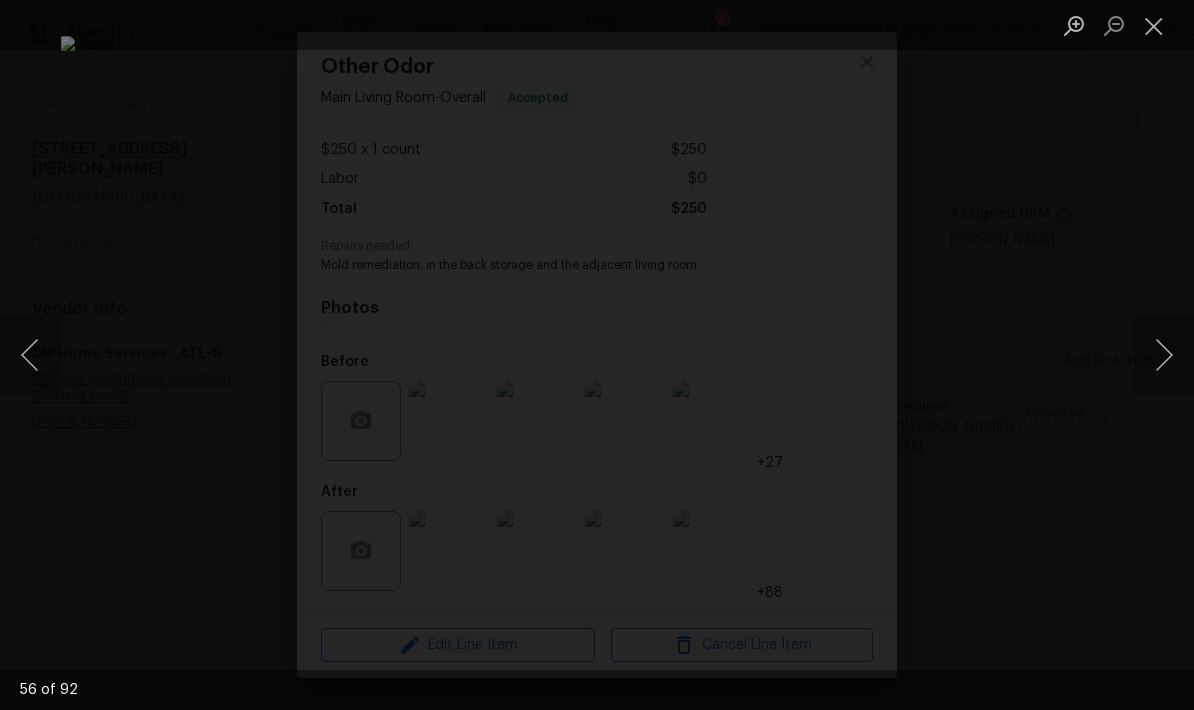 click at bounding box center (1164, 355) 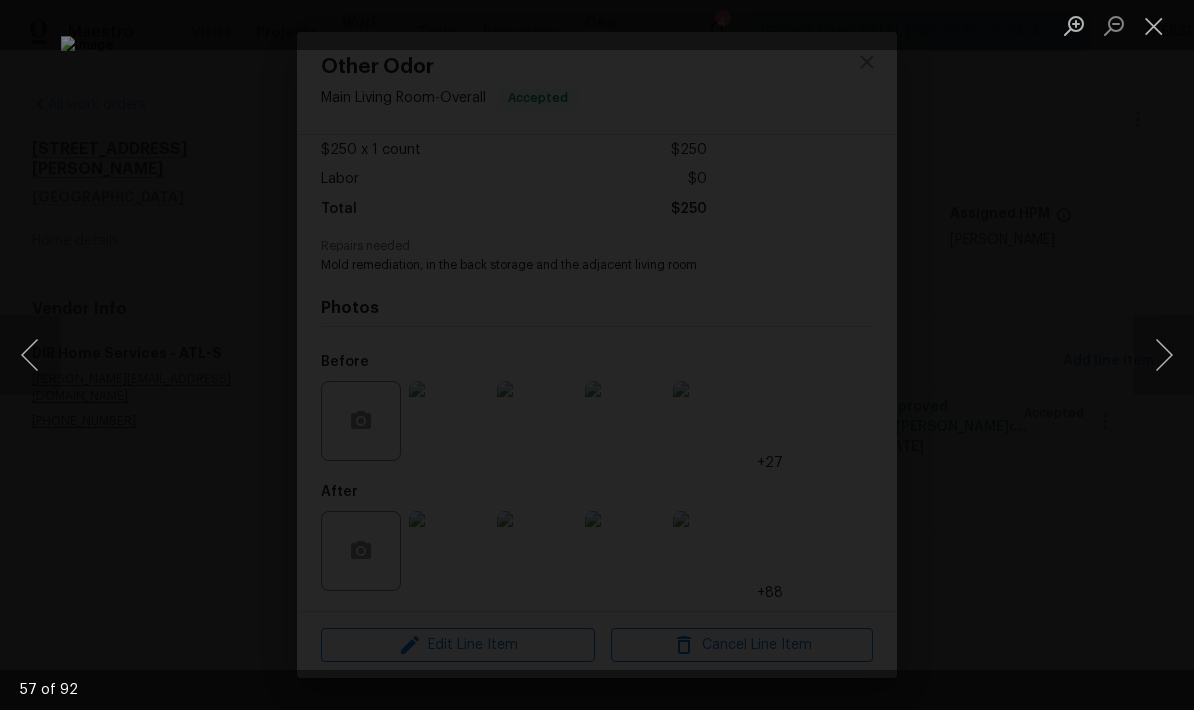 click at bounding box center [1164, 355] 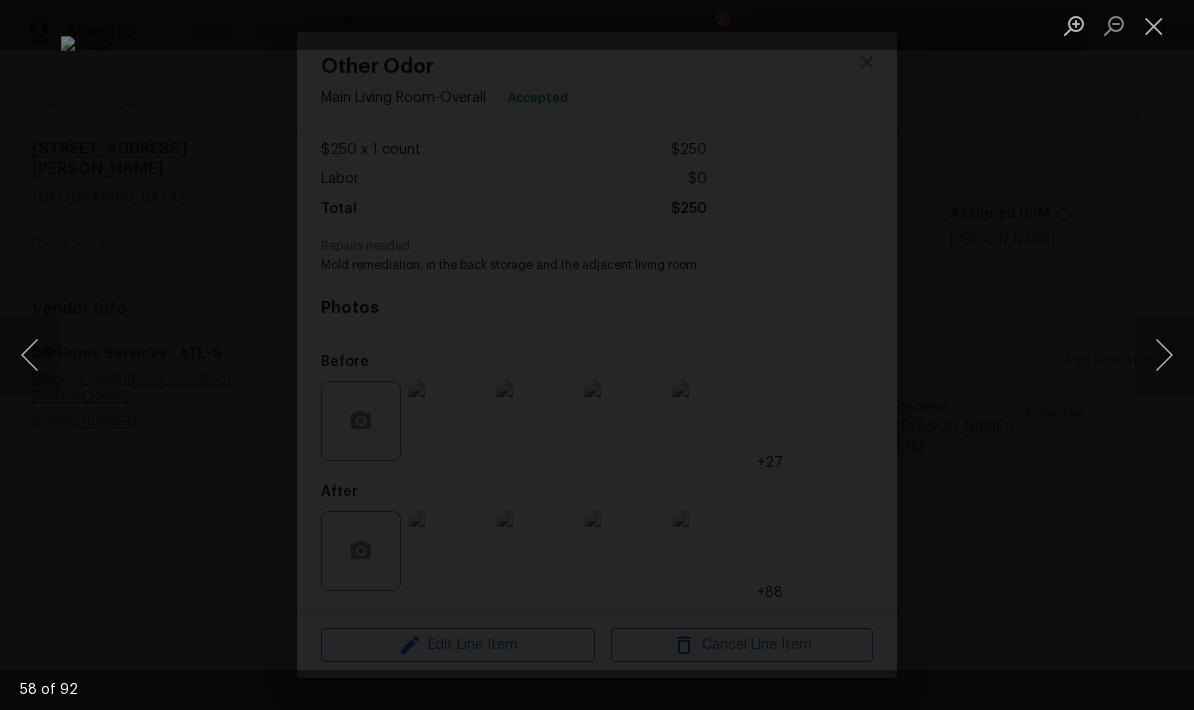 click at bounding box center [1164, 355] 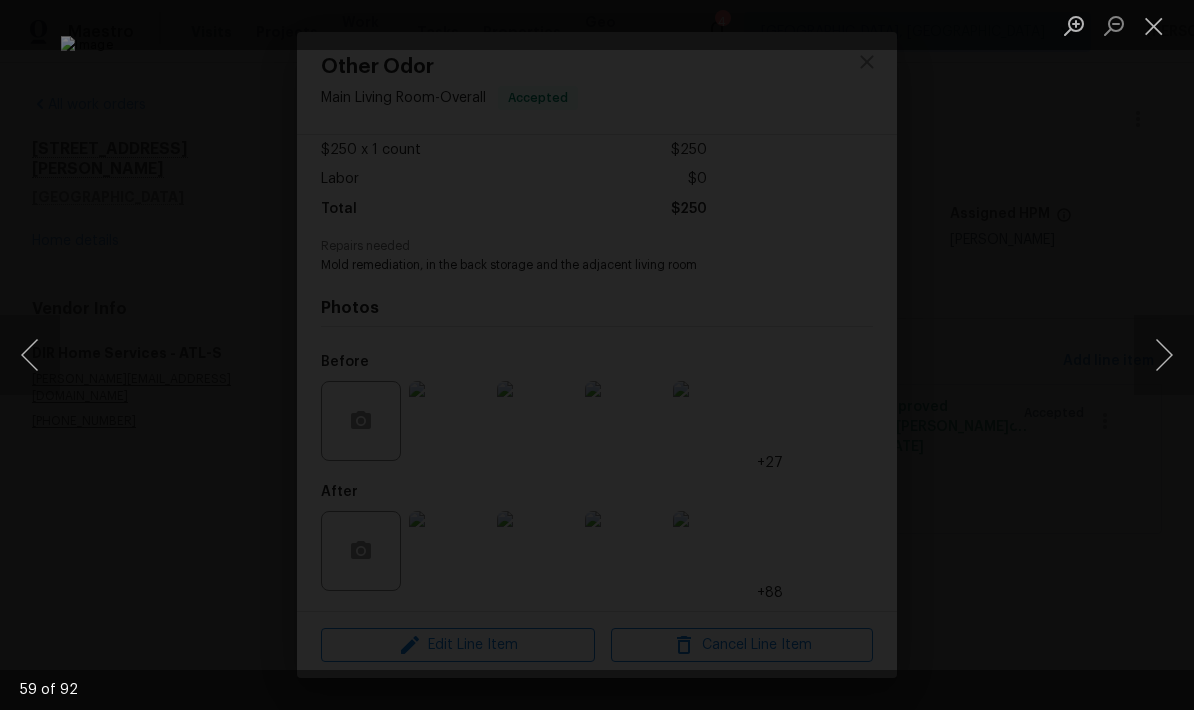 click at bounding box center (1164, 355) 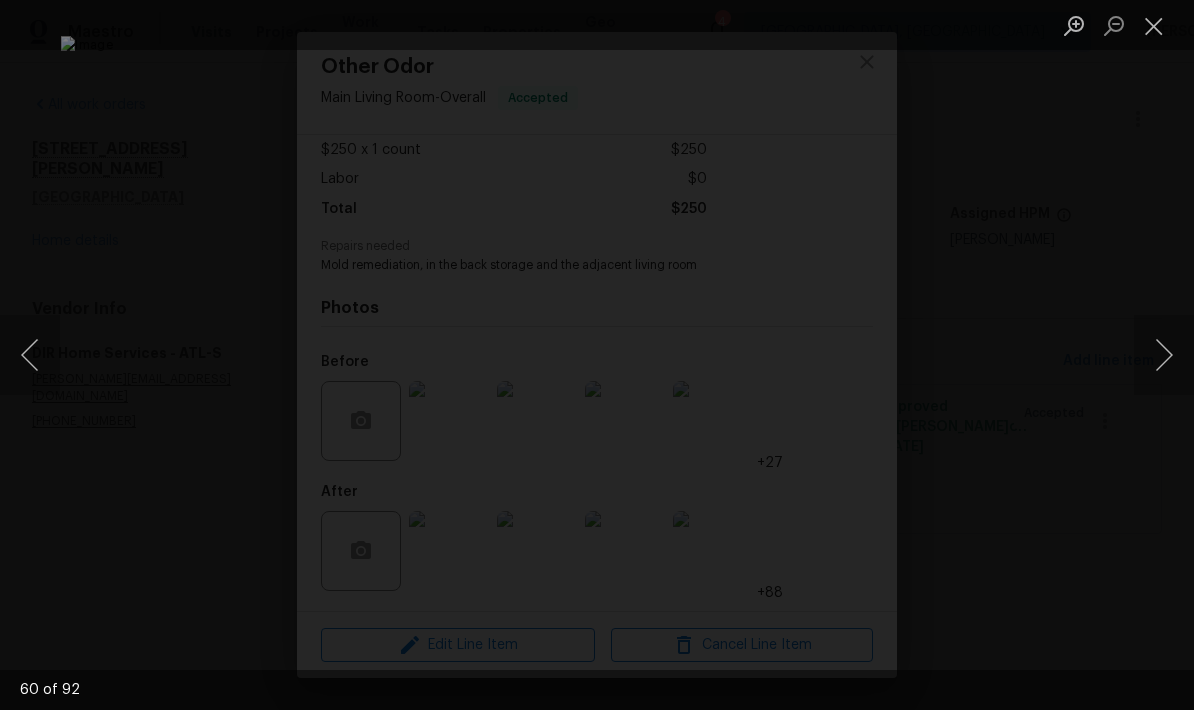 click at bounding box center (1164, 355) 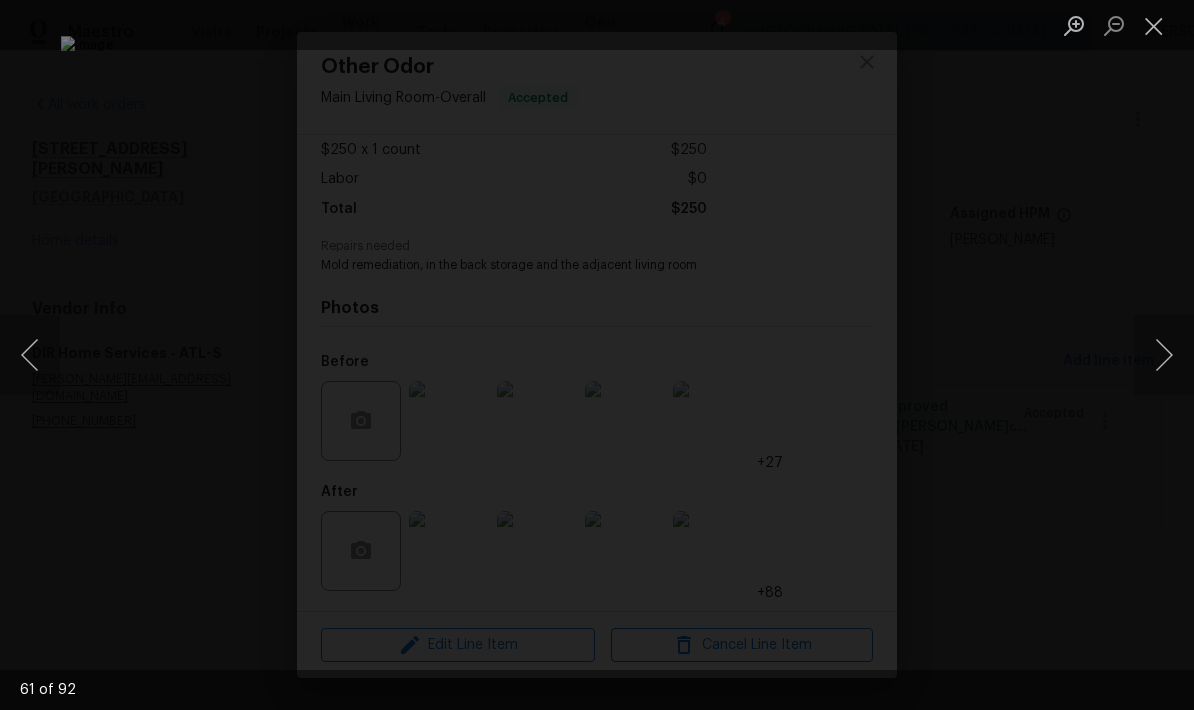 click at bounding box center (1164, 355) 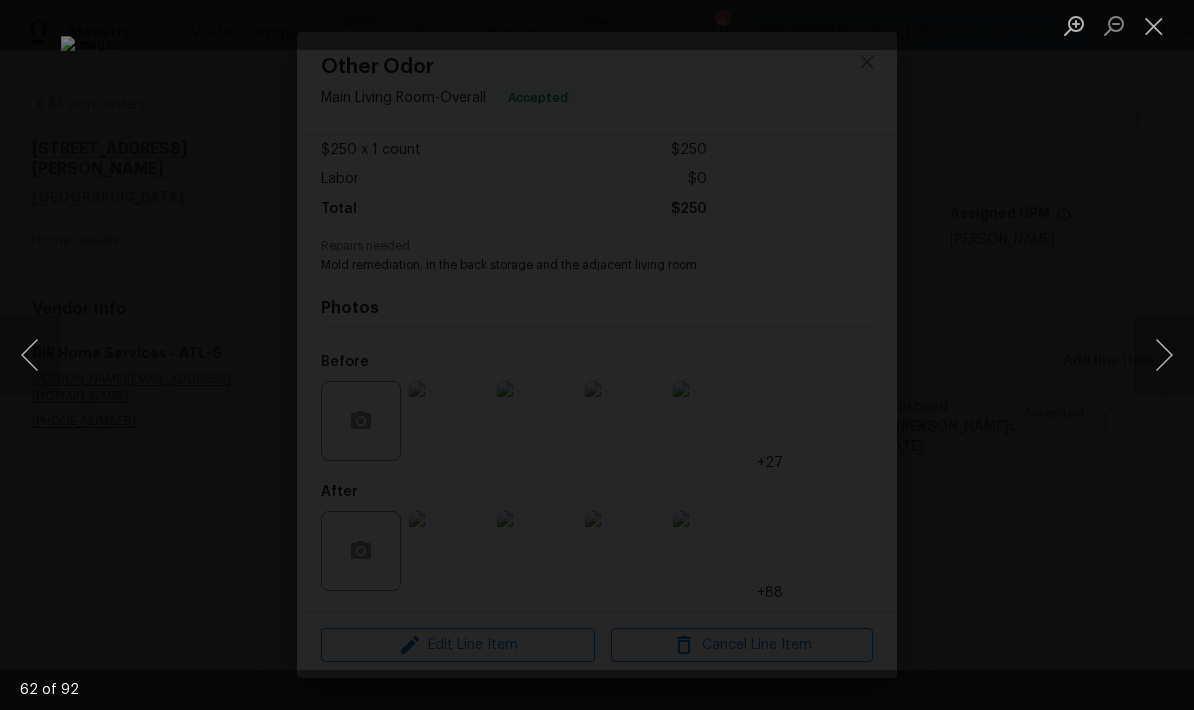 click at bounding box center (1164, 355) 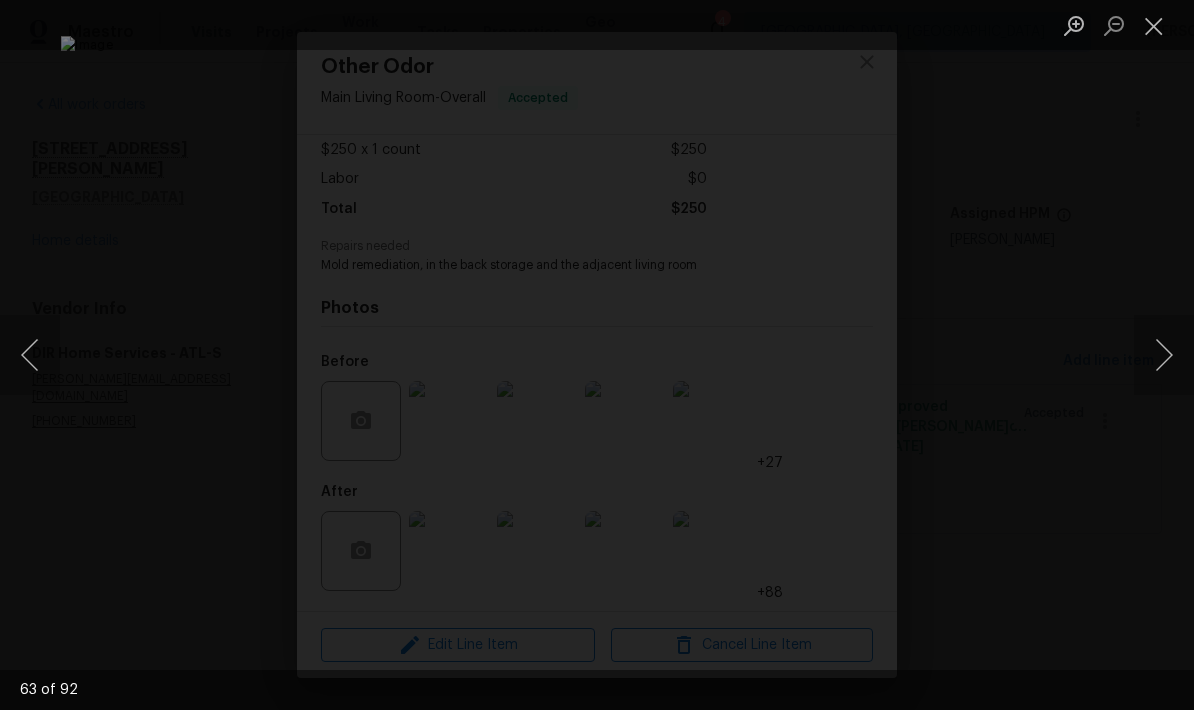 click at bounding box center (1164, 355) 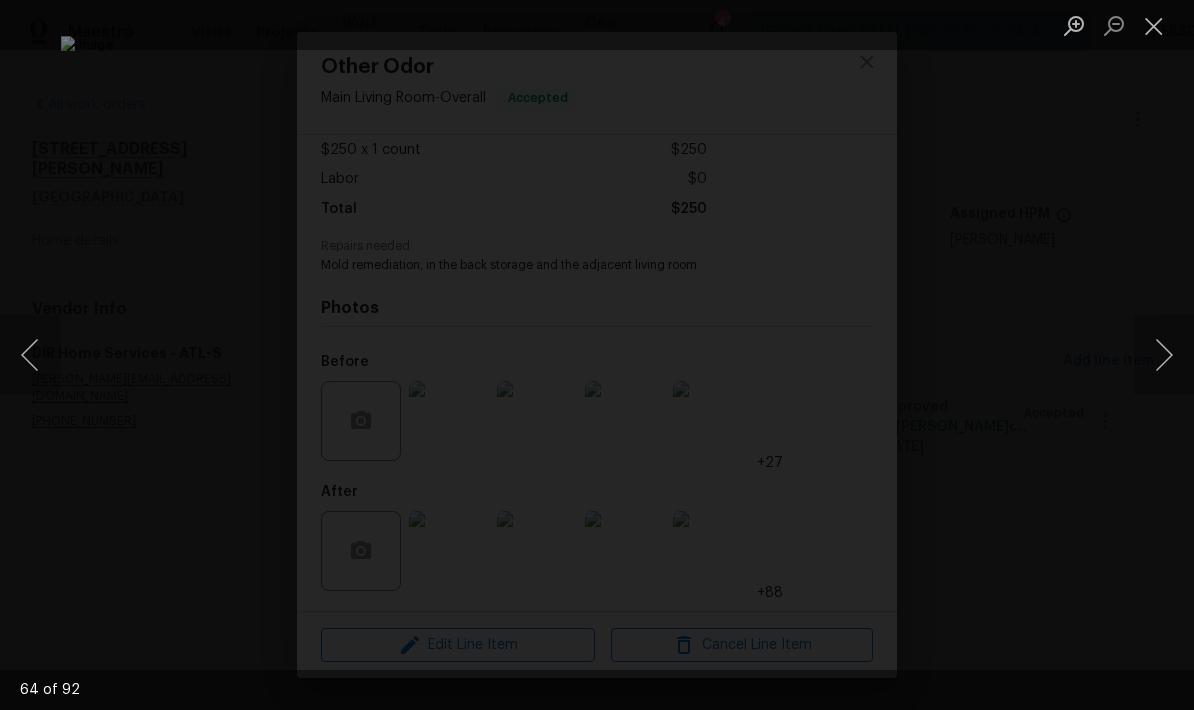 click at bounding box center (1164, 355) 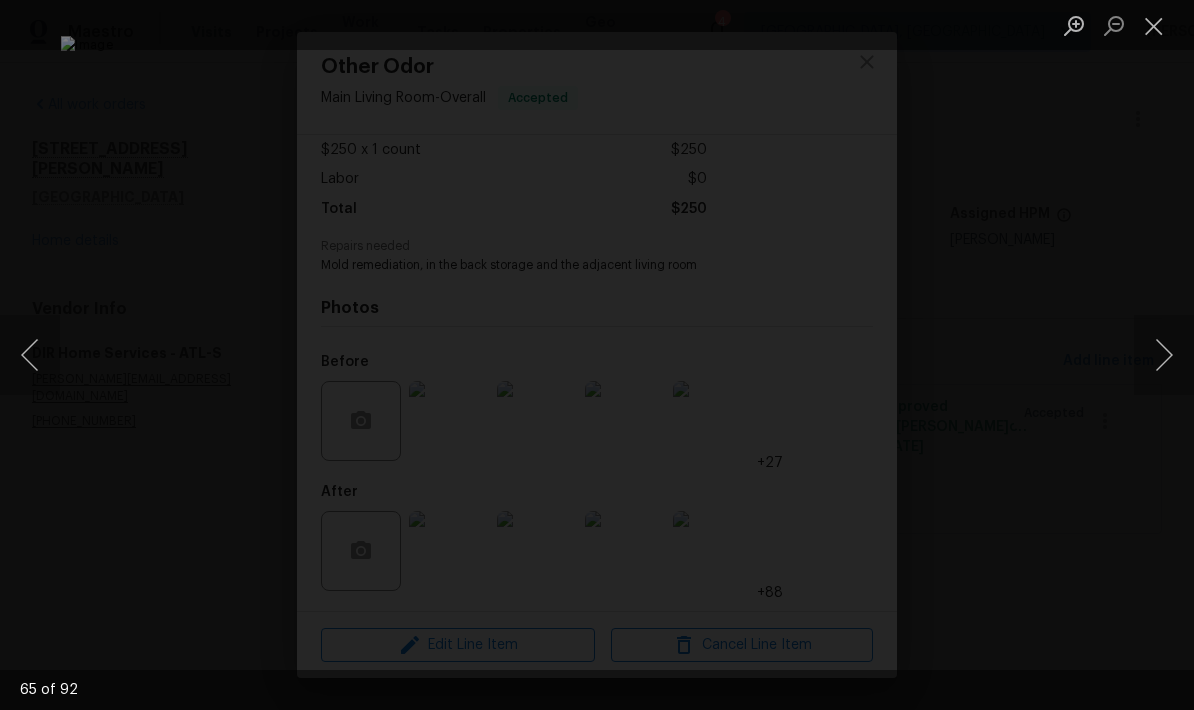 click at bounding box center (1164, 355) 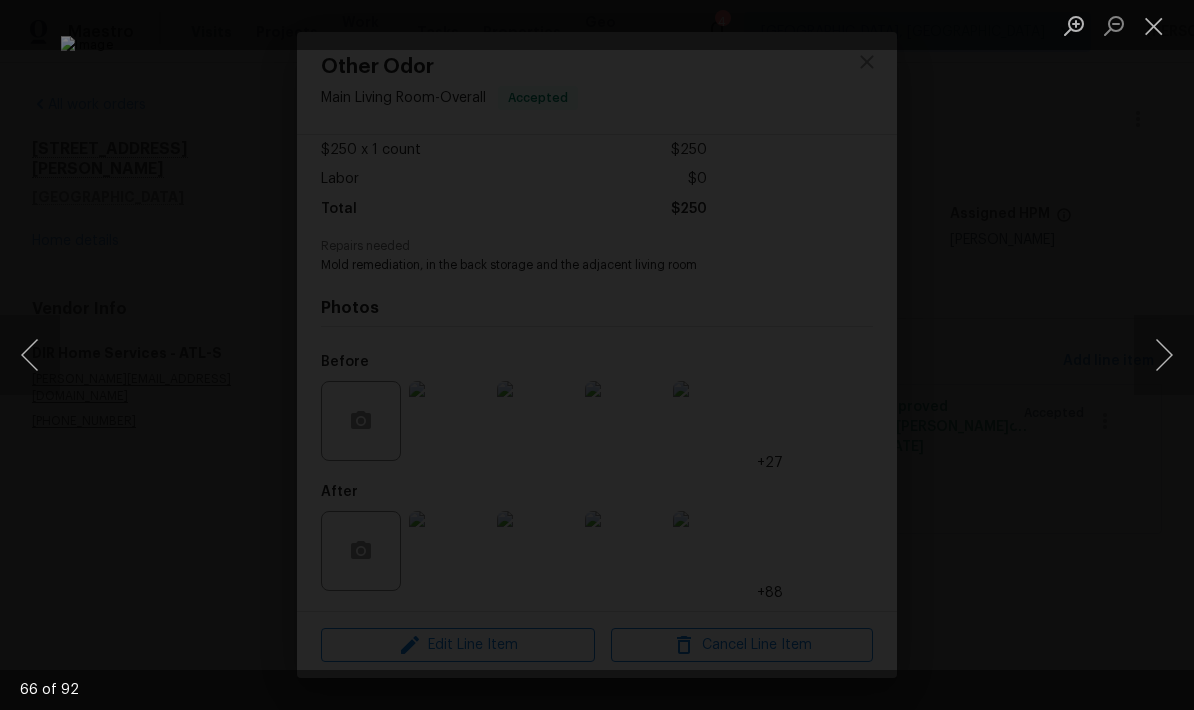click at bounding box center (1164, 355) 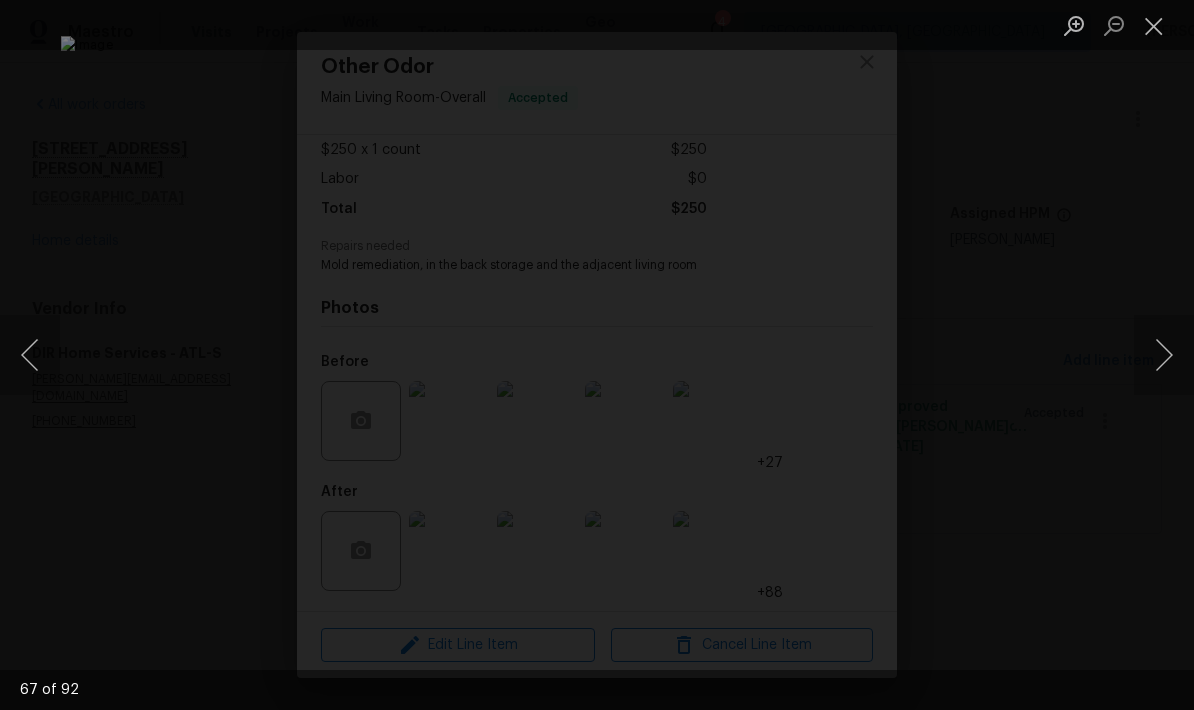 click at bounding box center [1164, 355] 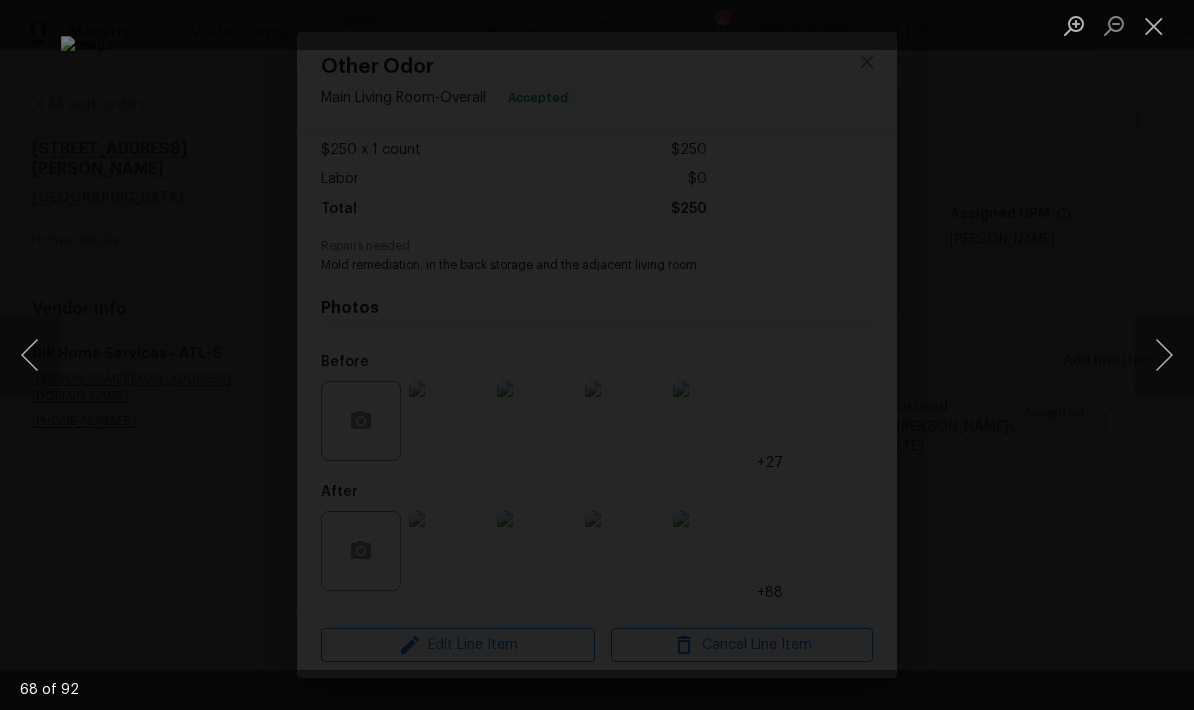 click at bounding box center (1164, 355) 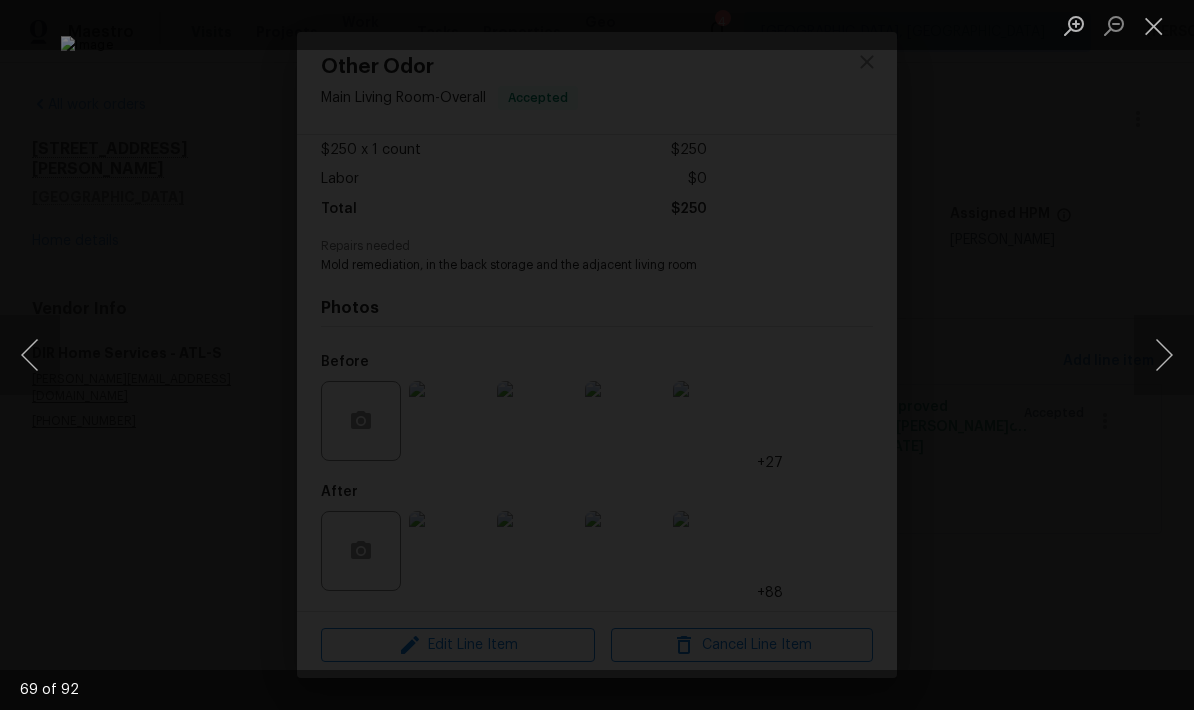 click at bounding box center (1154, 25) 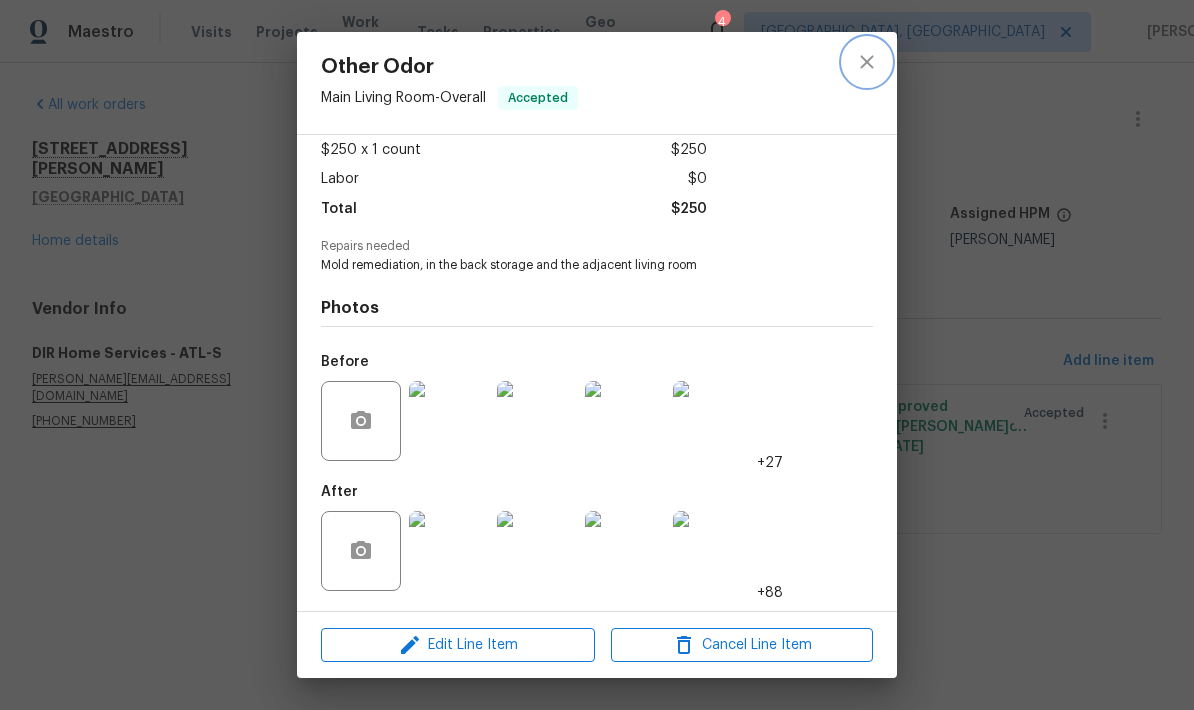 click 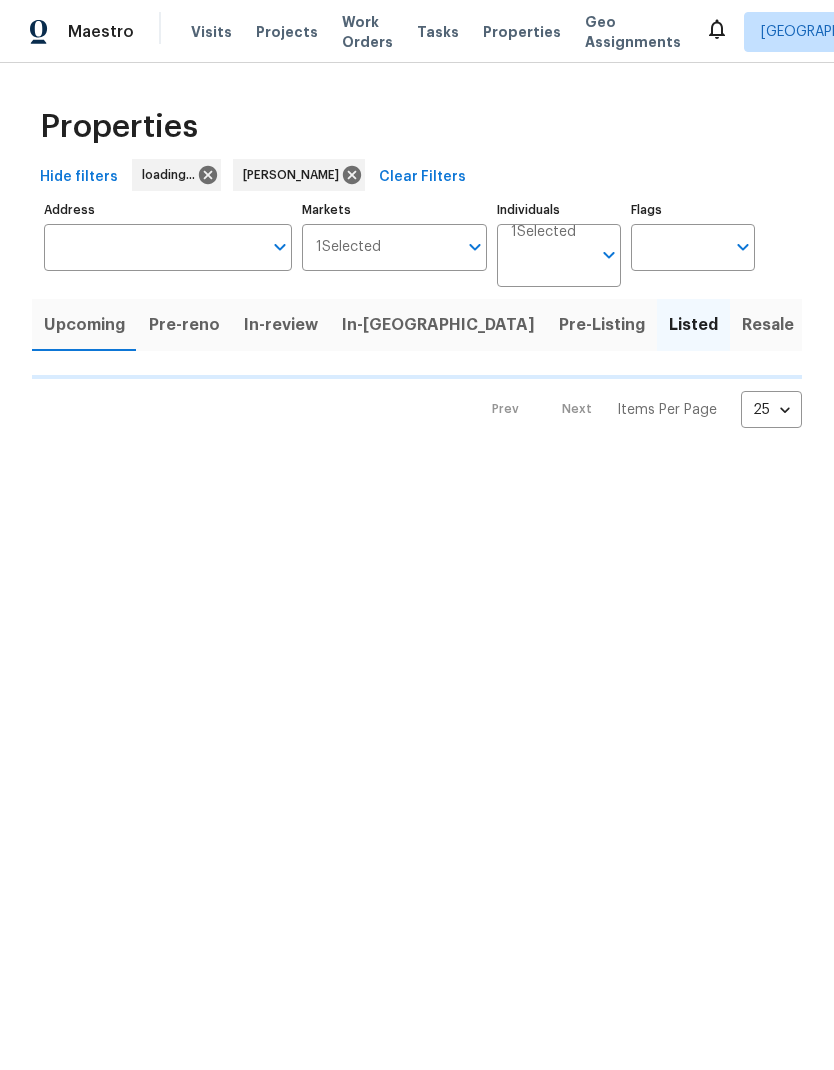 scroll, scrollTop: 0, scrollLeft: 0, axis: both 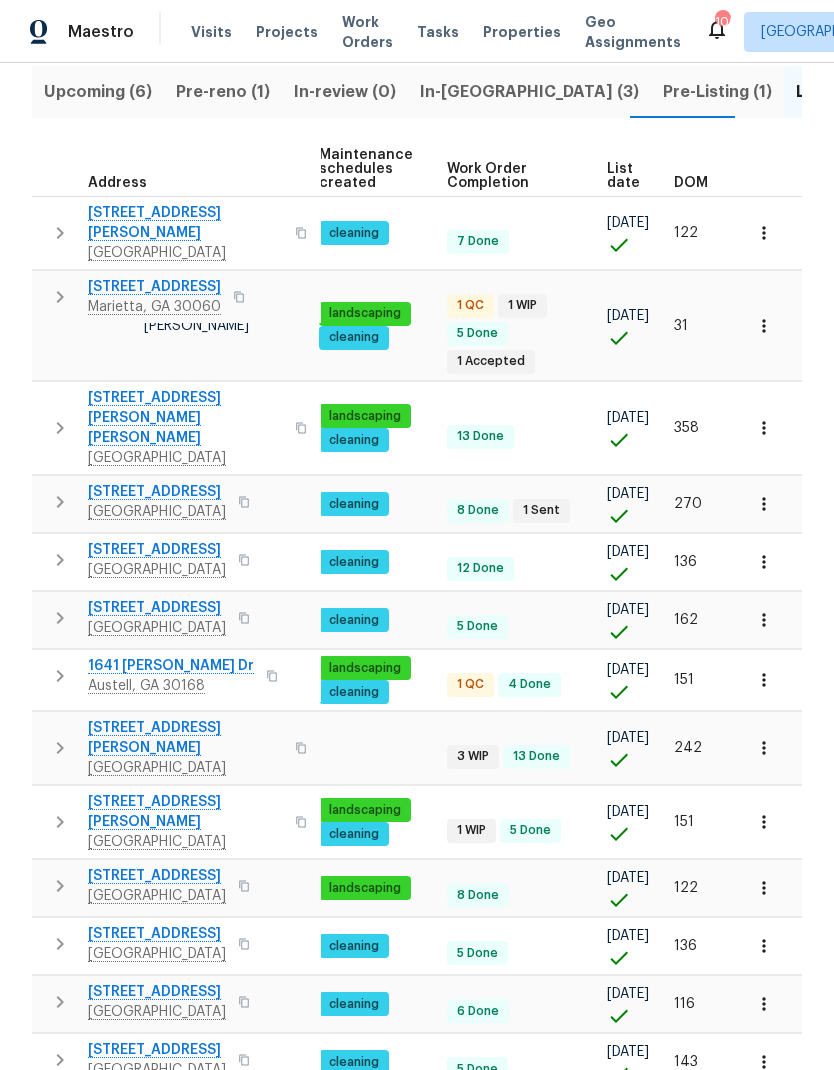 click 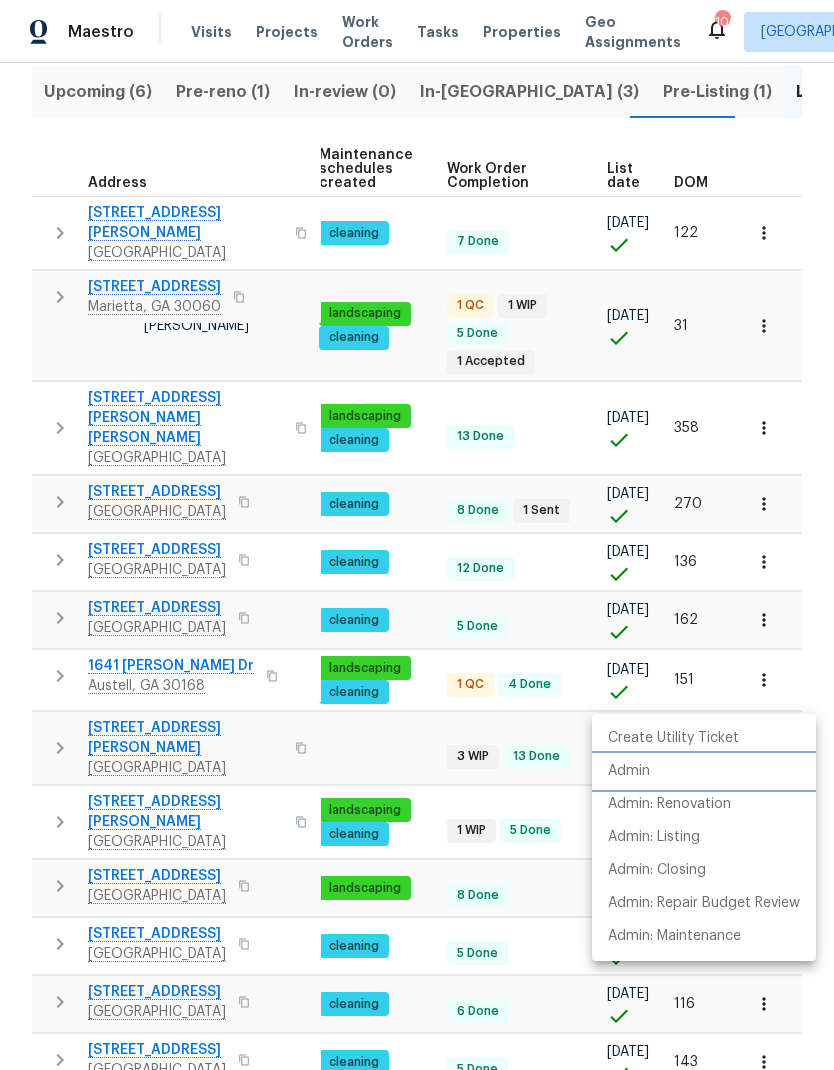 click on "Admin" at bounding box center [629, 771] 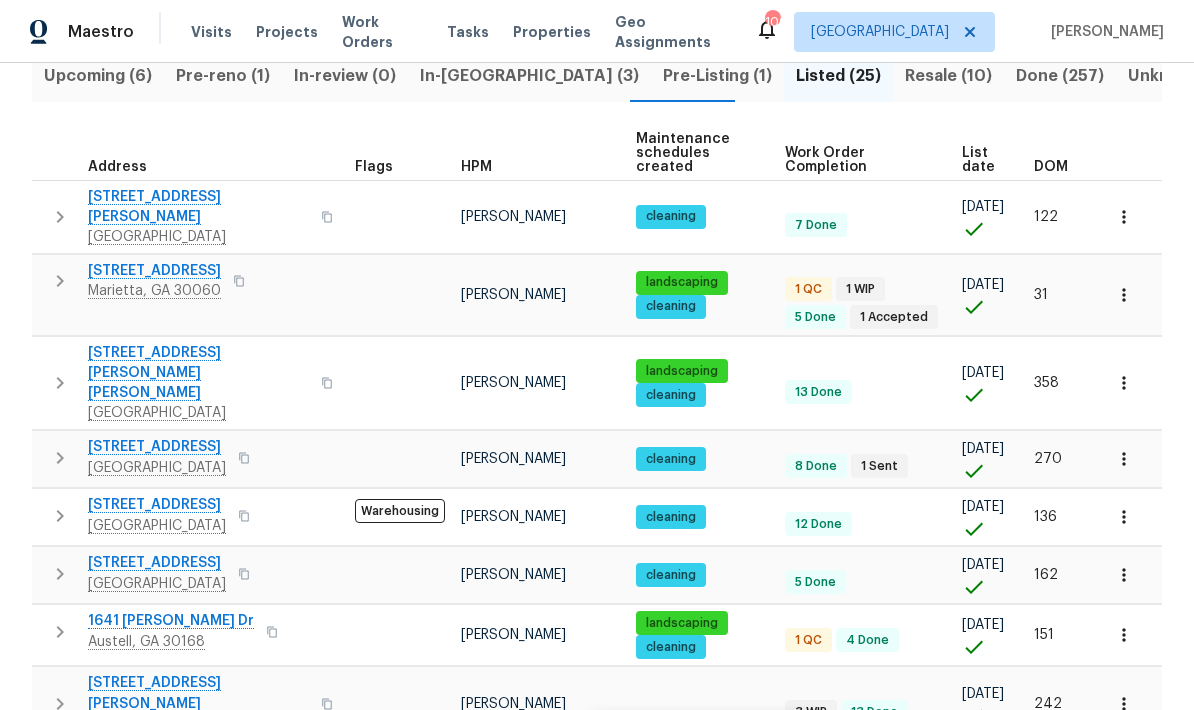 scroll, scrollTop: 0, scrollLeft: 0, axis: both 